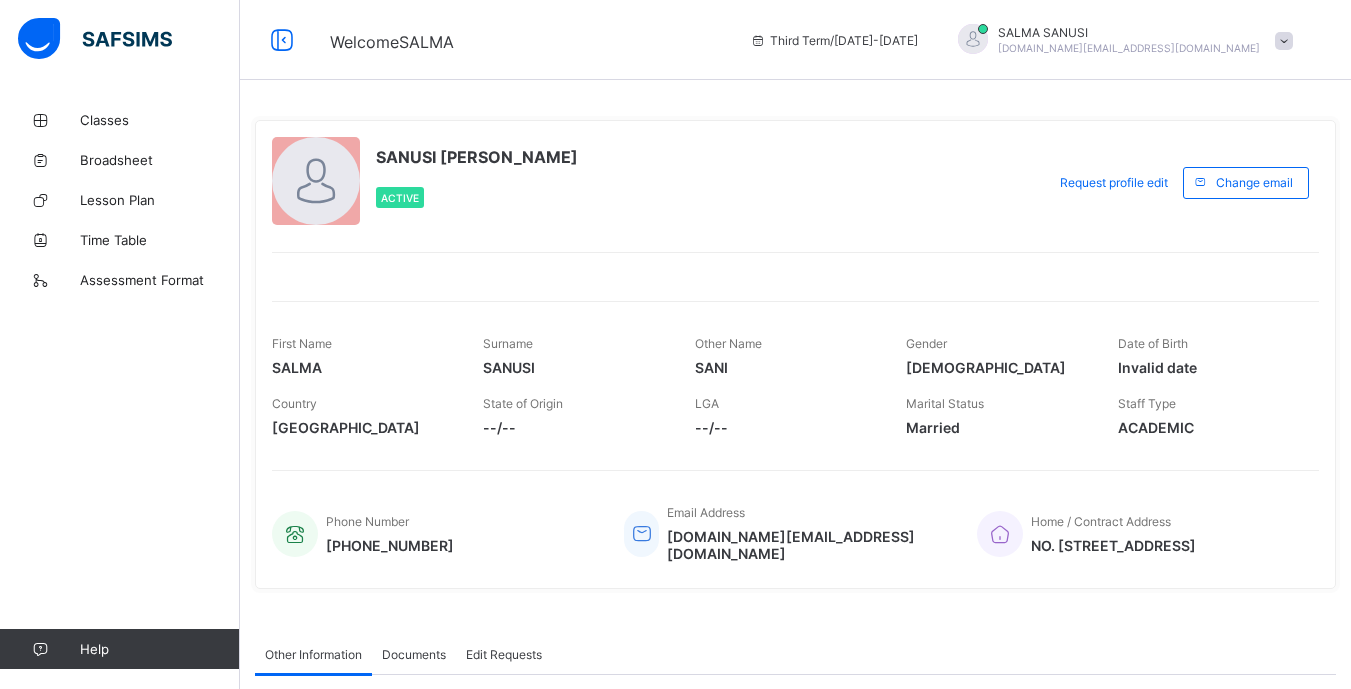scroll, scrollTop: 0, scrollLeft: 0, axis: both 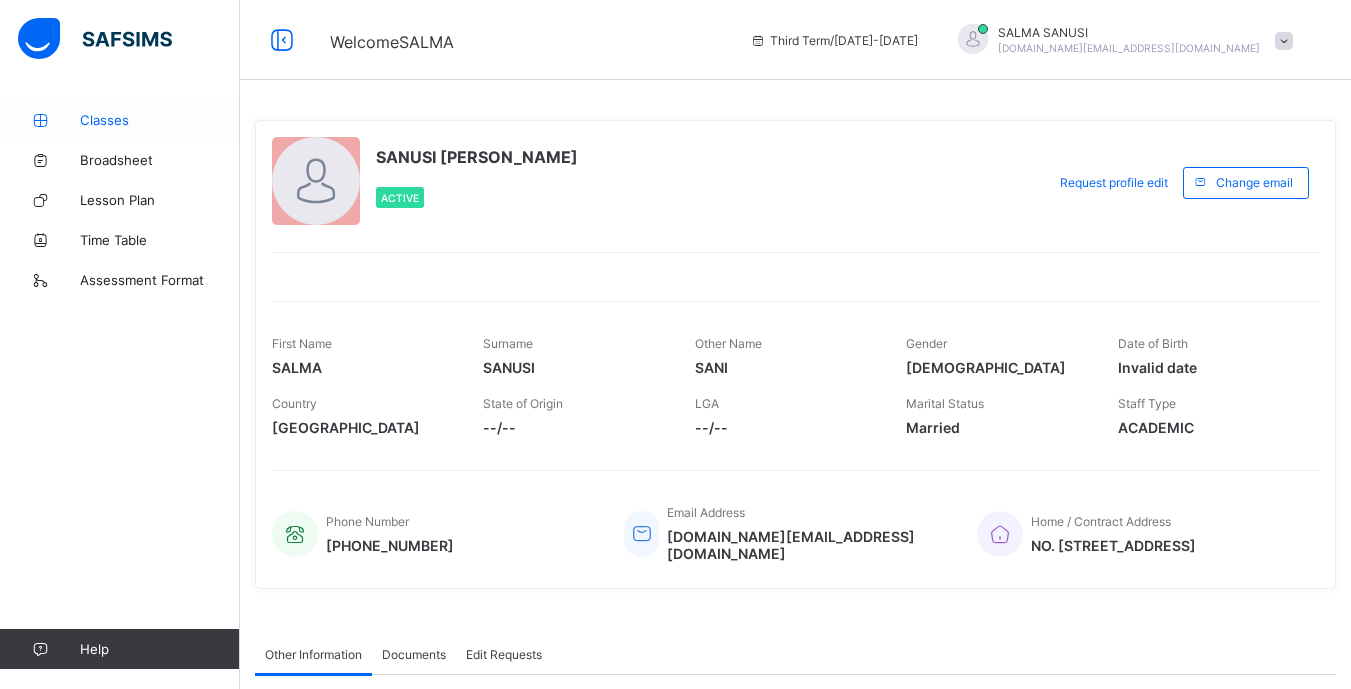 click on "Classes" at bounding box center (120, 120) 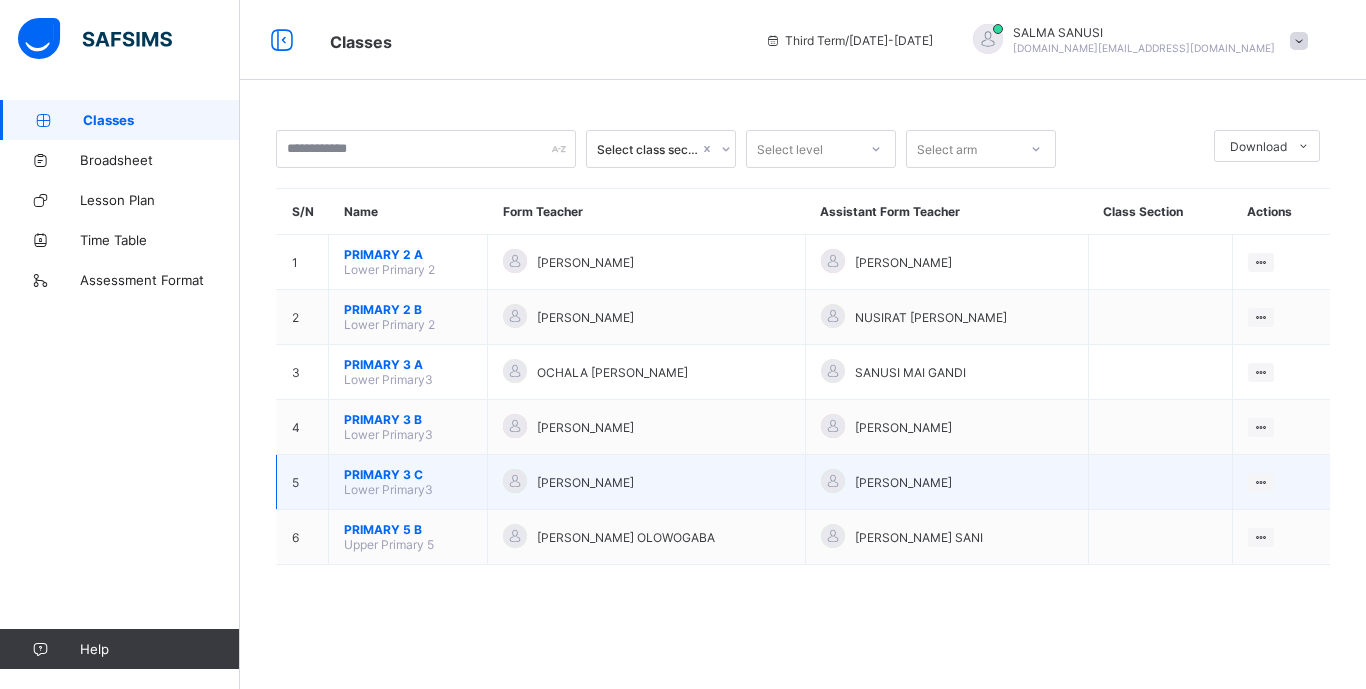 click on "PRIMARY 3   C" at bounding box center (408, 474) 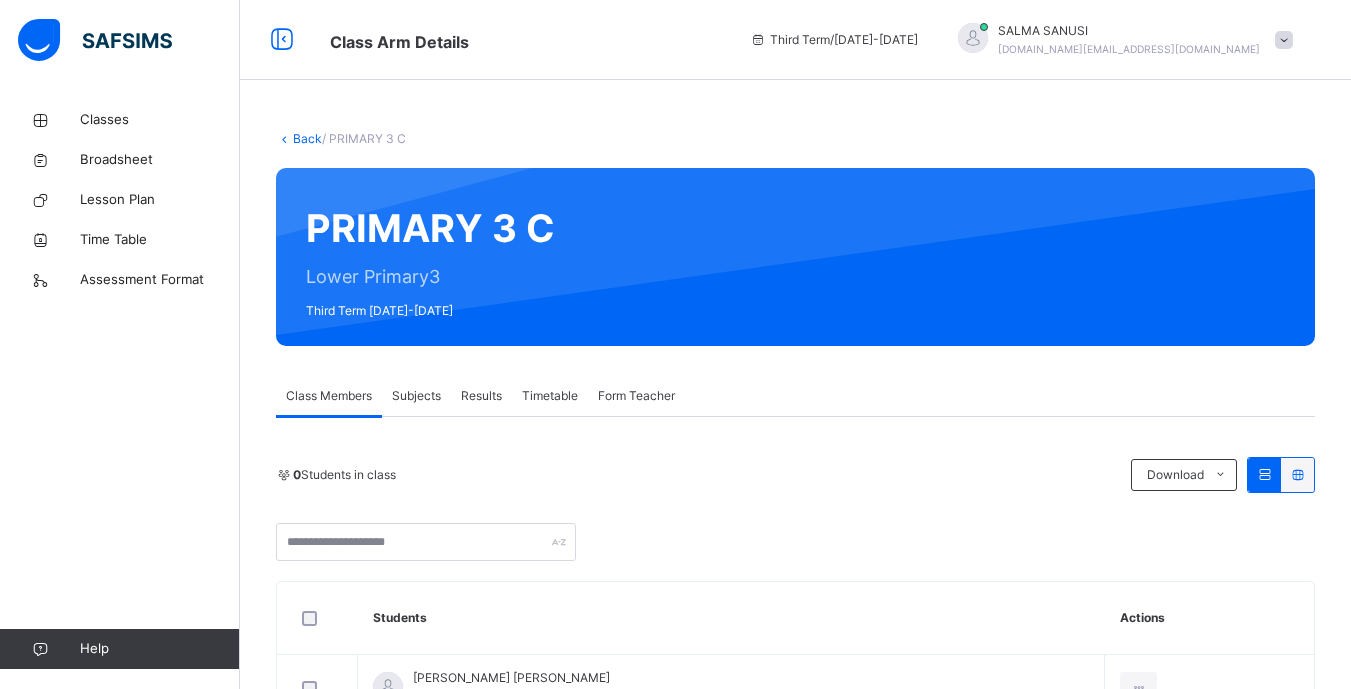 click on "Subjects" at bounding box center [416, 396] 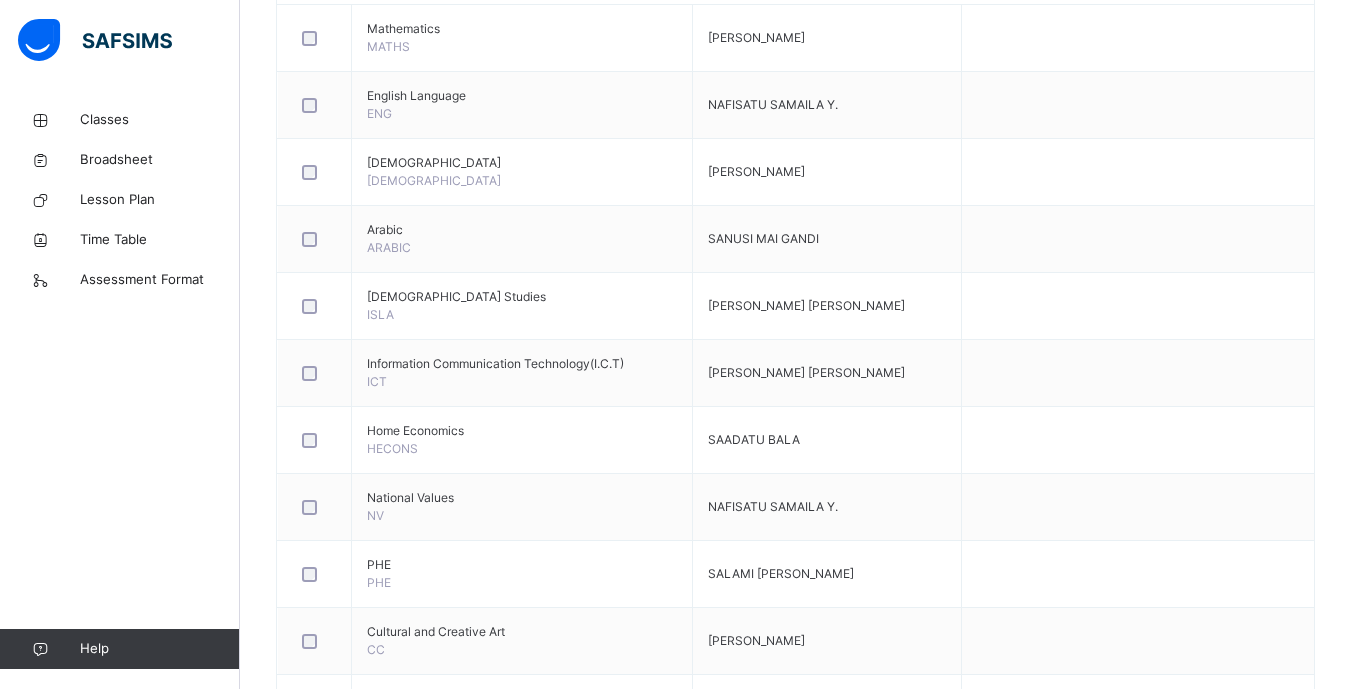 scroll, scrollTop: 738, scrollLeft: 0, axis: vertical 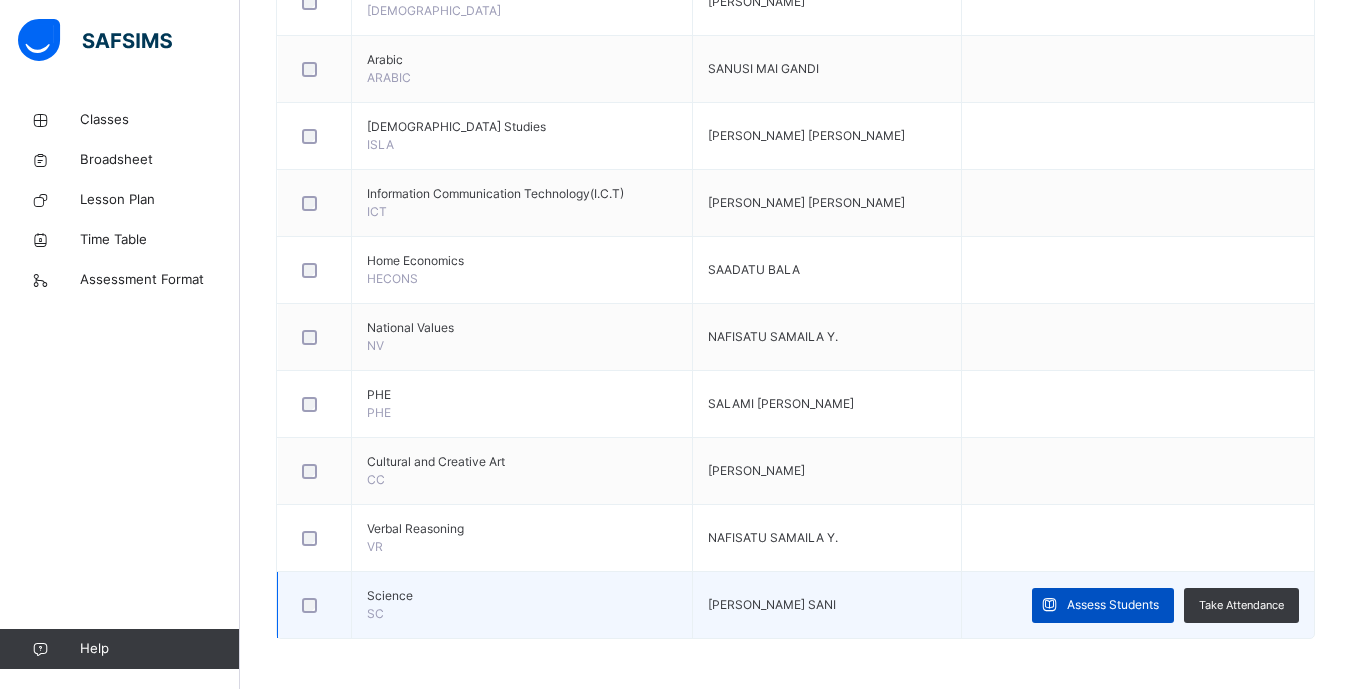 click on "Assess Students" at bounding box center (1113, 605) 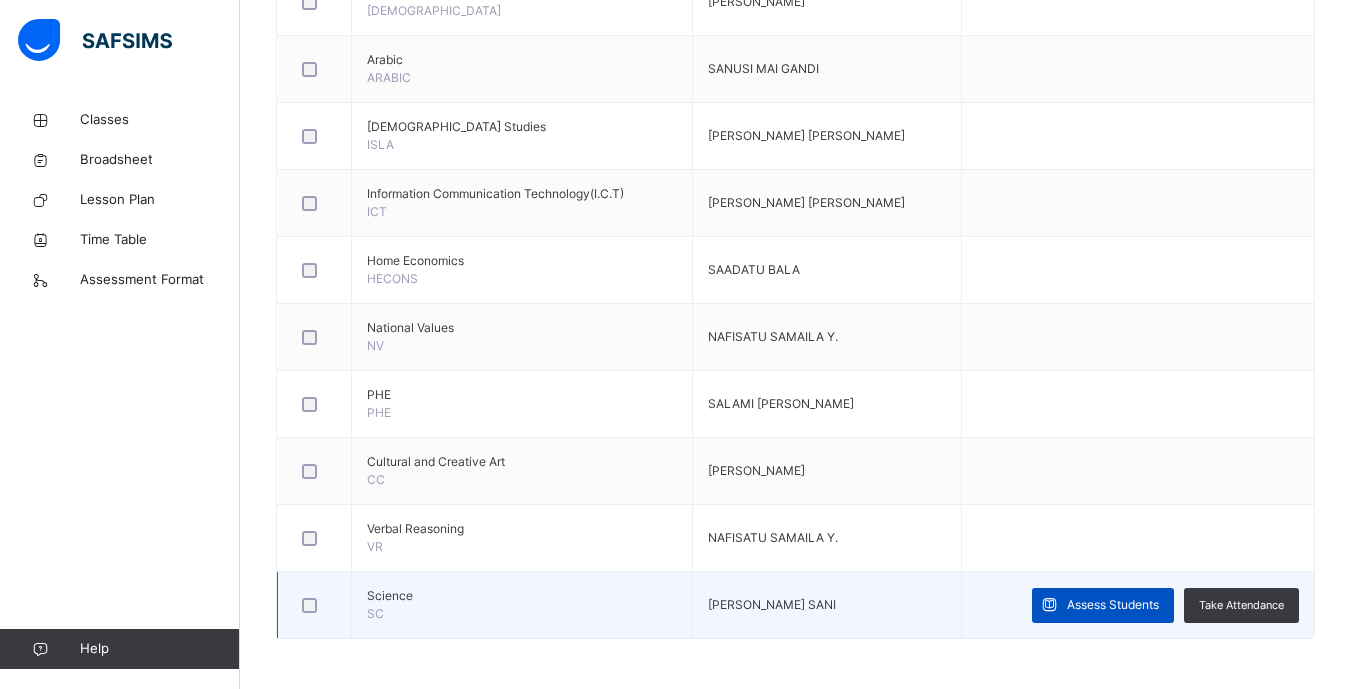 click on "Assess Students" at bounding box center (1113, 605) 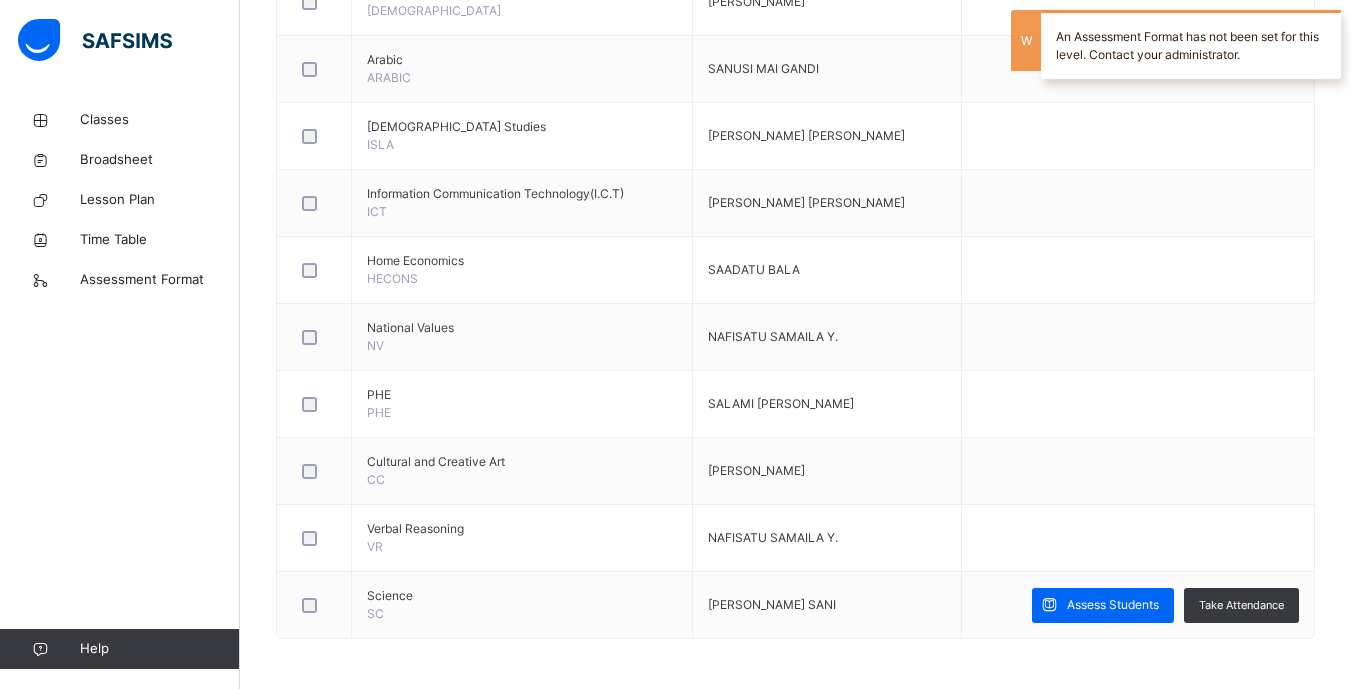 click on "Back  / PRIMARY 3 C PRIMARY 3 C Lower Primary3 Third Term [DATE]-[DATE] Class Members Subjects Results Timetable Form Teacher Subjects More Options   15  Students in class Download Pdf Report Excel Report ESTEEM LEARNING CENTRE Date: [DATE] 11:14:25 am Class Members Class:  PRIMARY 3 C Total no. of Students:  15 Term:  Third Term Session:  [DATE]-[DATE] S/NO Admission No. Last Name First Name Other Name 1 2735 [PERSON_NAME] [PERSON_NAME] 2 2165 [PERSON_NAME] 3 2556 [PERSON_NAME] 4 2307 [PERSON_NAME] [PERSON_NAME] 5 2369 [PERSON_NAME] 6 2433 [PERSON_NAME] 7 2221 [PERSON_NAME] [PERSON_NAME] 8 2098 [PERSON_NAME] 9 2265 [PERSON_NAME] 10 2329 [PERSON_NAME] 11 2565 [PERSON_NAME] IREMIDE 12 2512 [PERSON_NAME] [PERSON_NAME] 13 2290 [PERSON_NAME] 14 2564 [PERSON_NAME] 15 2334 [PERSON_NAME] FUFORE Students Actions [PERSON_NAME] [PERSON_NAME] 2735 [PERSON_NAME] 2165 [PERSON_NAME] 2556 [PERSON_NAME] [PERSON_NAME] 2307 [PERSON_NAME] 2369 2433 2221" at bounding box center [795, 25] 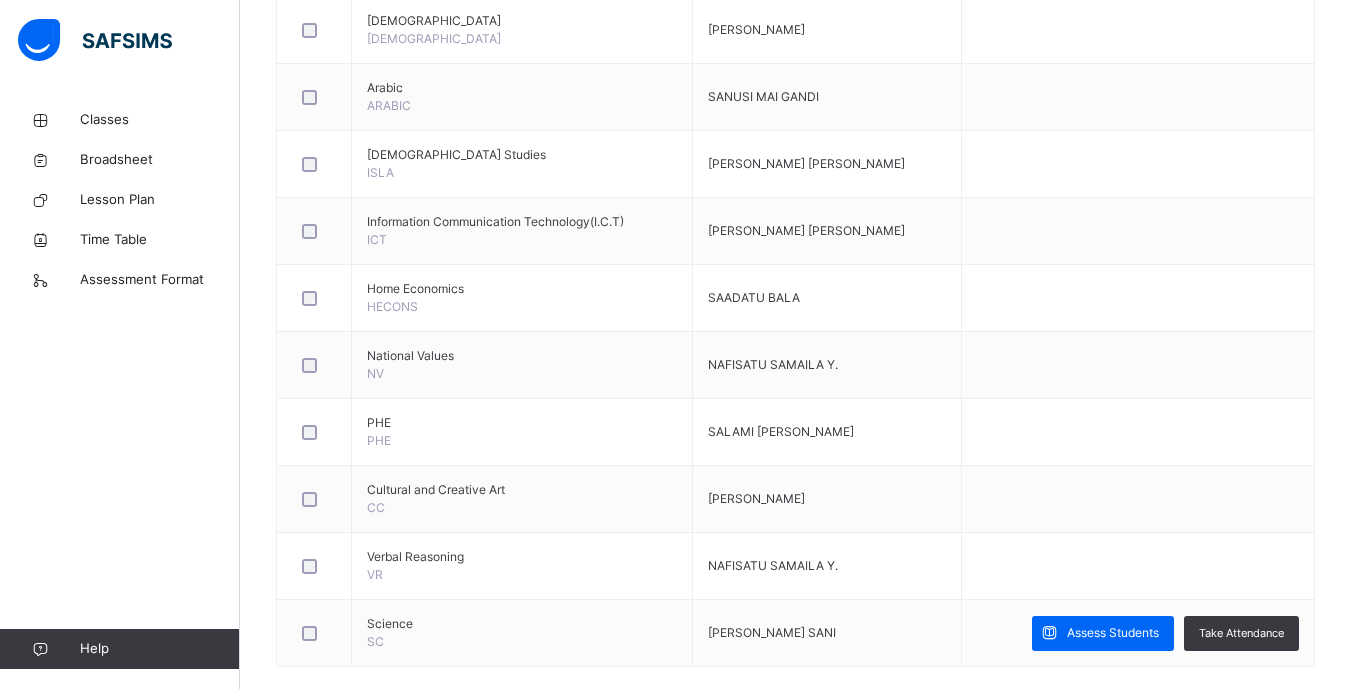 scroll, scrollTop: 738, scrollLeft: 0, axis: vertical 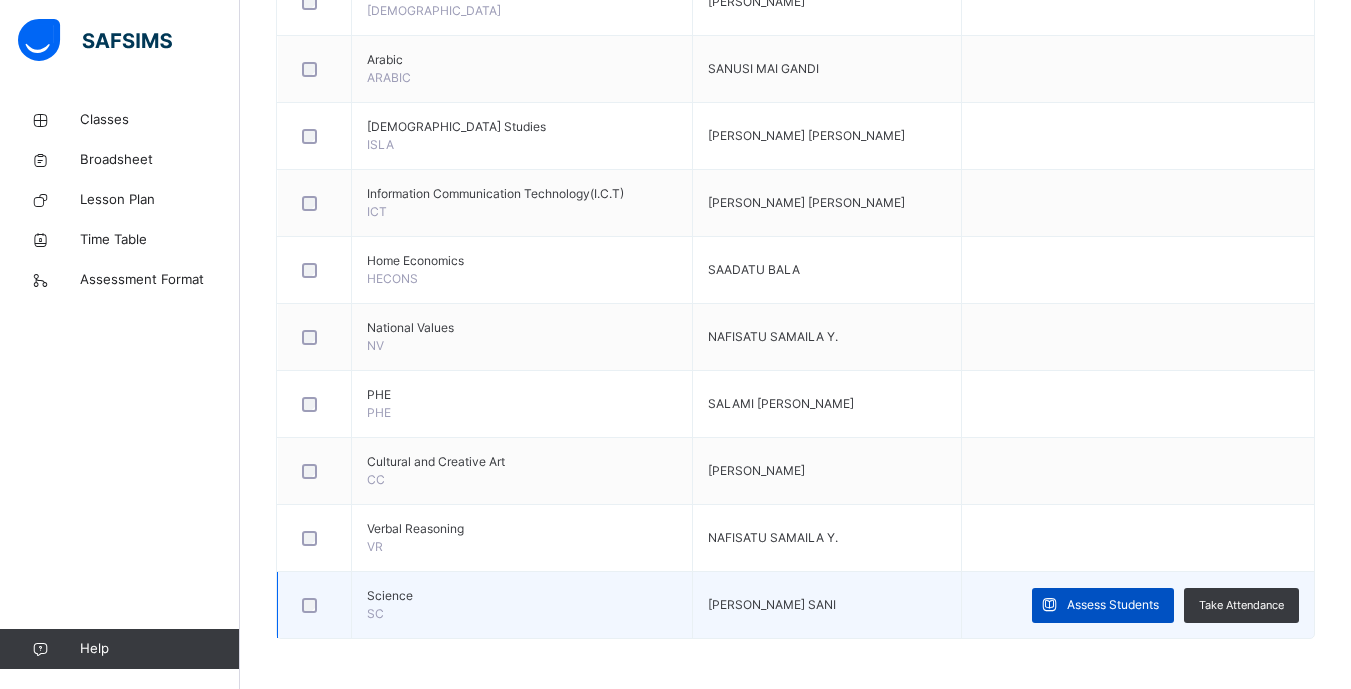 click on "Assess Students" at bounding box center (1113, 605) 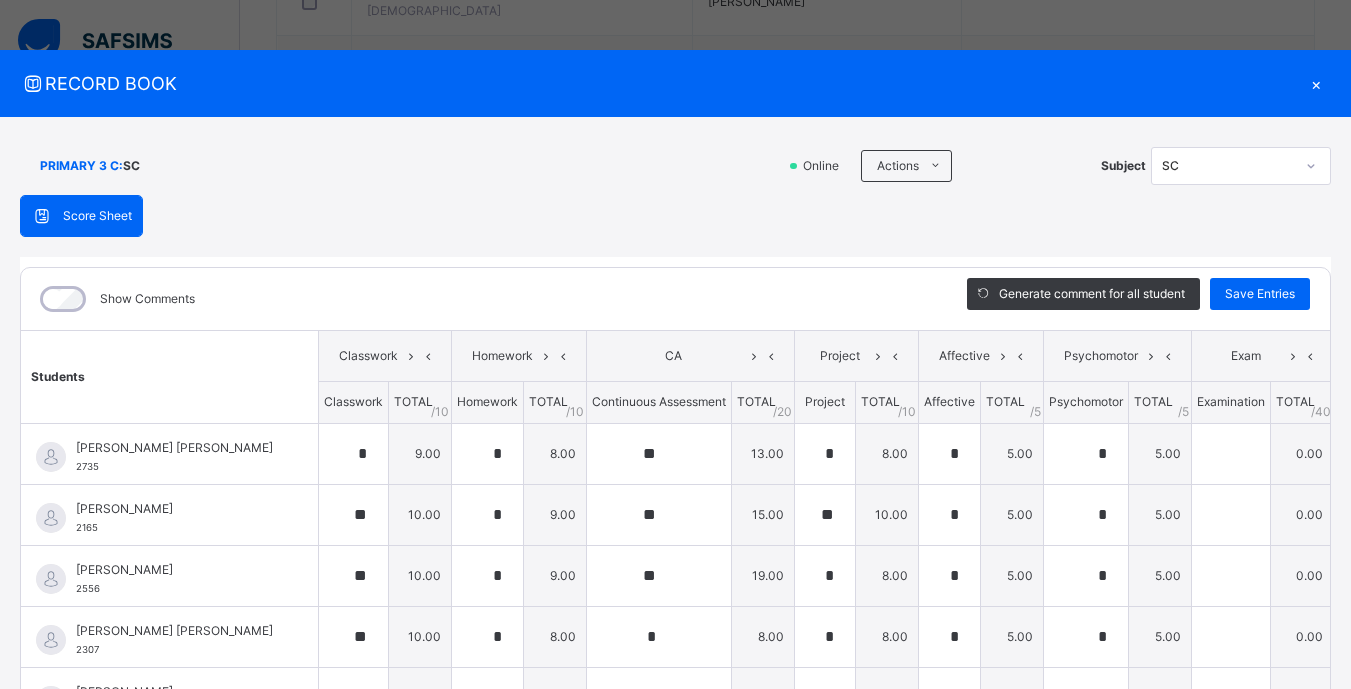 type on "*" 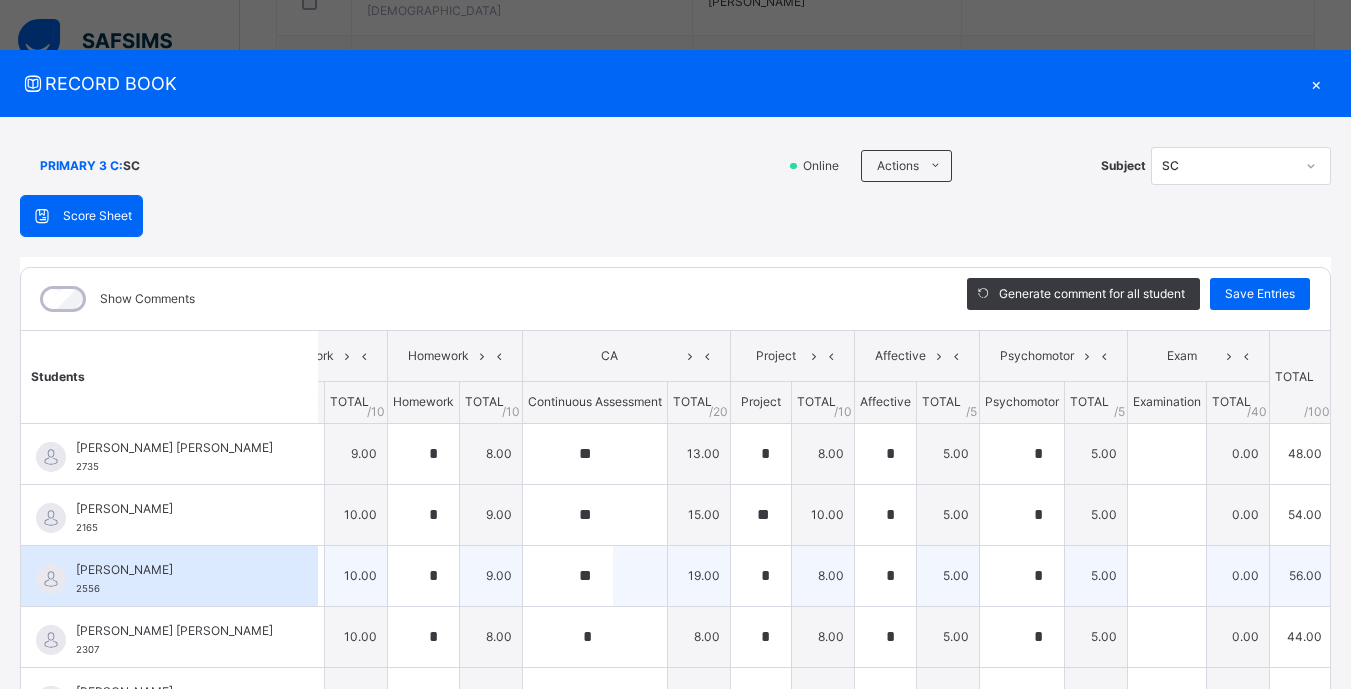scroll, scrollTop: 0, scrollLeft: 67, axis: horizontal 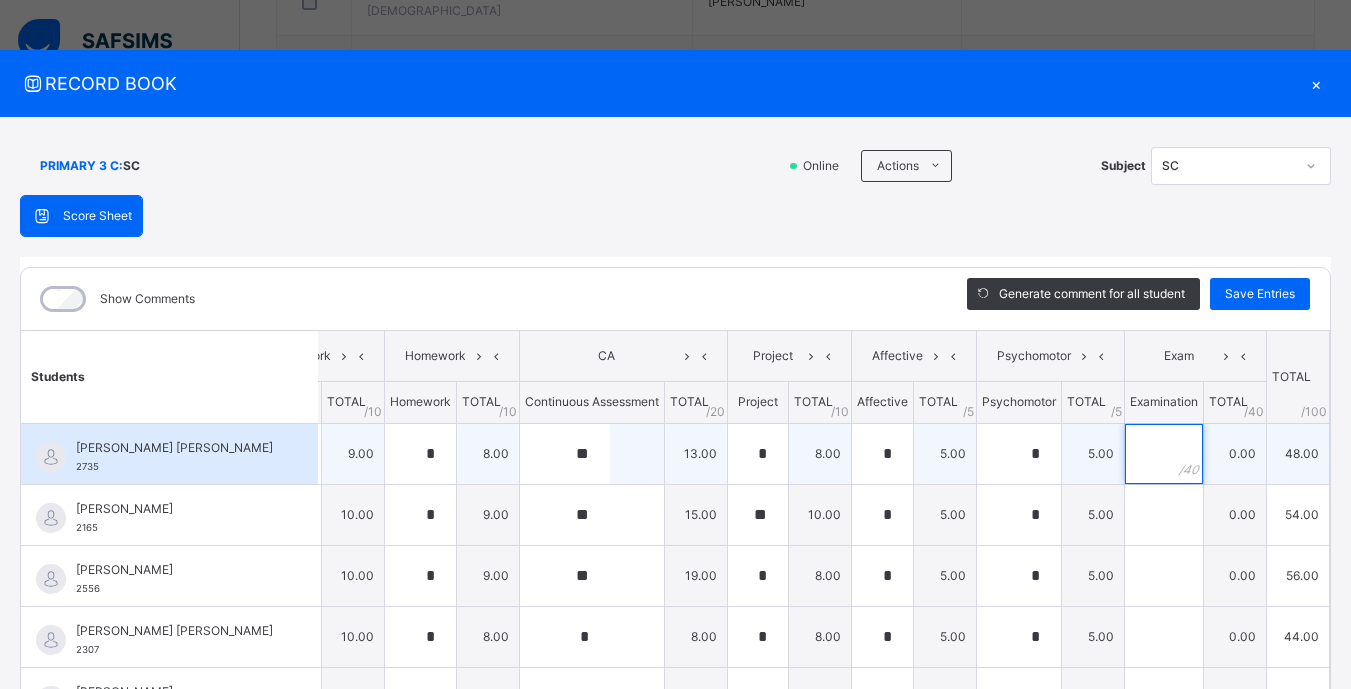 click at bounding box center (1164, 454) 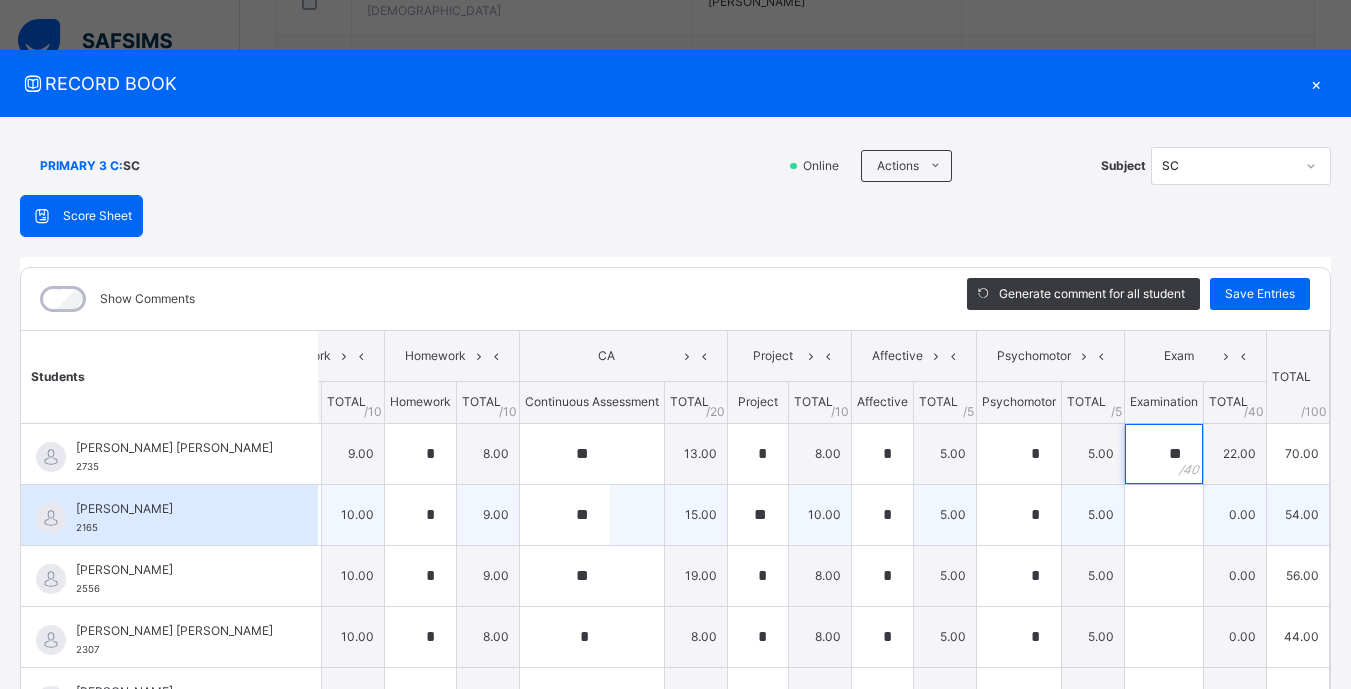 type on "**" 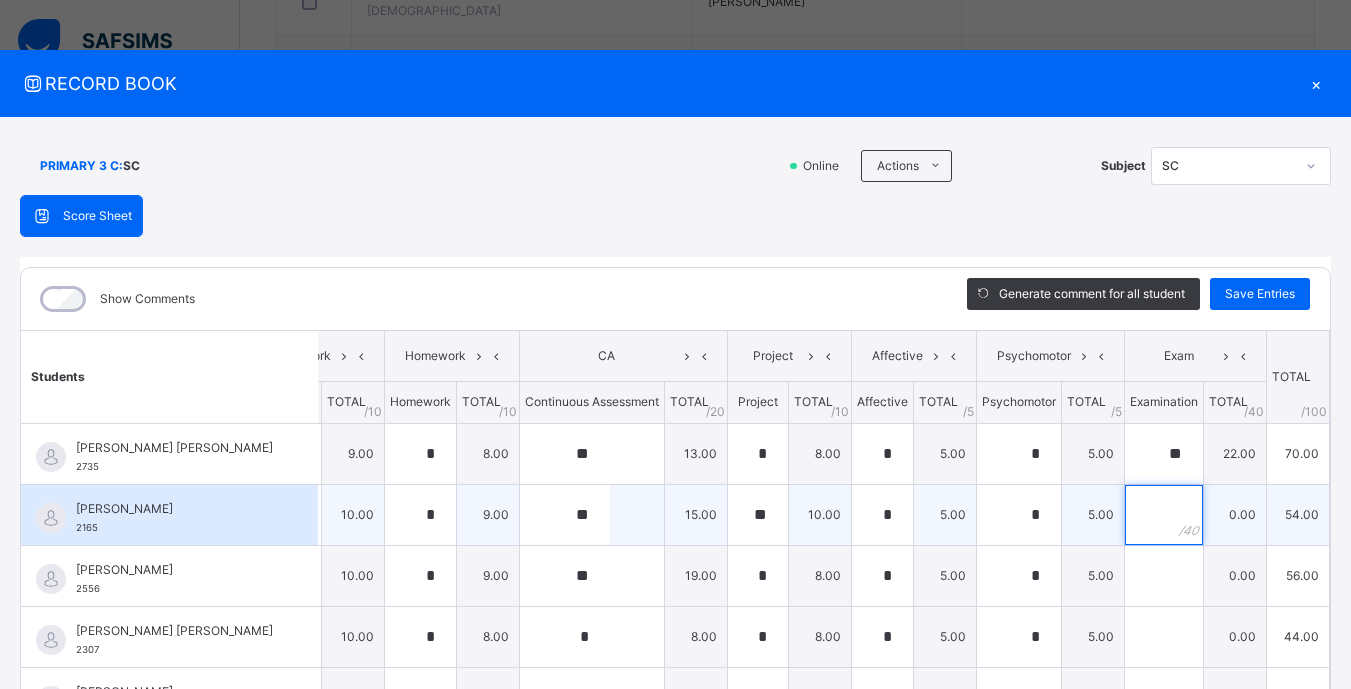 click at bounding box center [1164, 515] 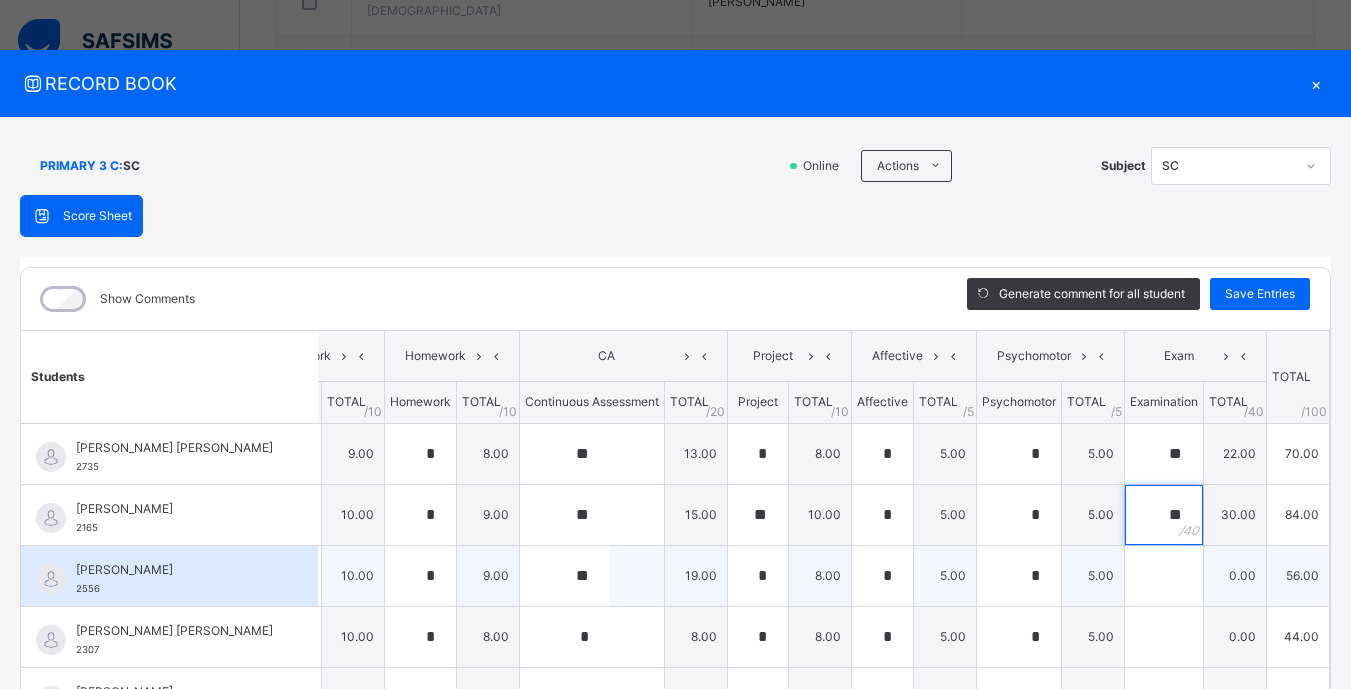 type on "**" 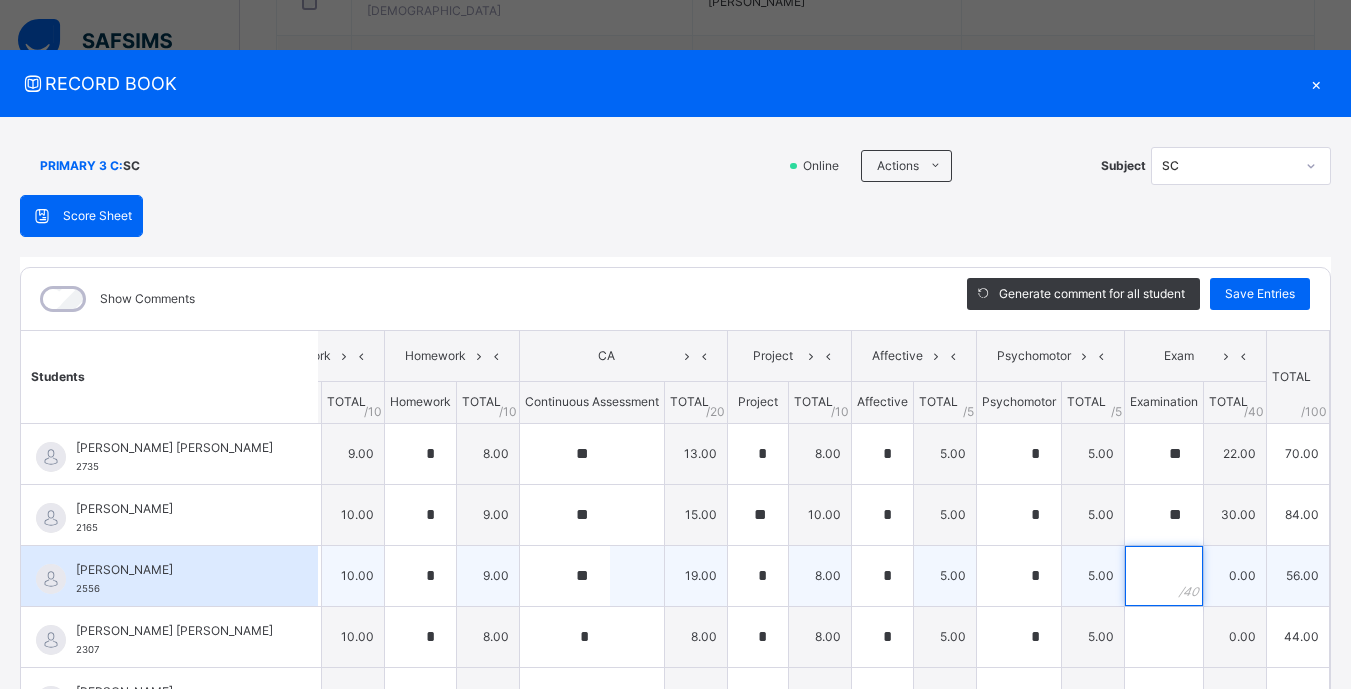 click at bounding box center (1164, 576) 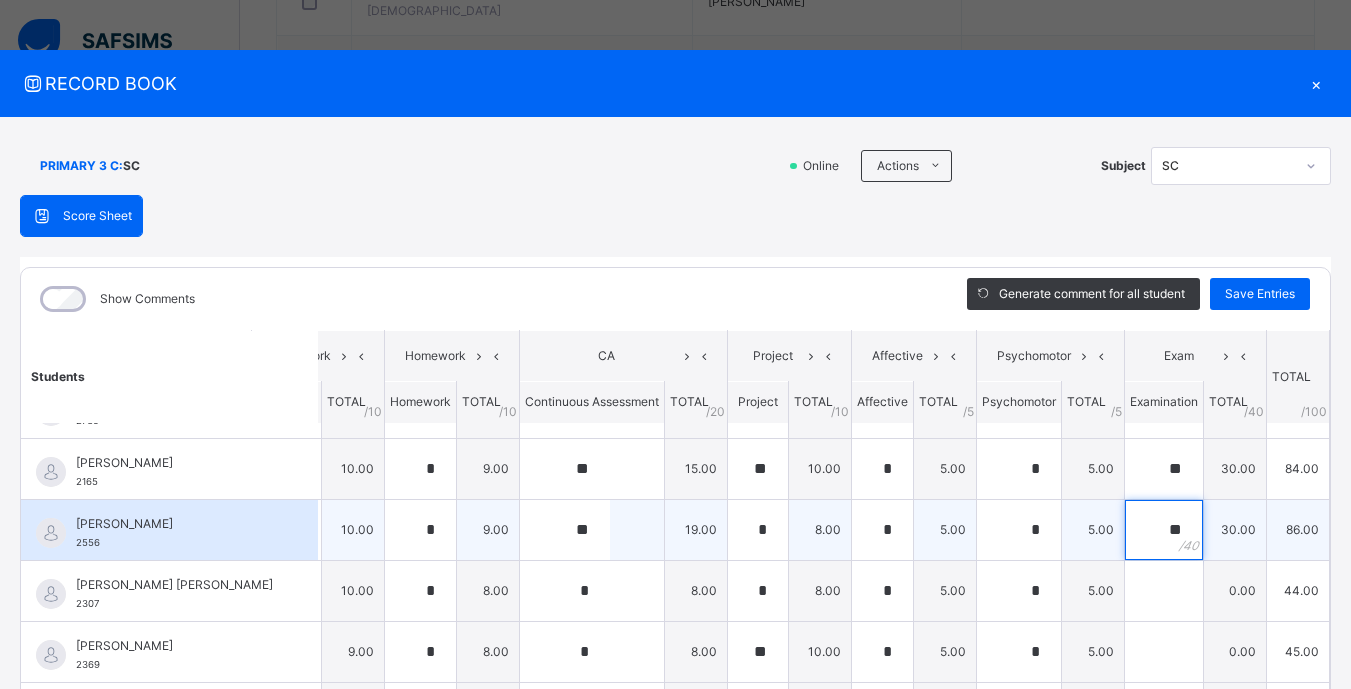 scroll, scrollTop: 47, scrollLeft: 67, axis: both 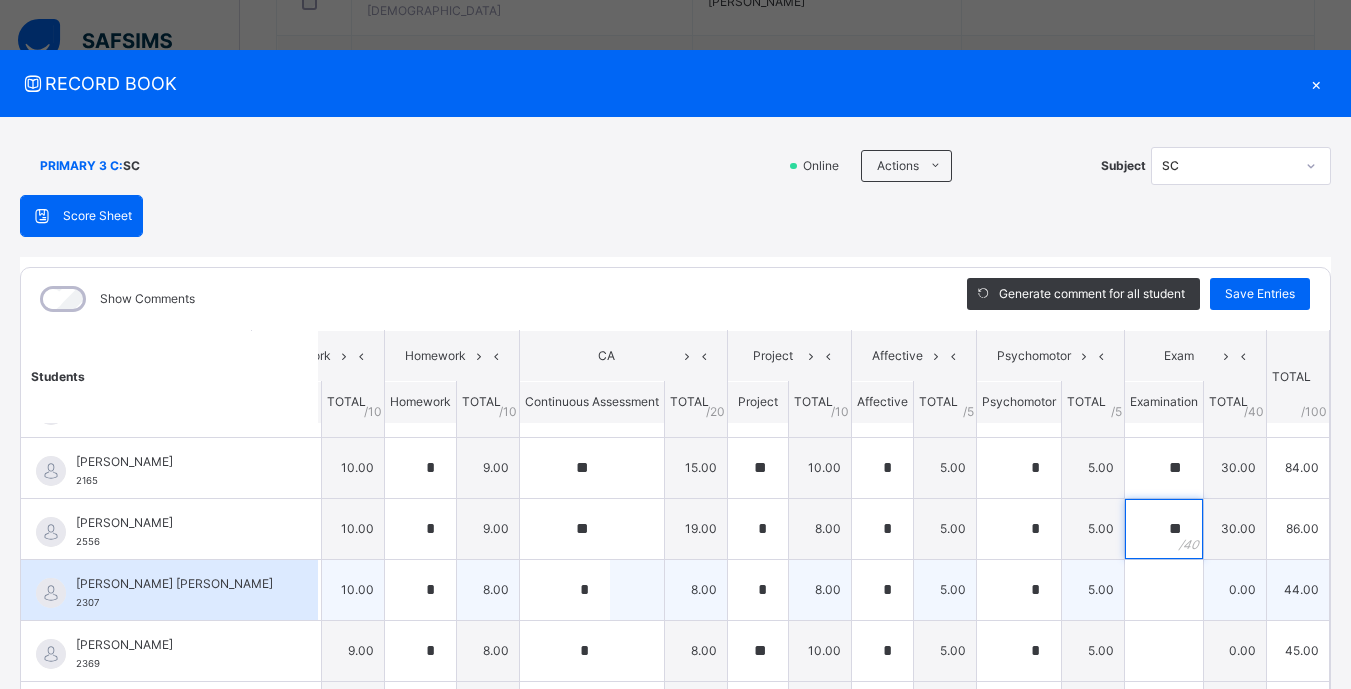 type on "**" 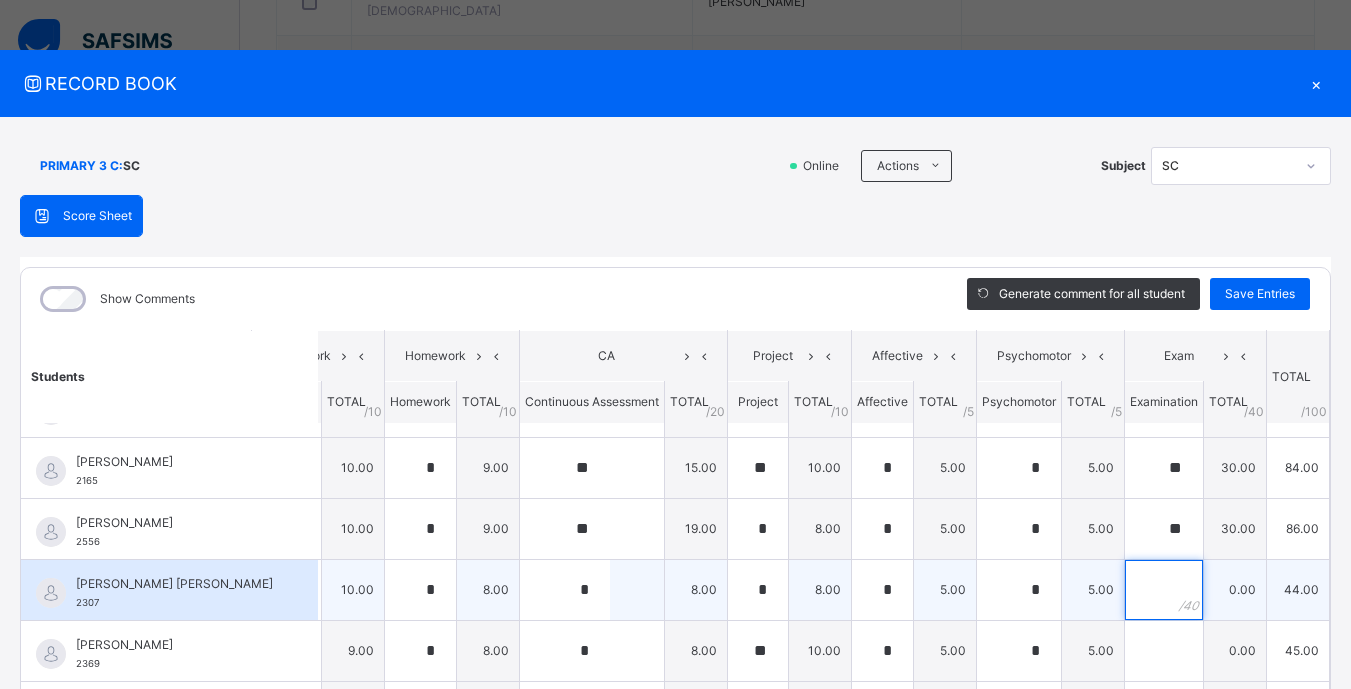 click at bounding box center [1164, 590] 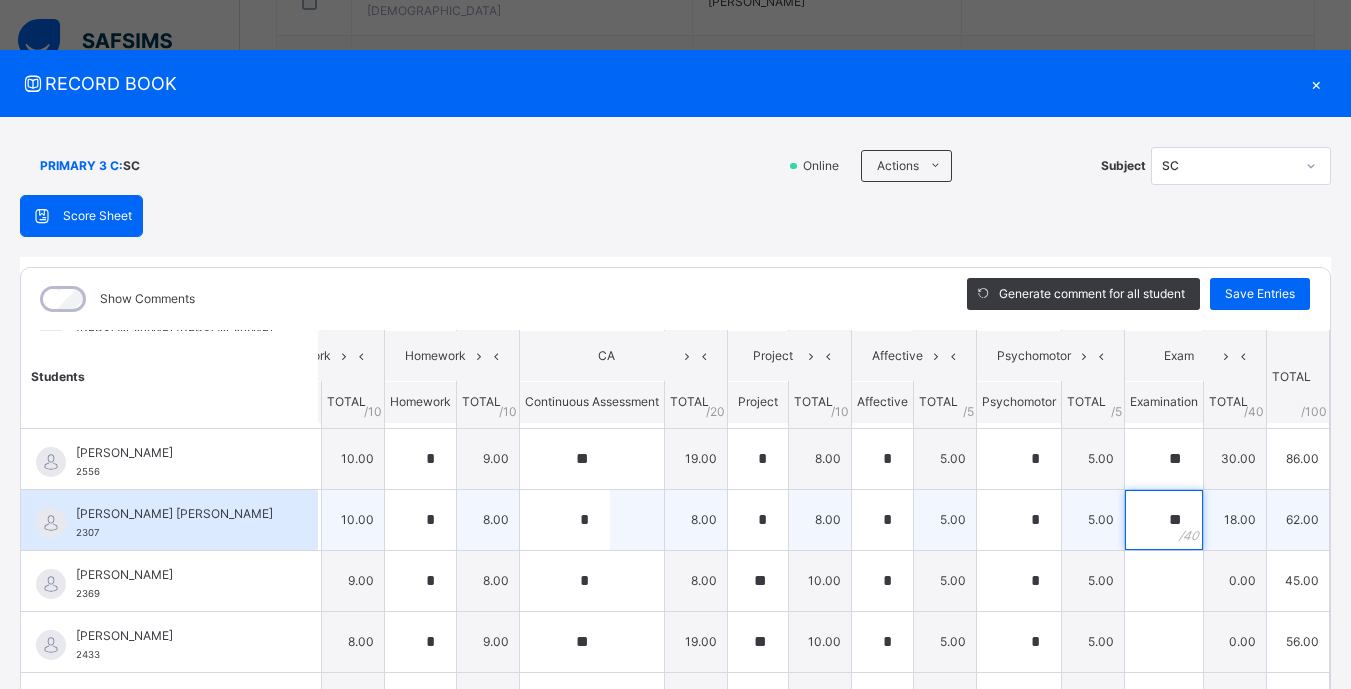 scroll, scrollTop: 118, scrollLeft: 67, axis: both 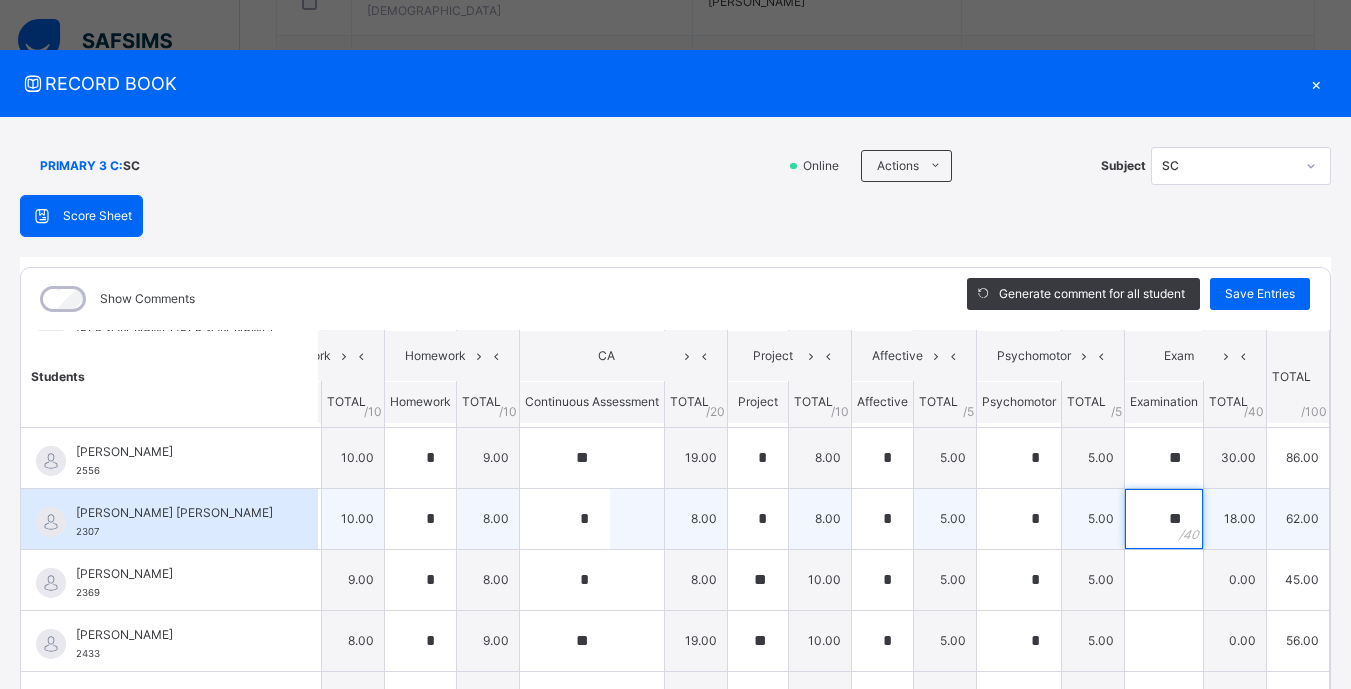 type on "**" 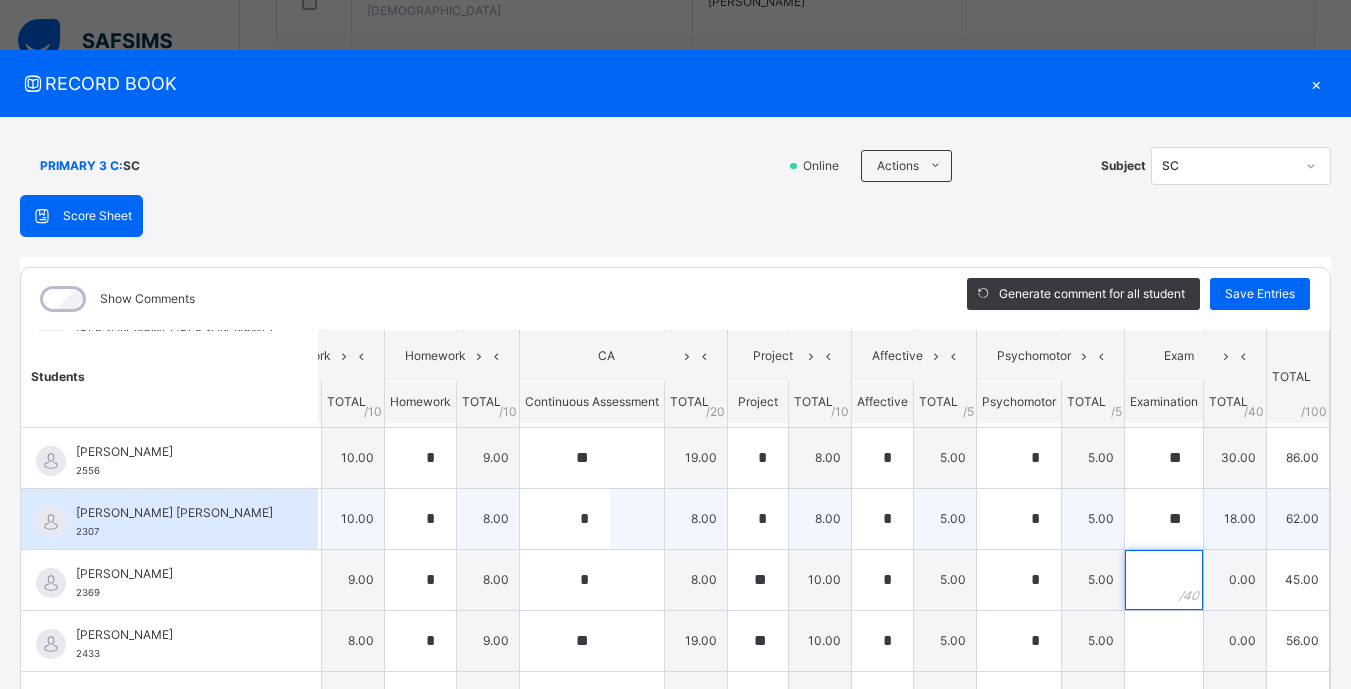 click at bounding box center [1164, 580] 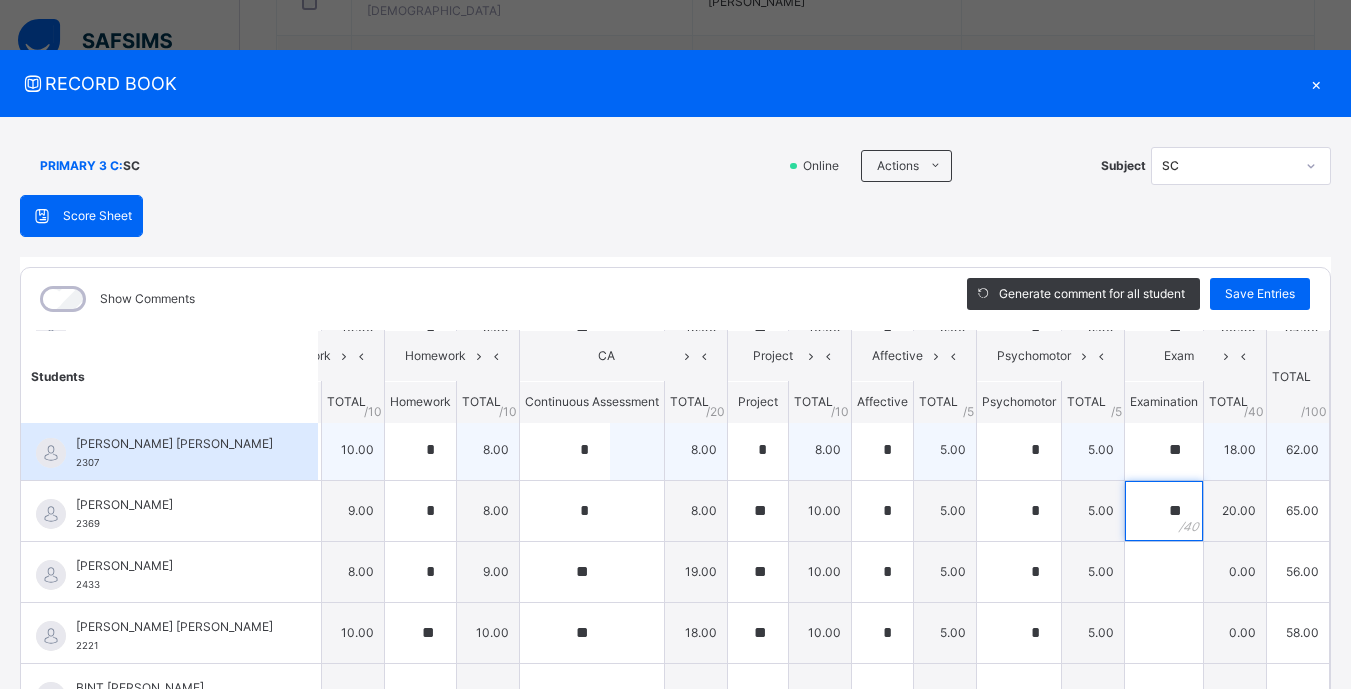 scroll, scrollTop: 188, scrollLeft: 67, axis: both 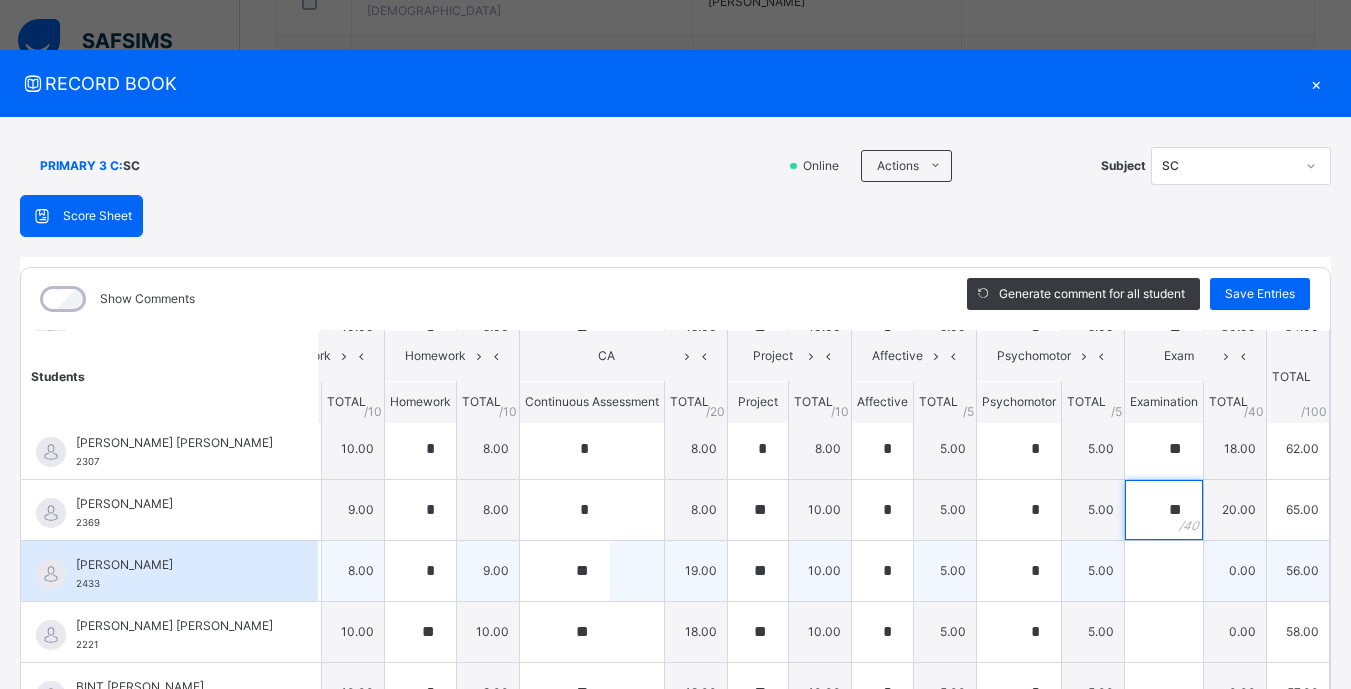 type on "**" 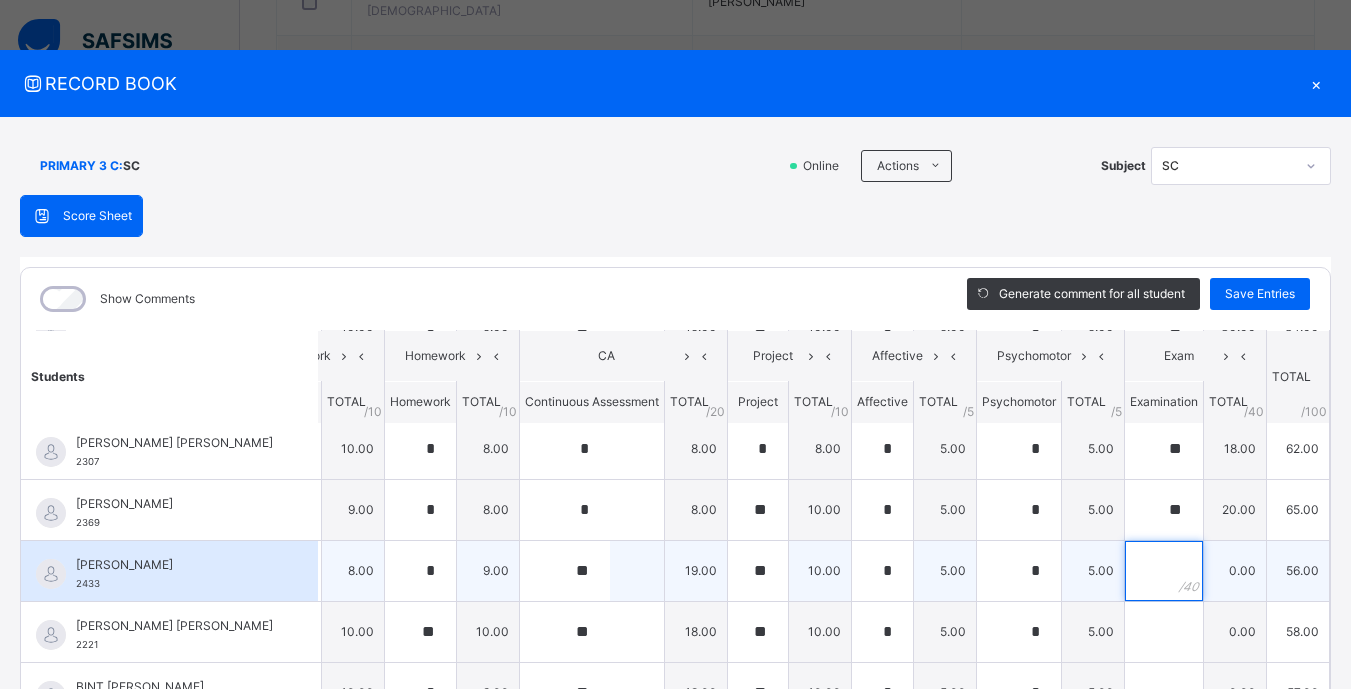 click at bounding box center [1164, 571] 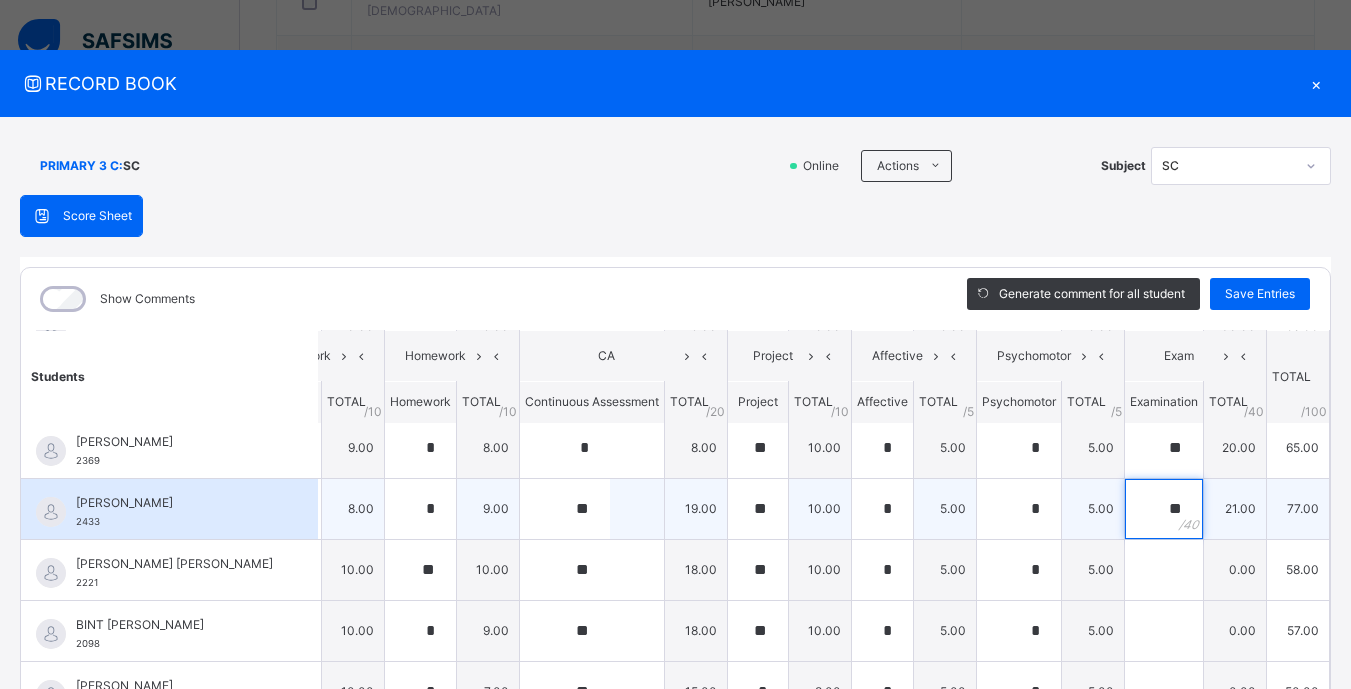 scroll, scrollTop: 253, scrollLeft: 67, axis: both 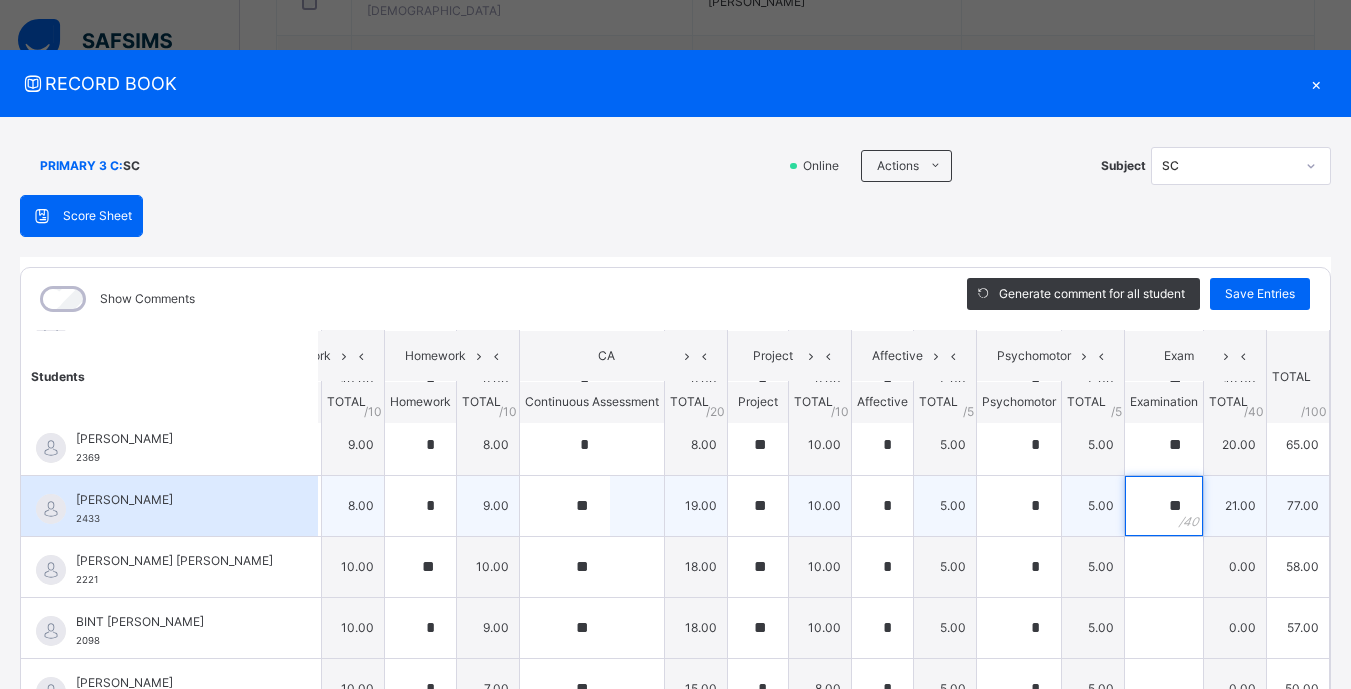 type on "**" 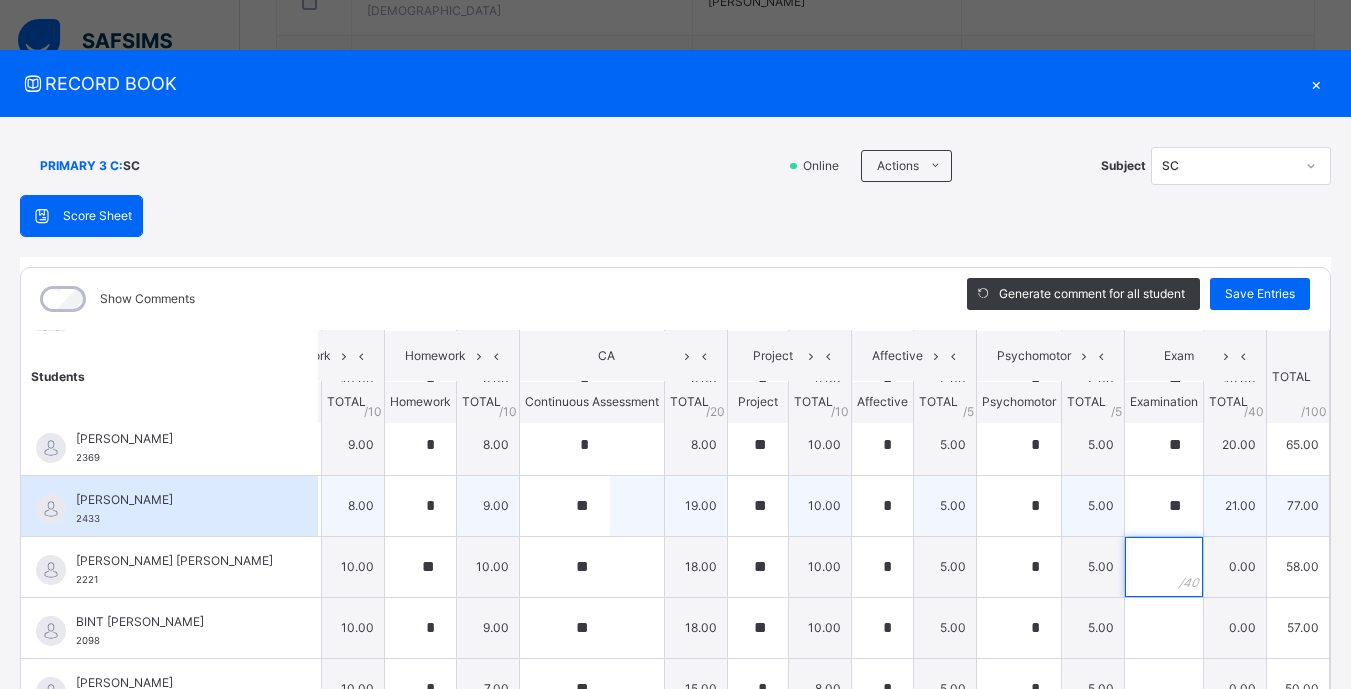 click at bounding box center [1164, 567] 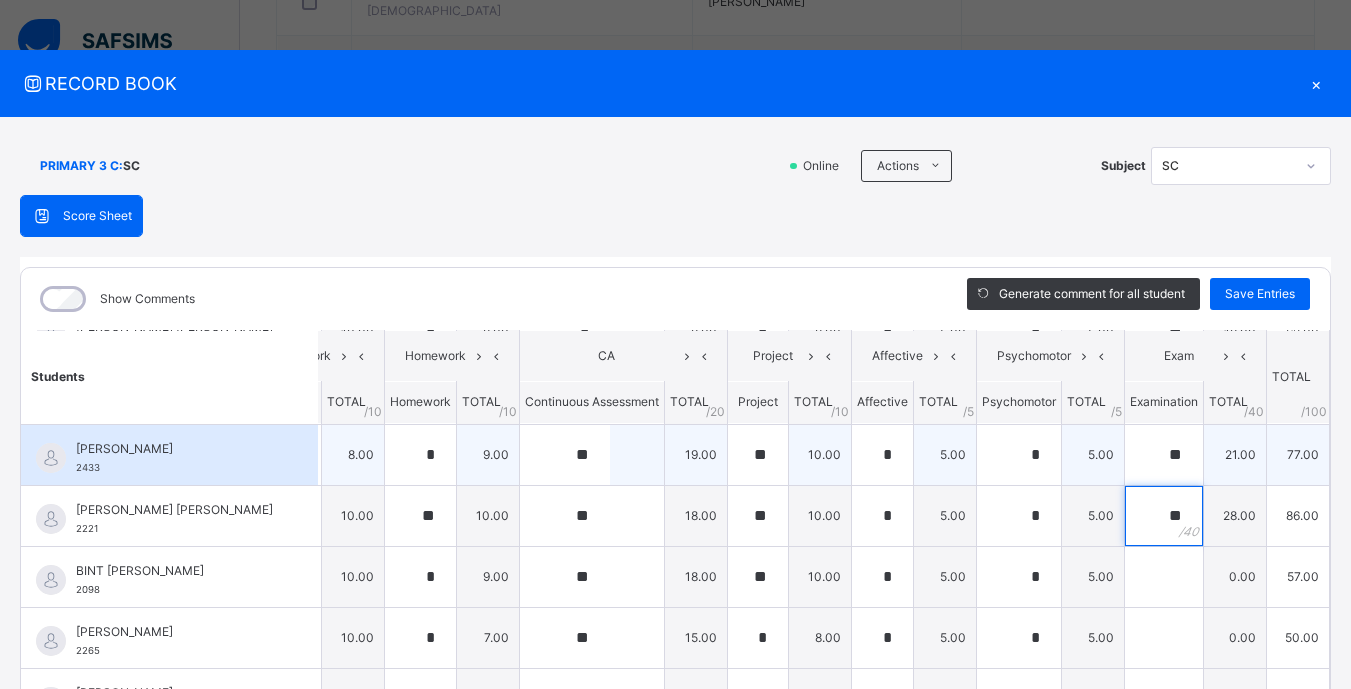 scroll, scrollTop: 305, scrollLeft: 67, axis: both 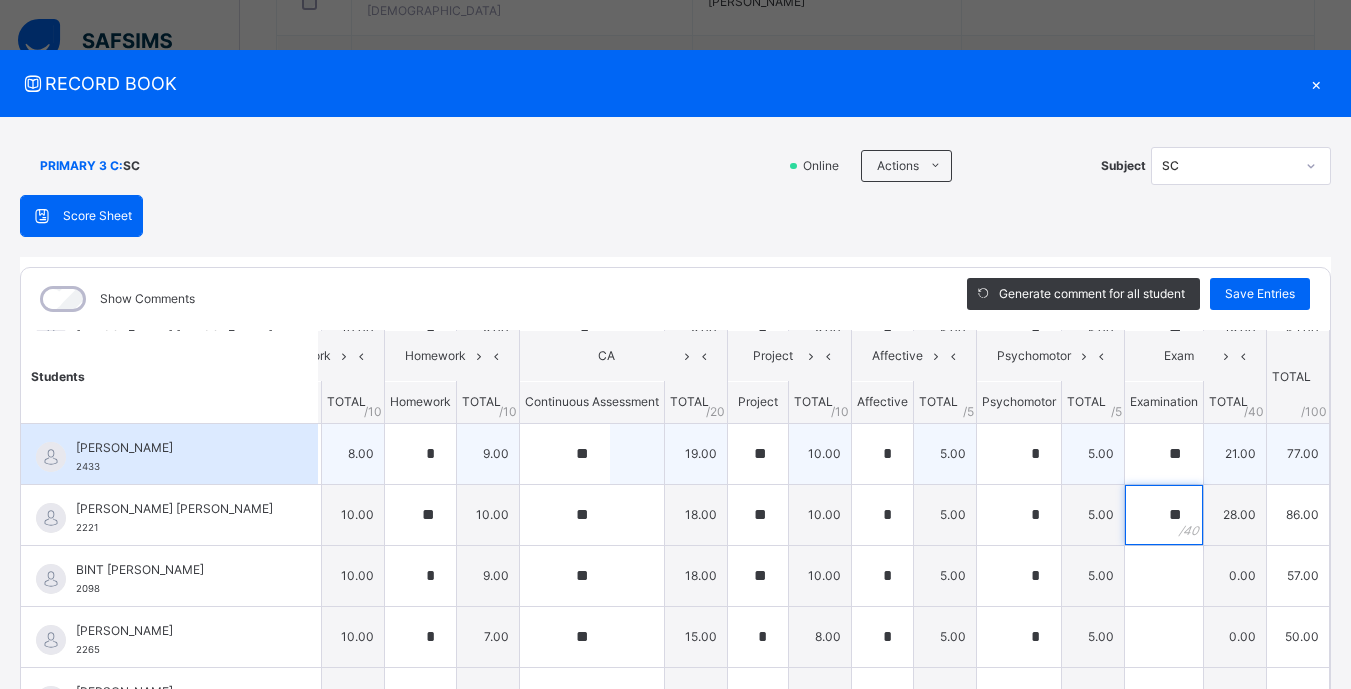 type on "**" 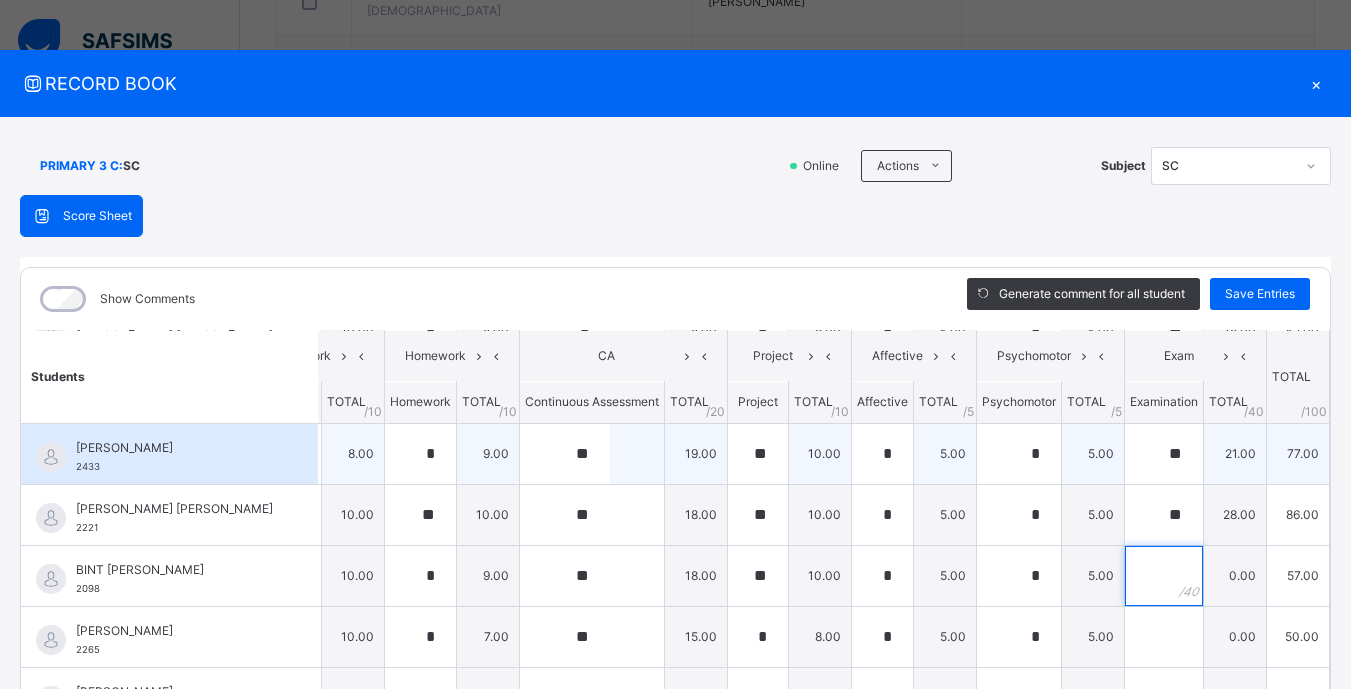 click at bounding box center (1164, 576) 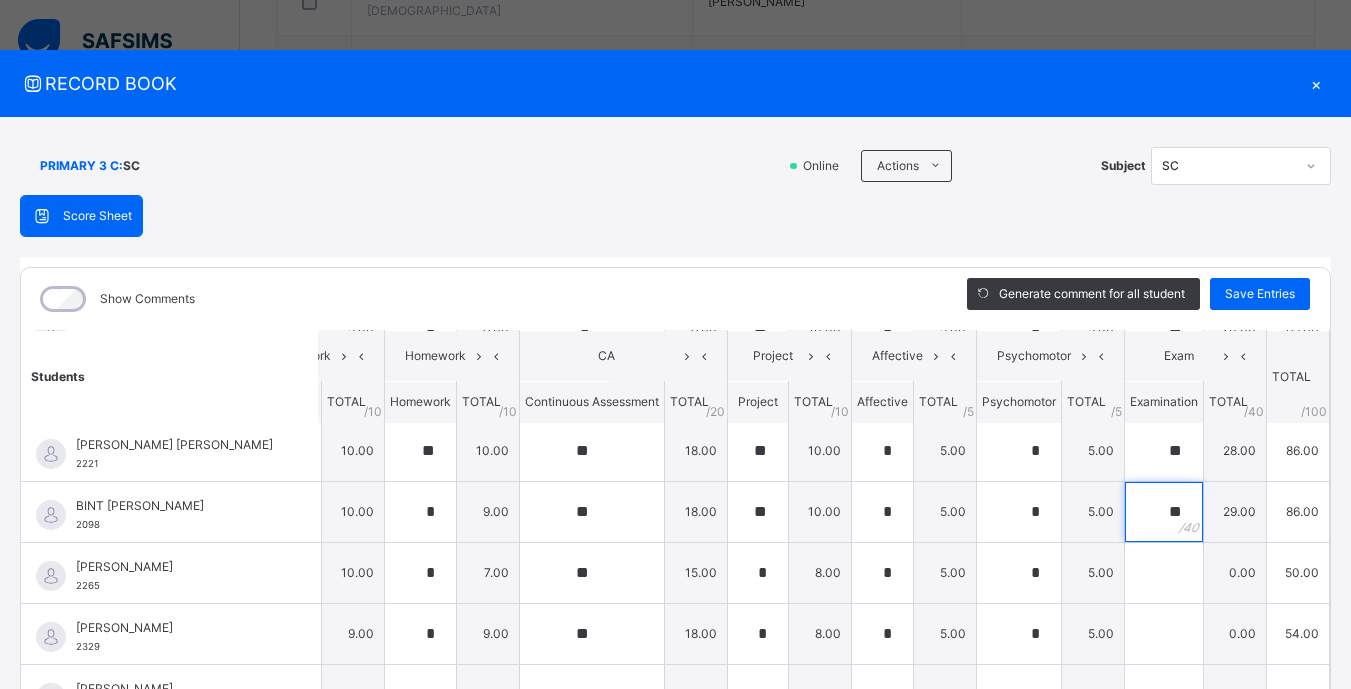 scroll, scrollTop: 370, scrollLeft: 67, axis: both 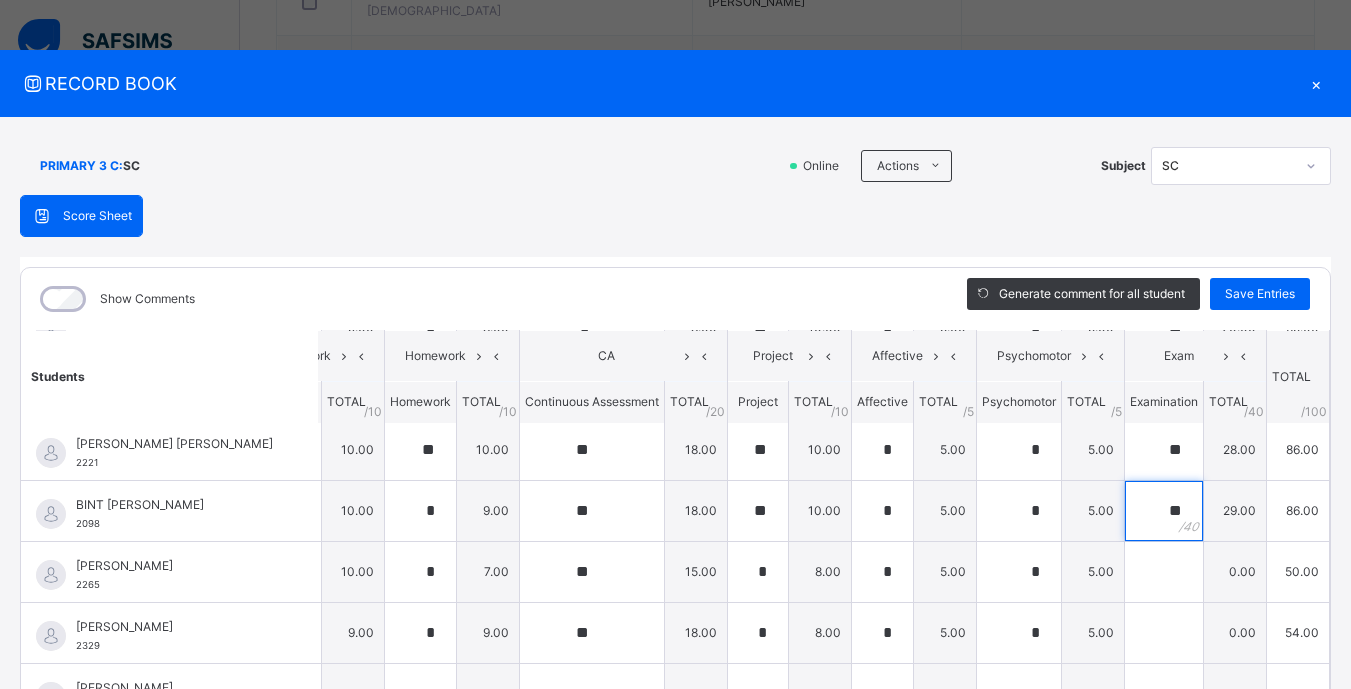 type on "**" 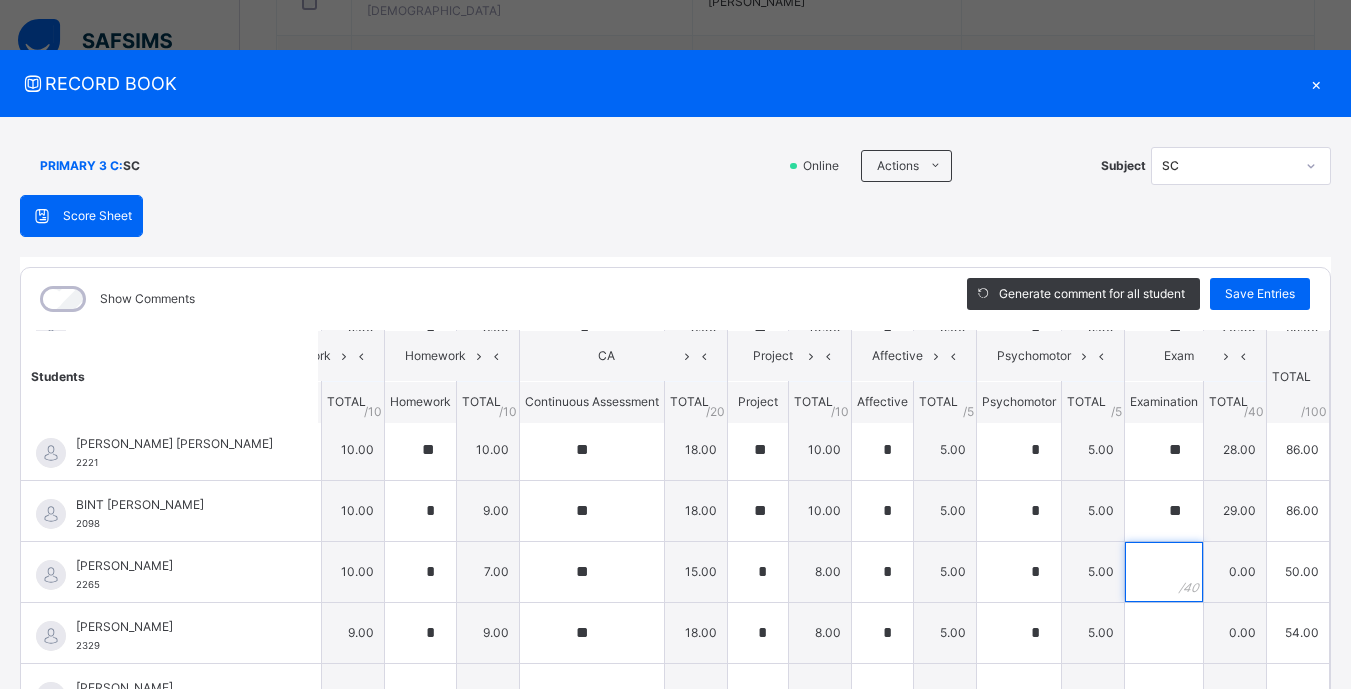 click at bounding box center [1164, 572] 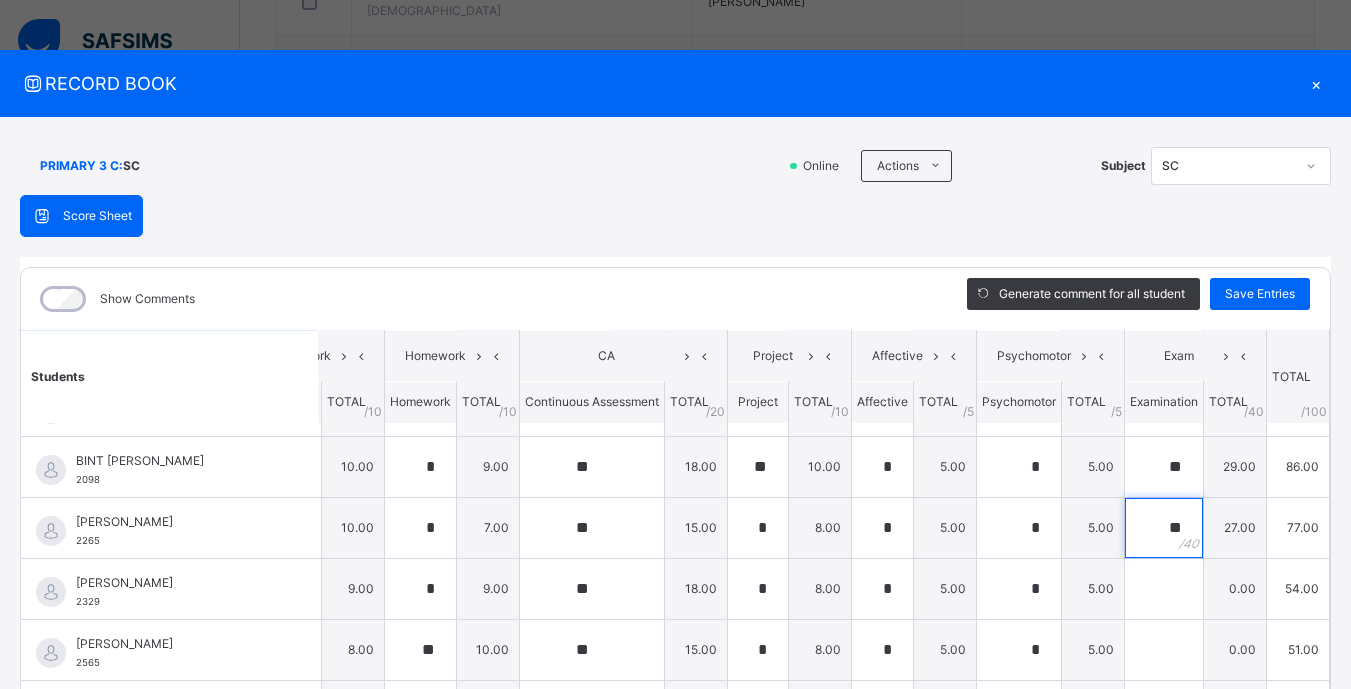 scroll, scrollTop: 421, scrollLeft: 67, axis: both 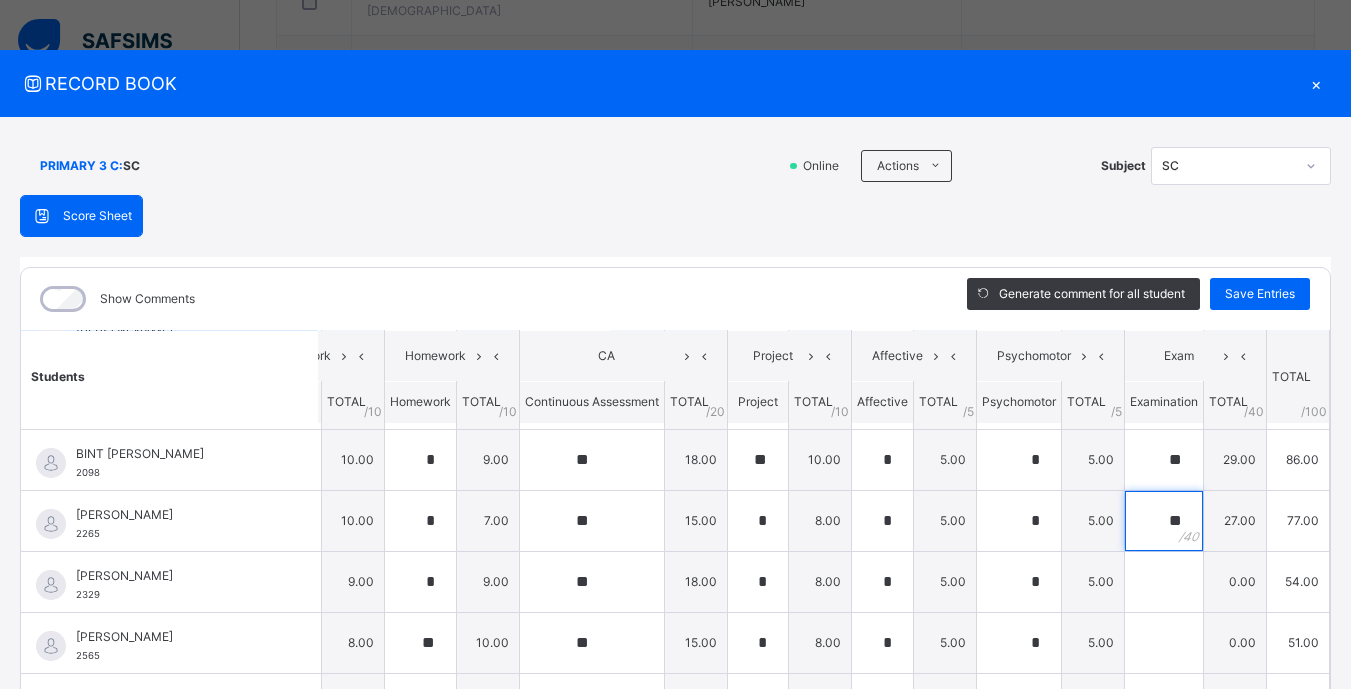 type on "**" 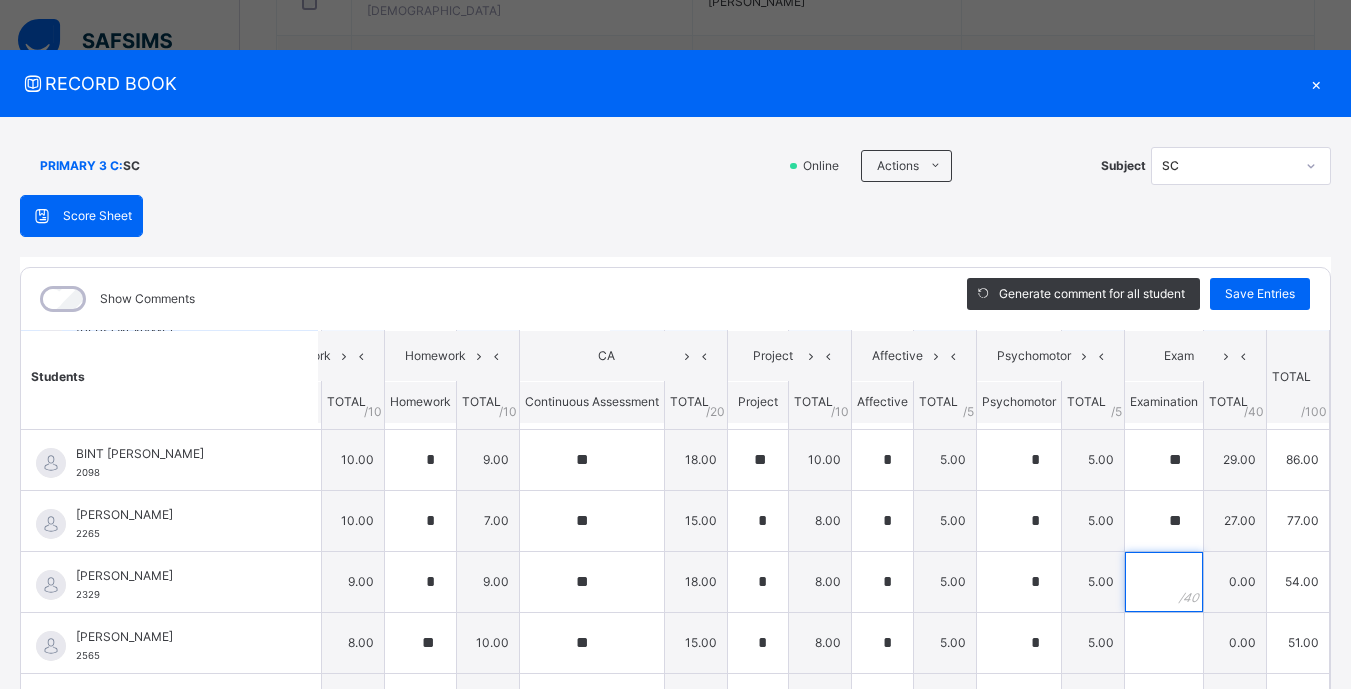 click at bounding box center [1164, 582] 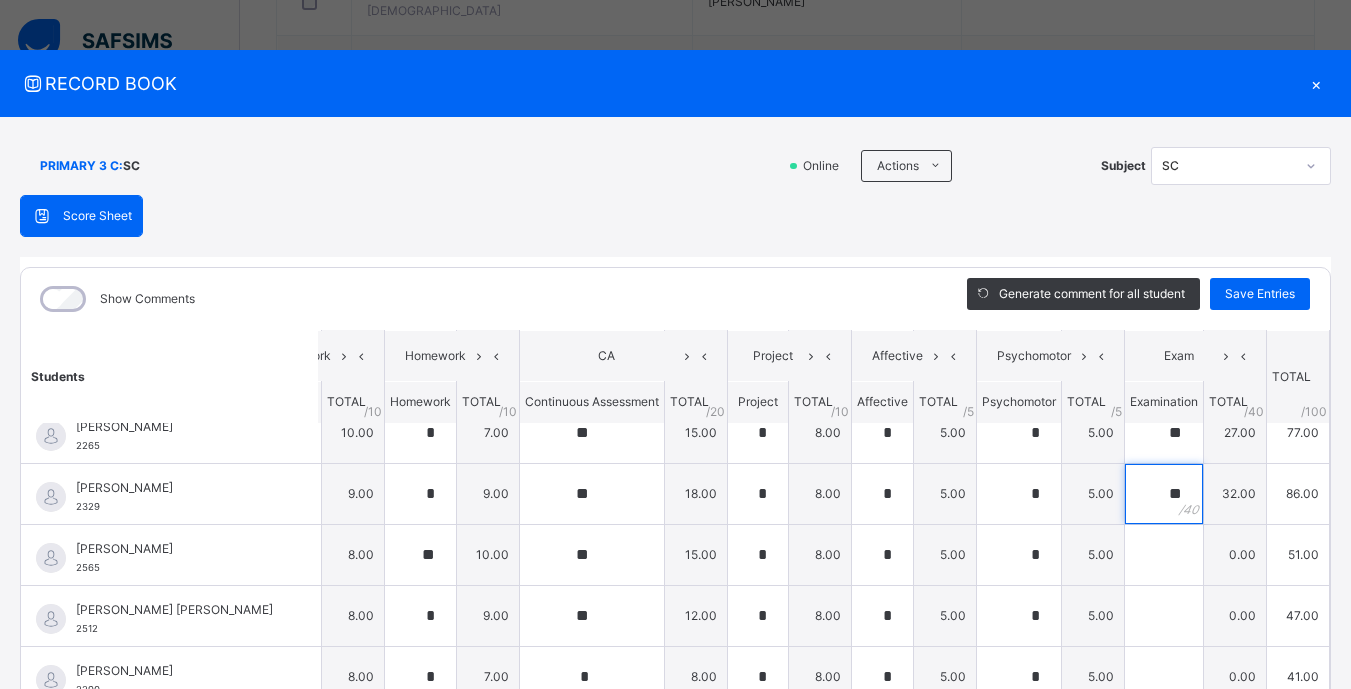scroll, scrollTop: 524, scrollLeft: 67, axis: both 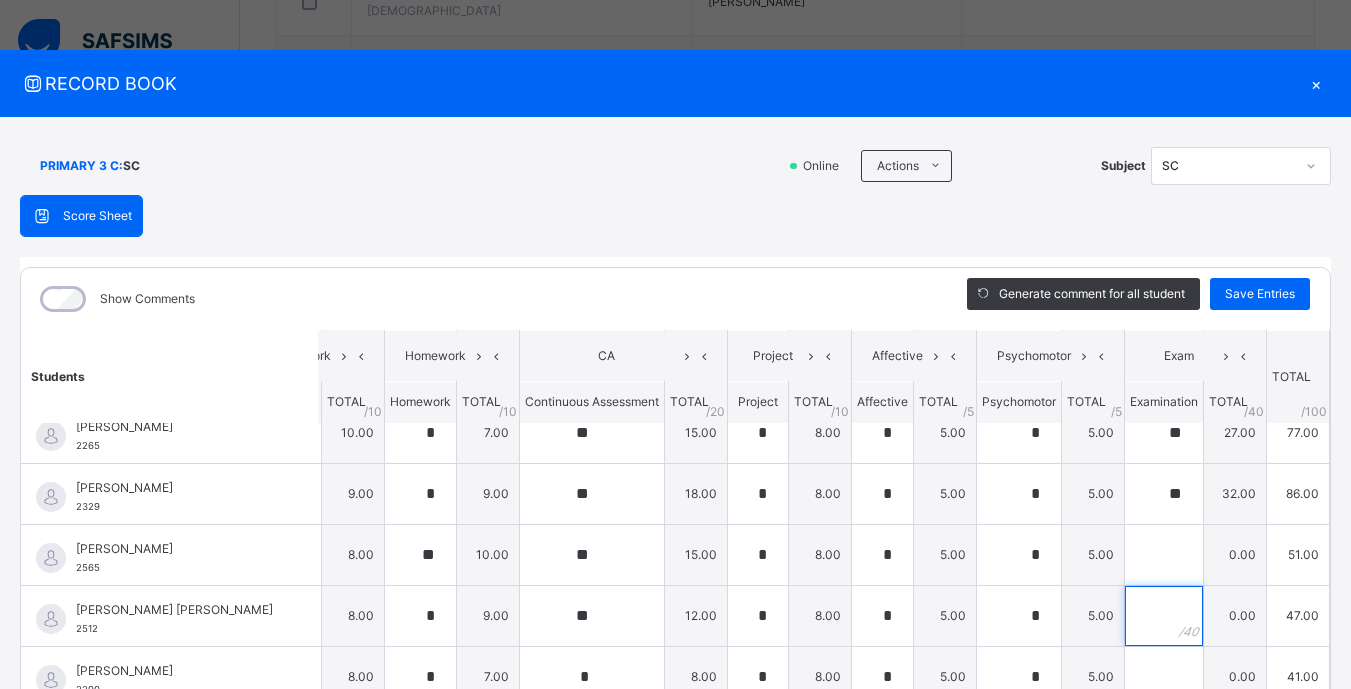 click at bounding box center (1164, 616) 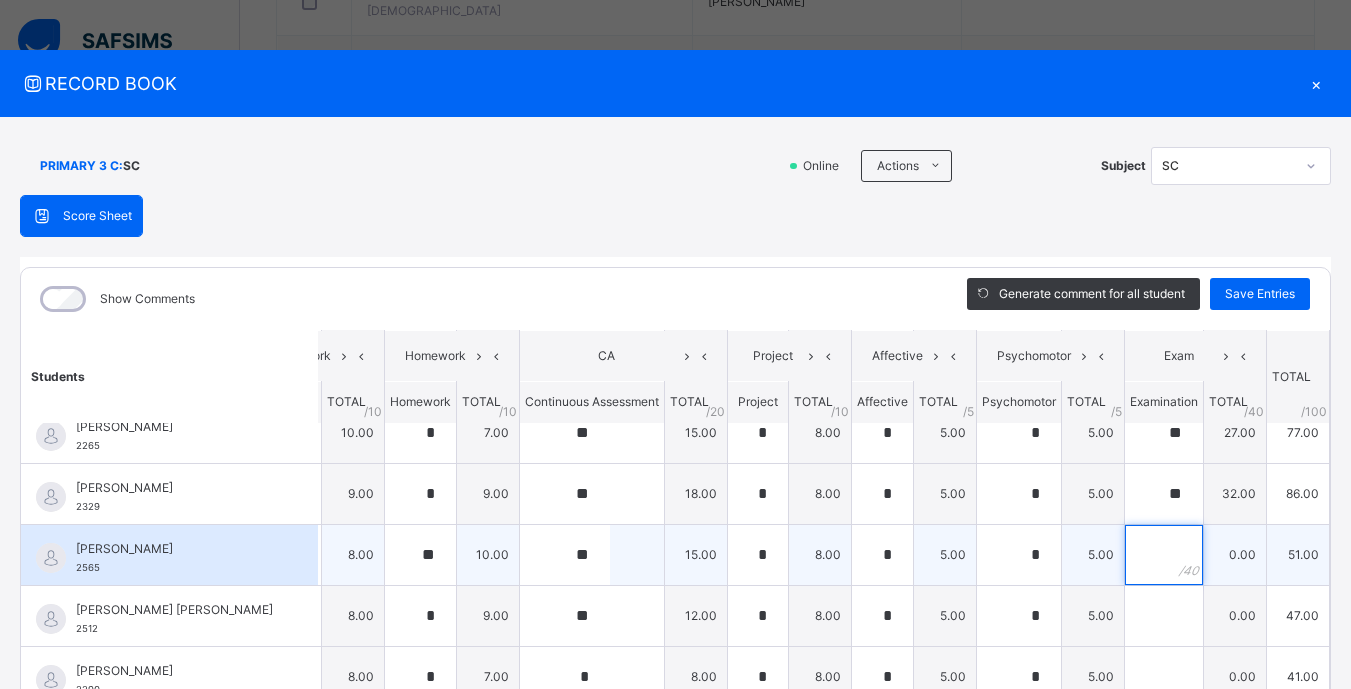 click at bounding box center [1164, 555] 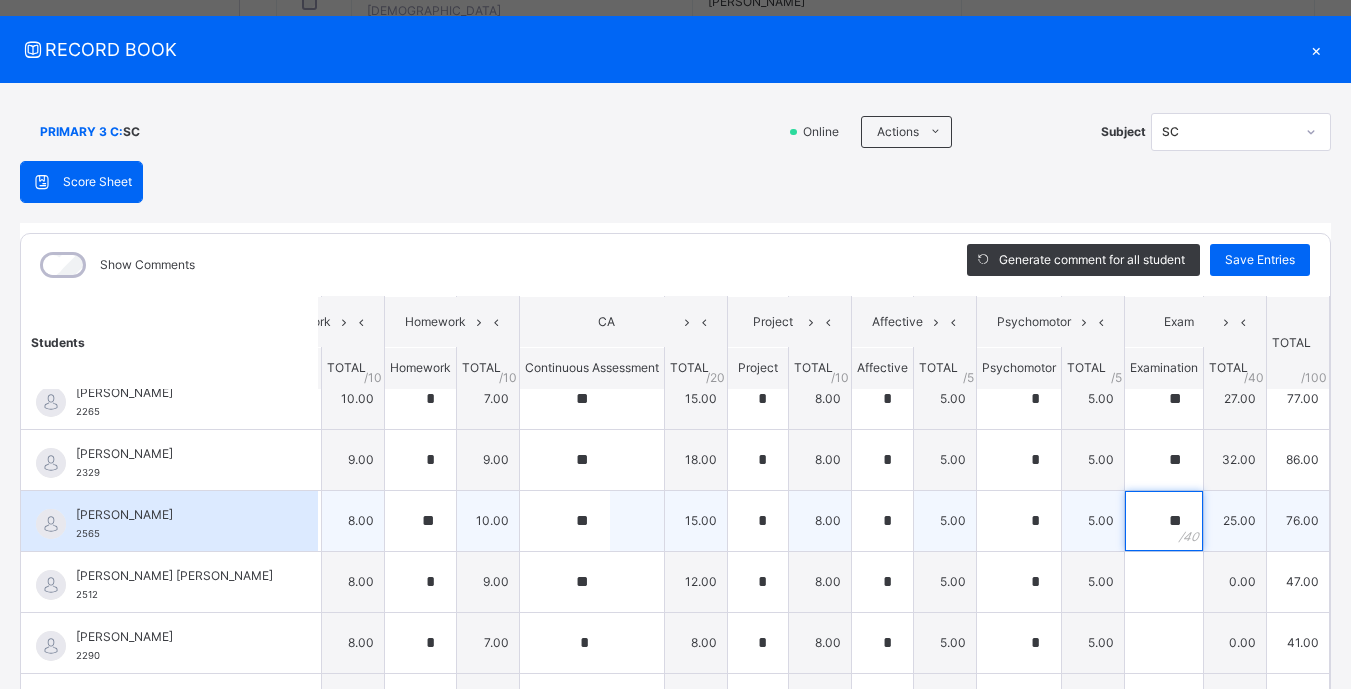 scroll, scrollTop: 35, scrollLeft: 0, axis: vertical 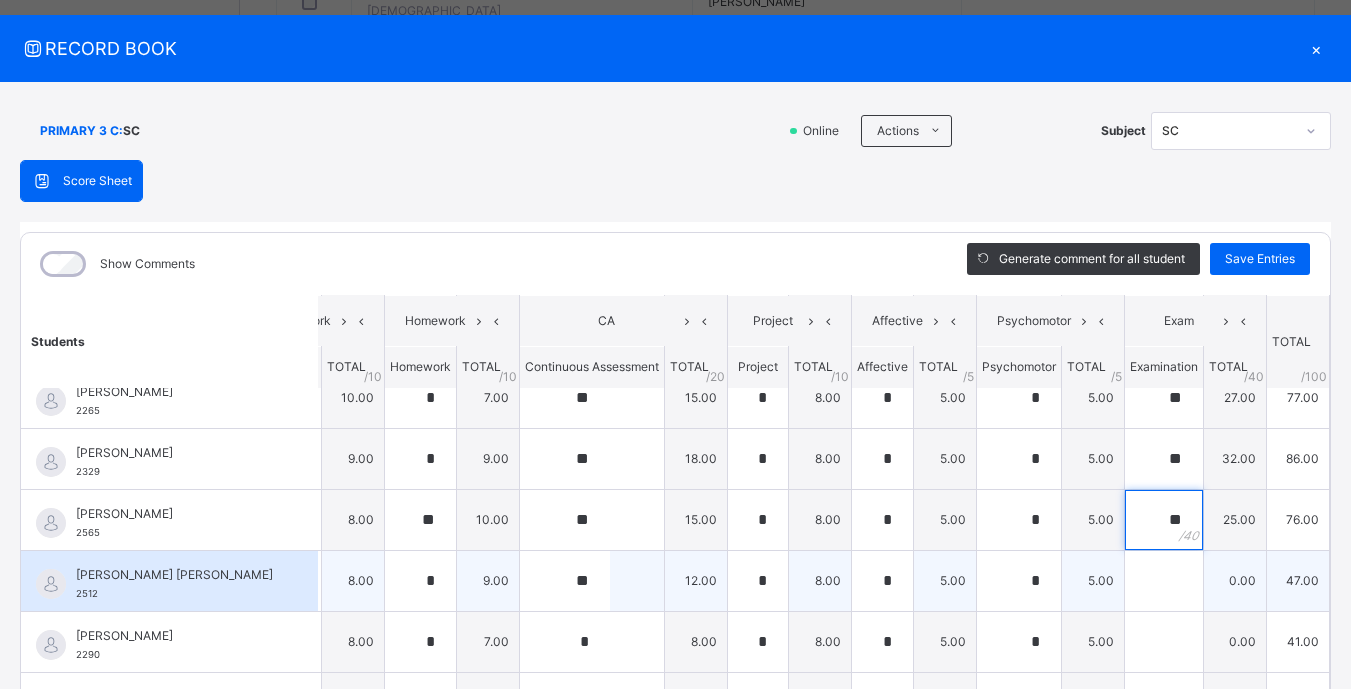 type on "**" 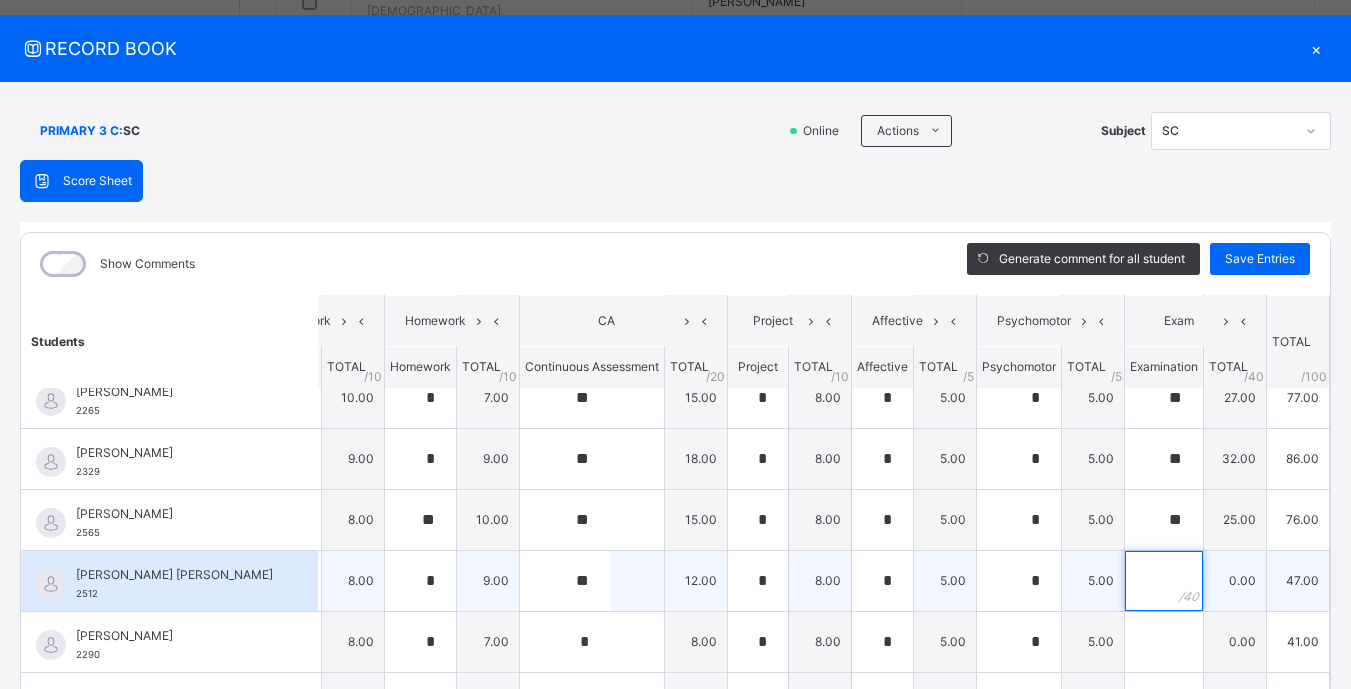 click at bounding box center [1164, 581] 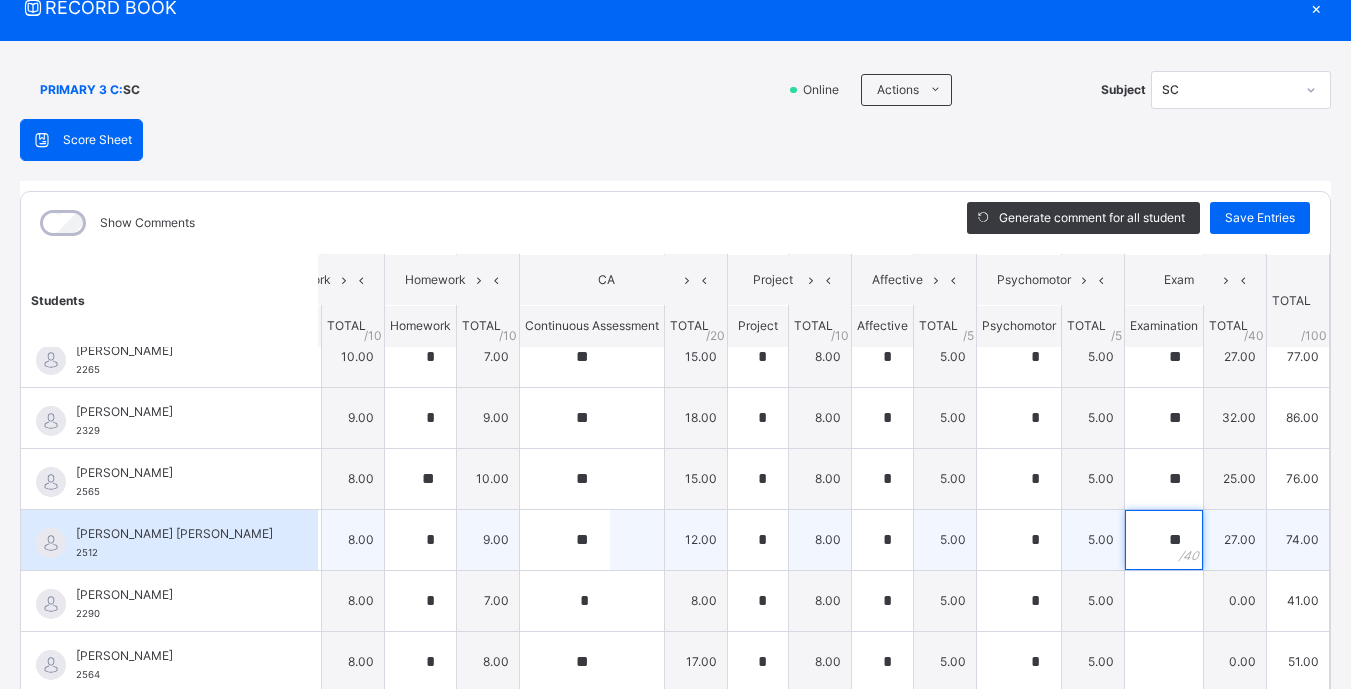 scroll, scrollTop: 77, scrollLeft: 0, axis: vertical 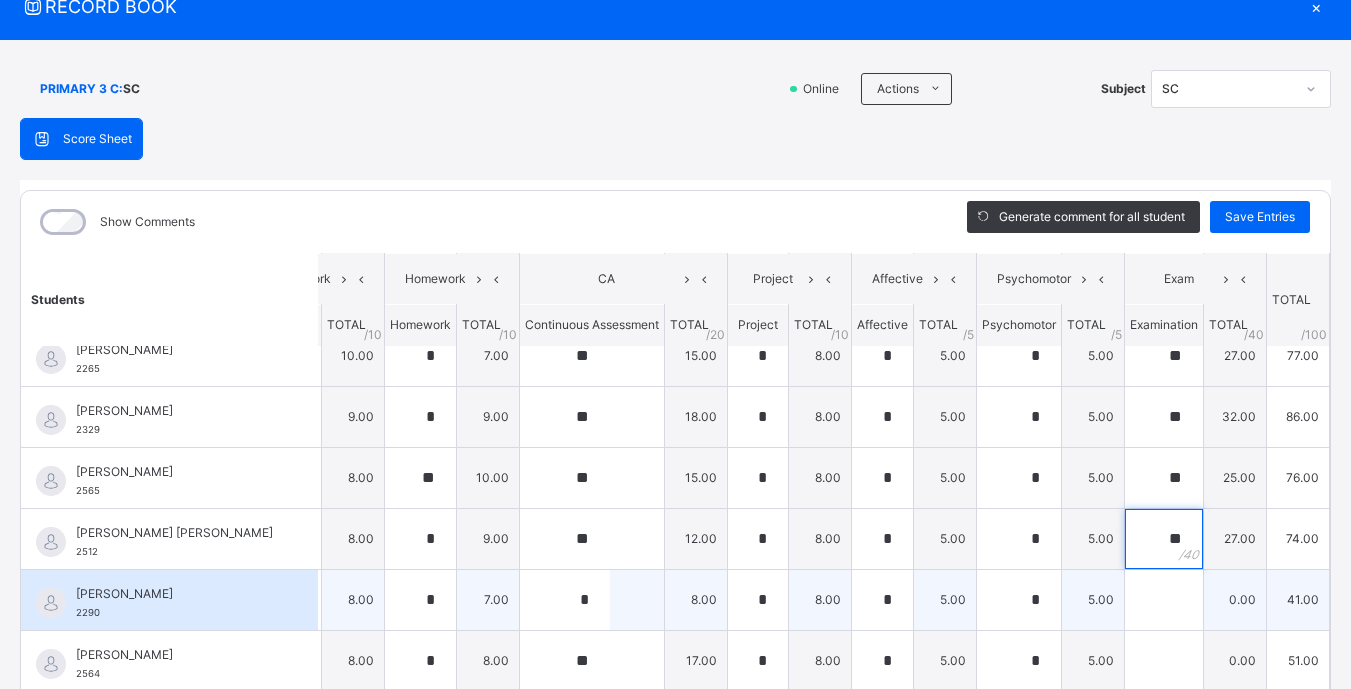 type on "**" 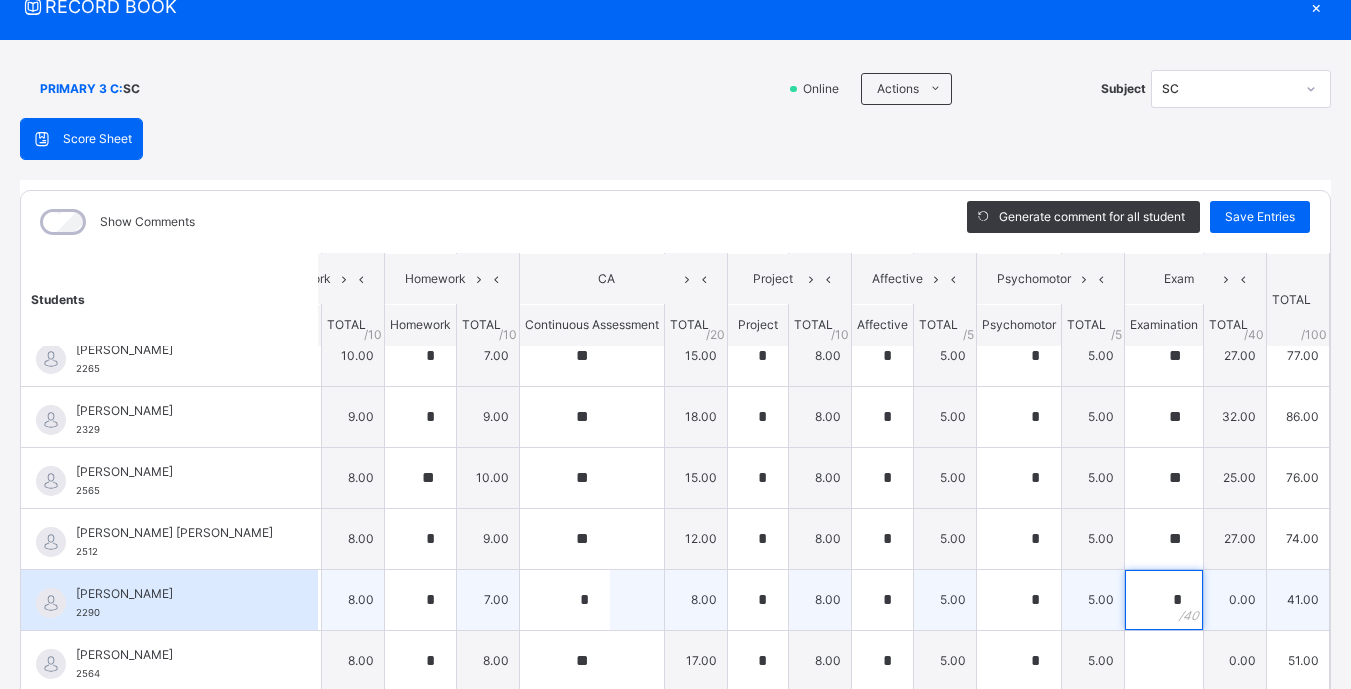 click on "*" at bounding box center [1164, 600] 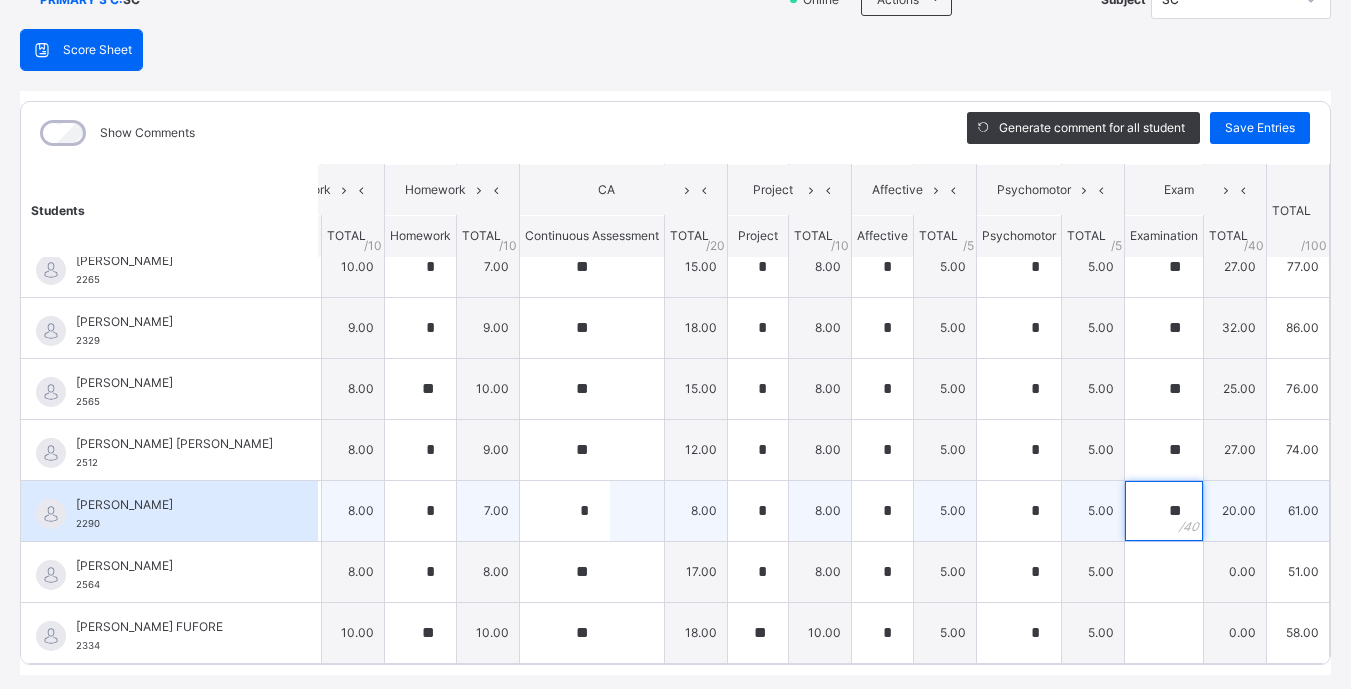 scroll, scrollTop: 167, scrollLeft: 0, axis: vertical 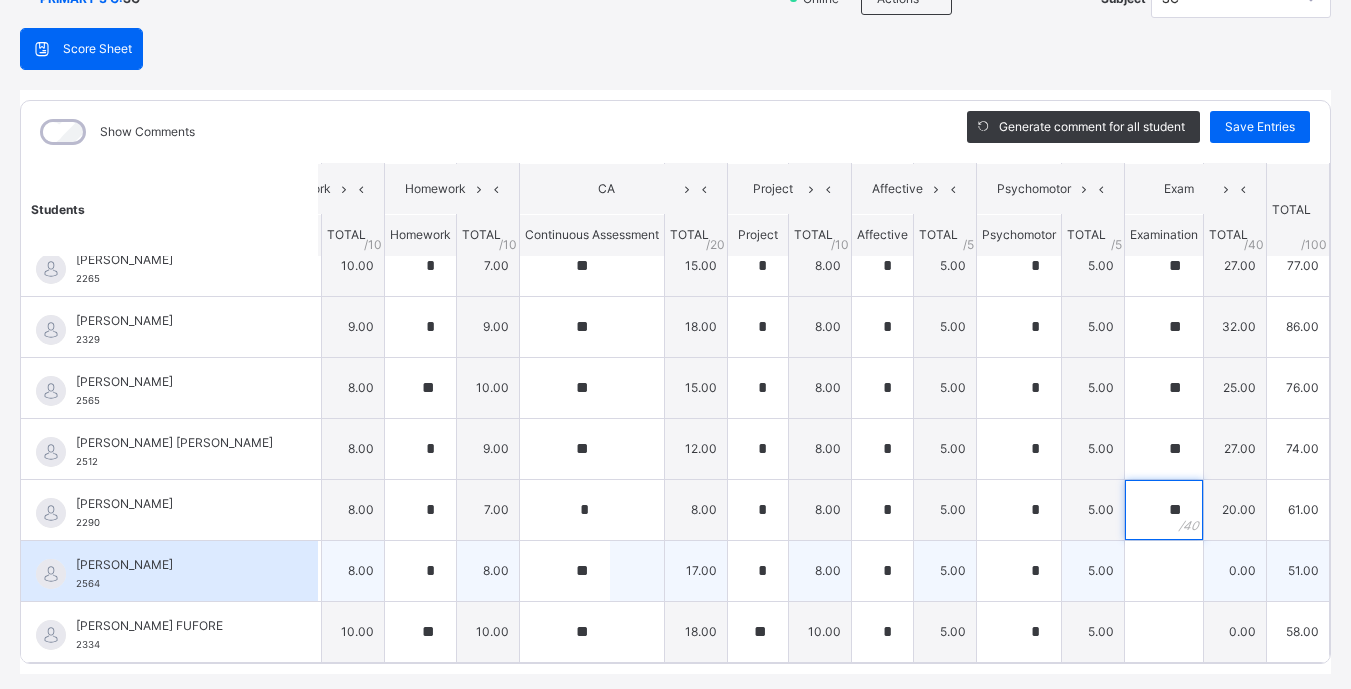 type on "**" 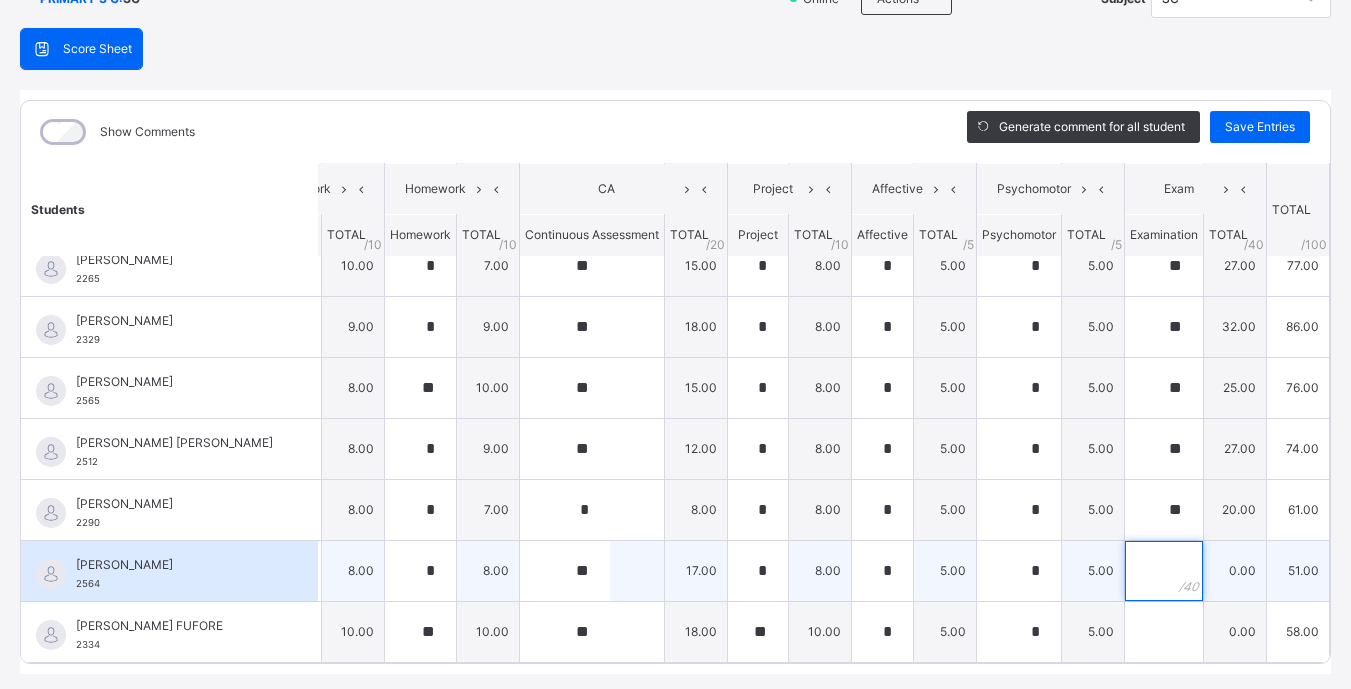 click at bounding box center (1164, 571) 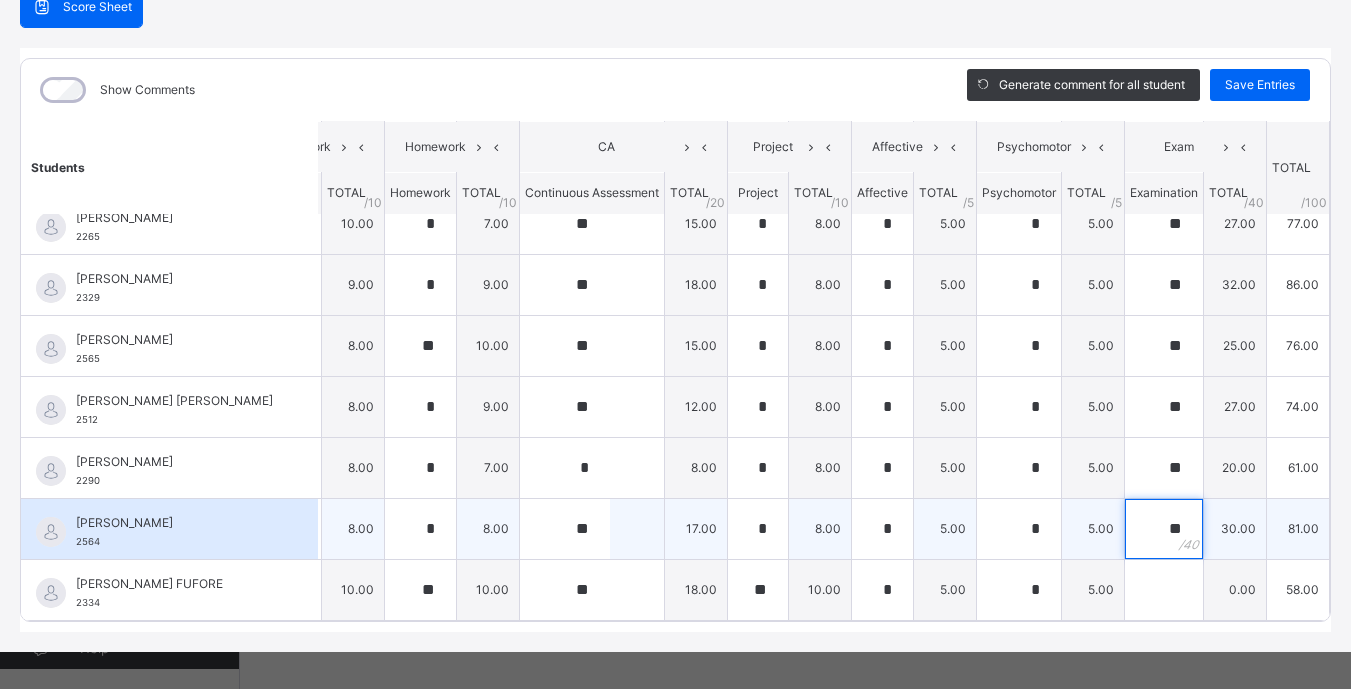 scroll, scrollTop: 210, scrollLeft: 0, axis: vertical 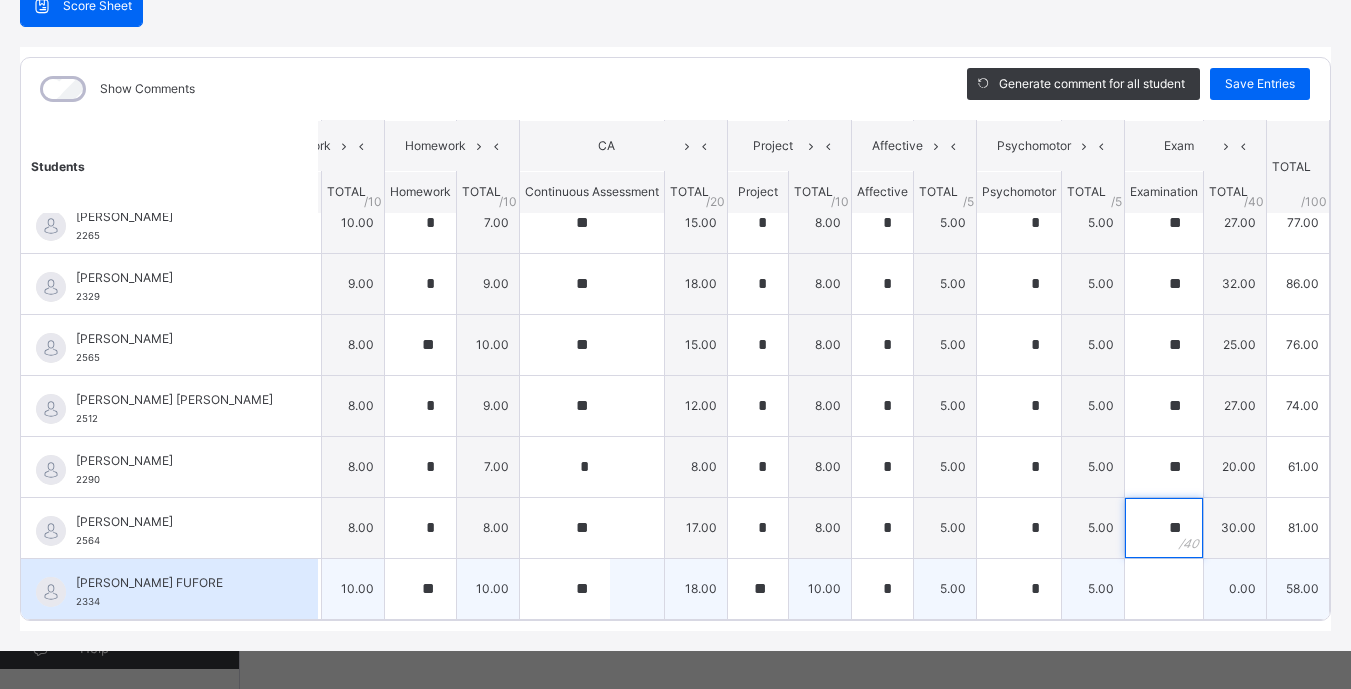 type on "**" 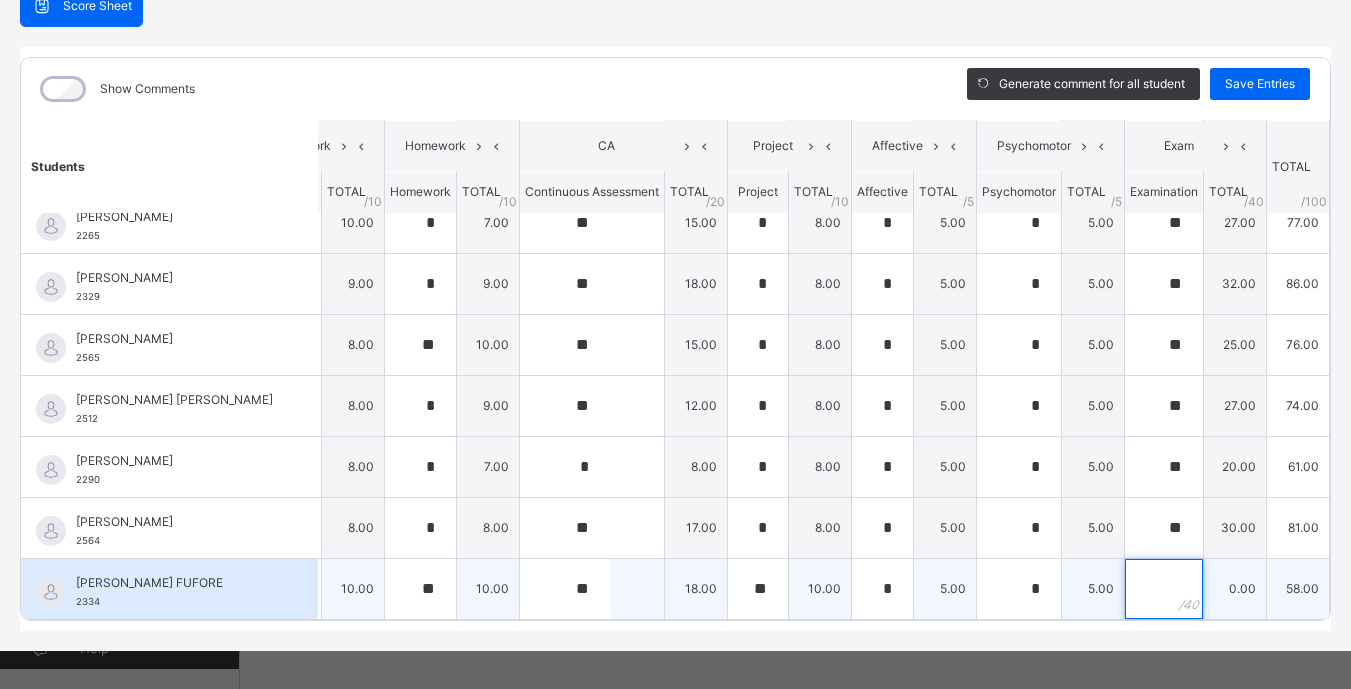 click at bounding box center (1164, 589) 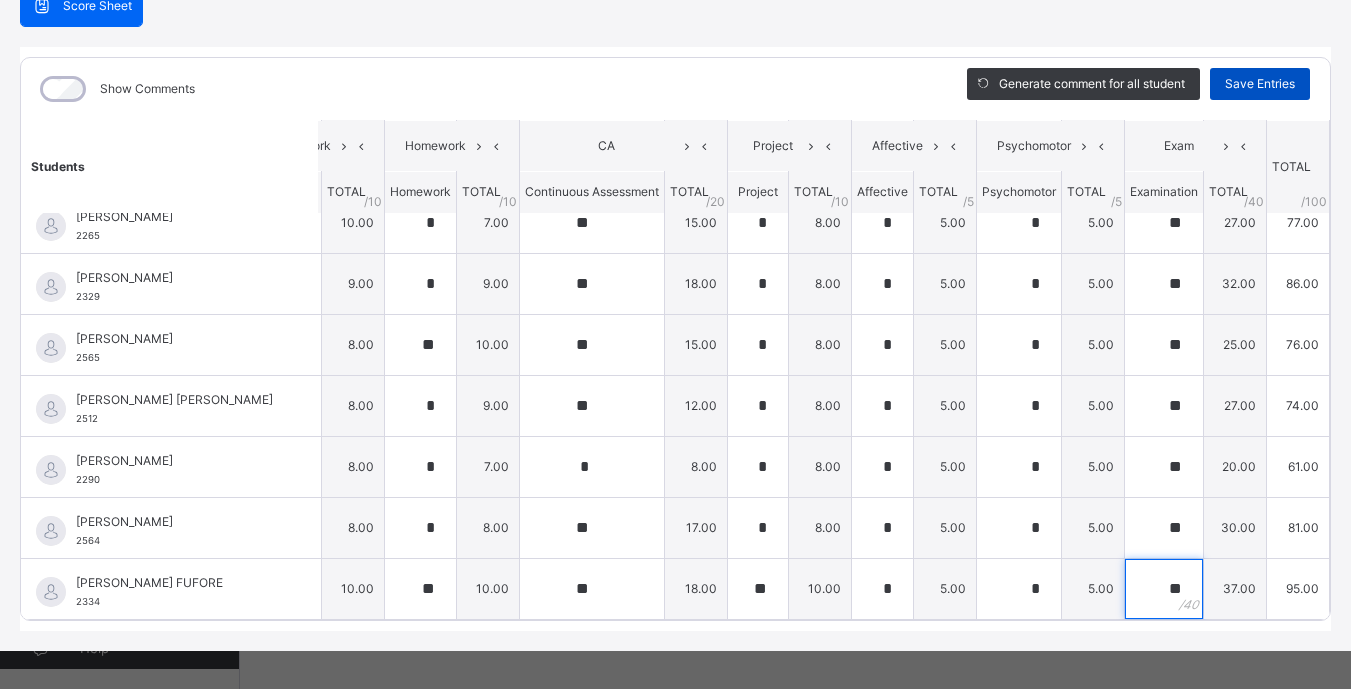 type on "**" 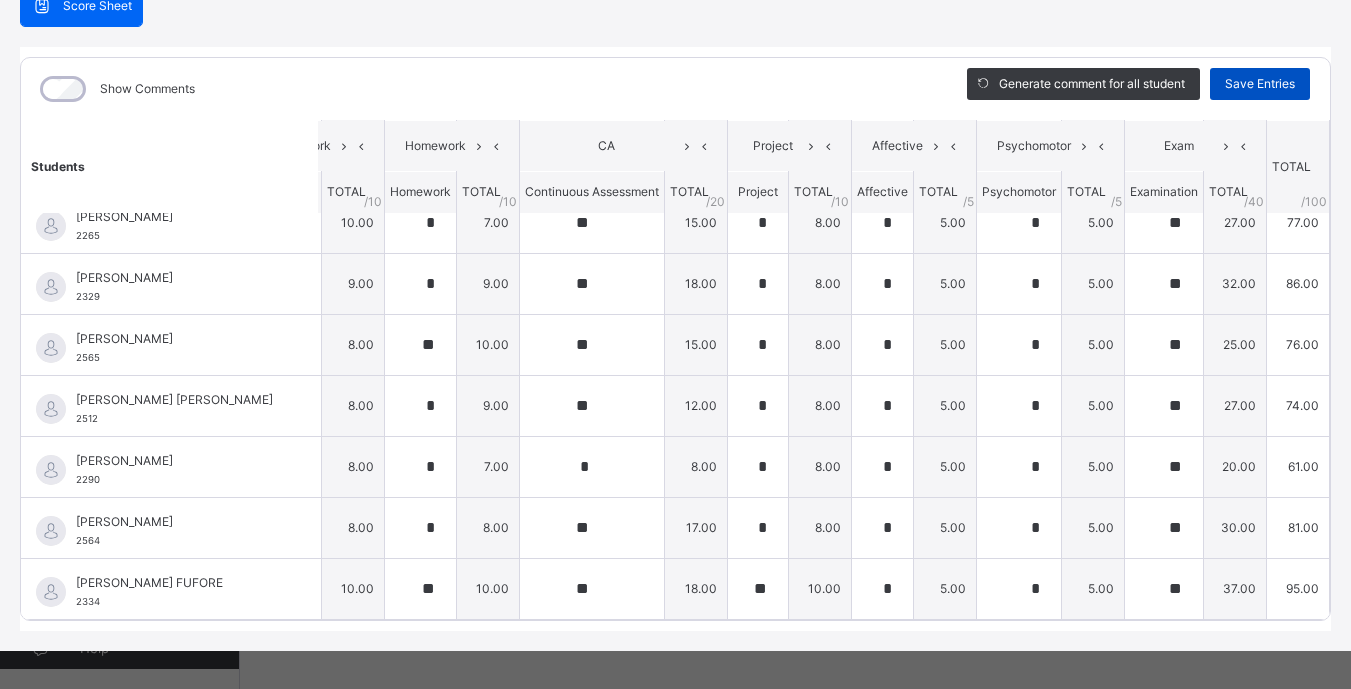 click on "Save Entries" at bounding box center [1260, 84] 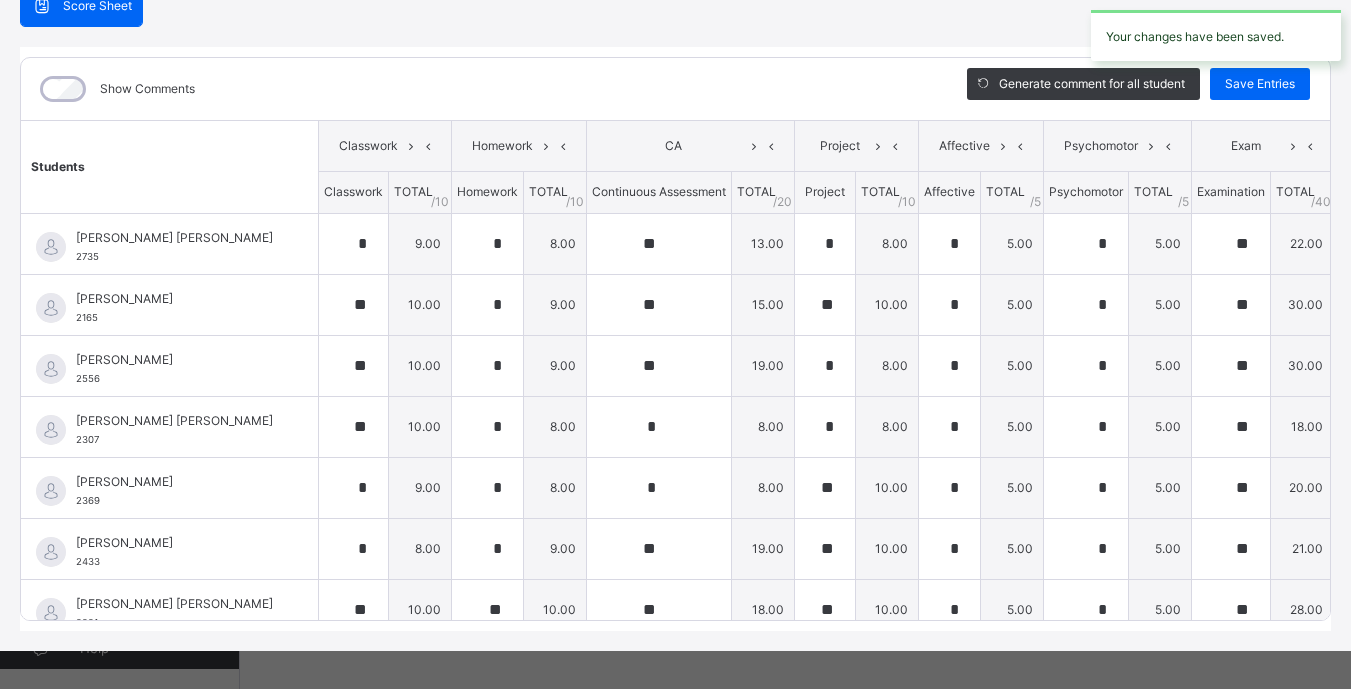 type on "*" 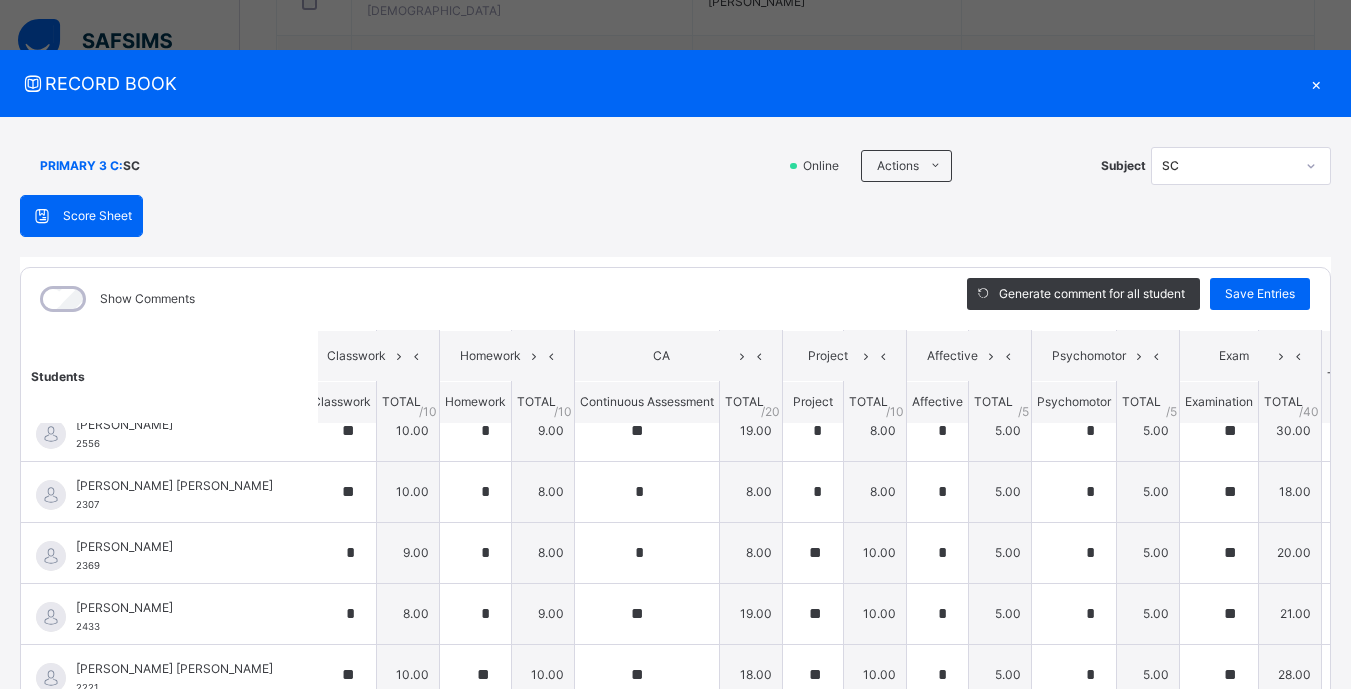 scroll, scrollTop: 149, scrollLeft: 11, axis: both 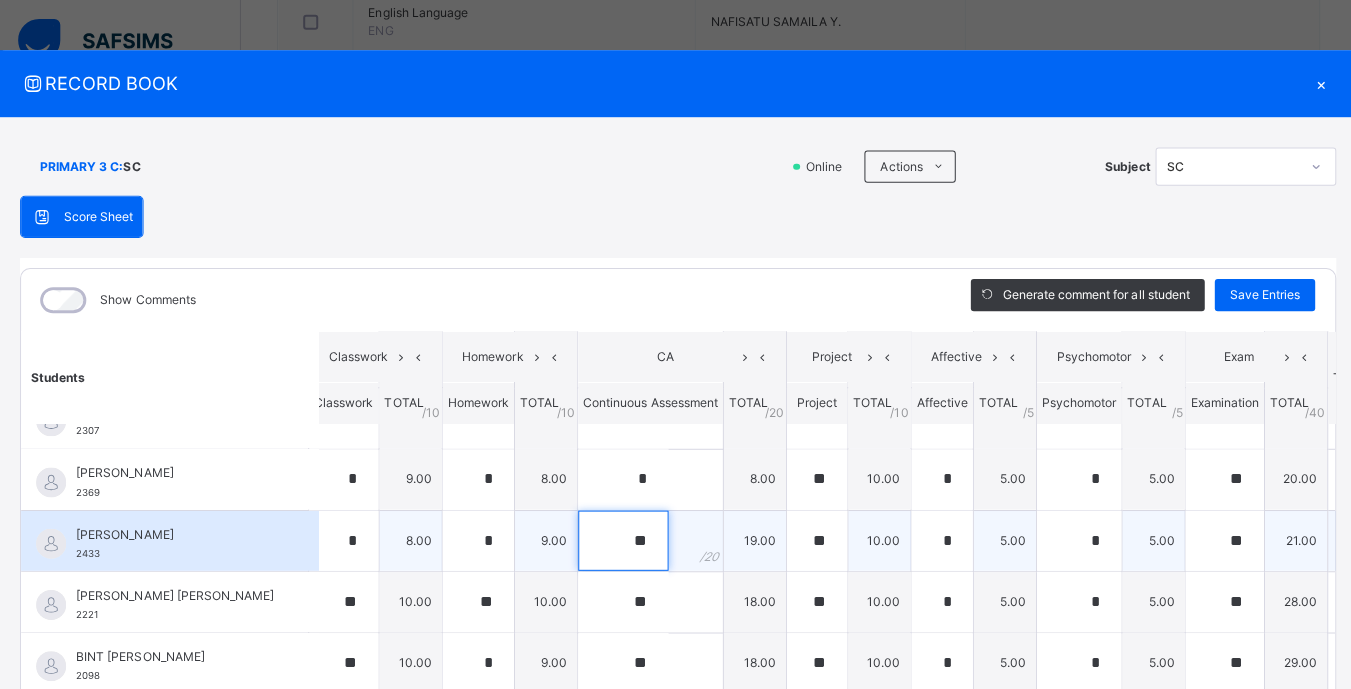 click on "**" at bounding box center [621, 539] 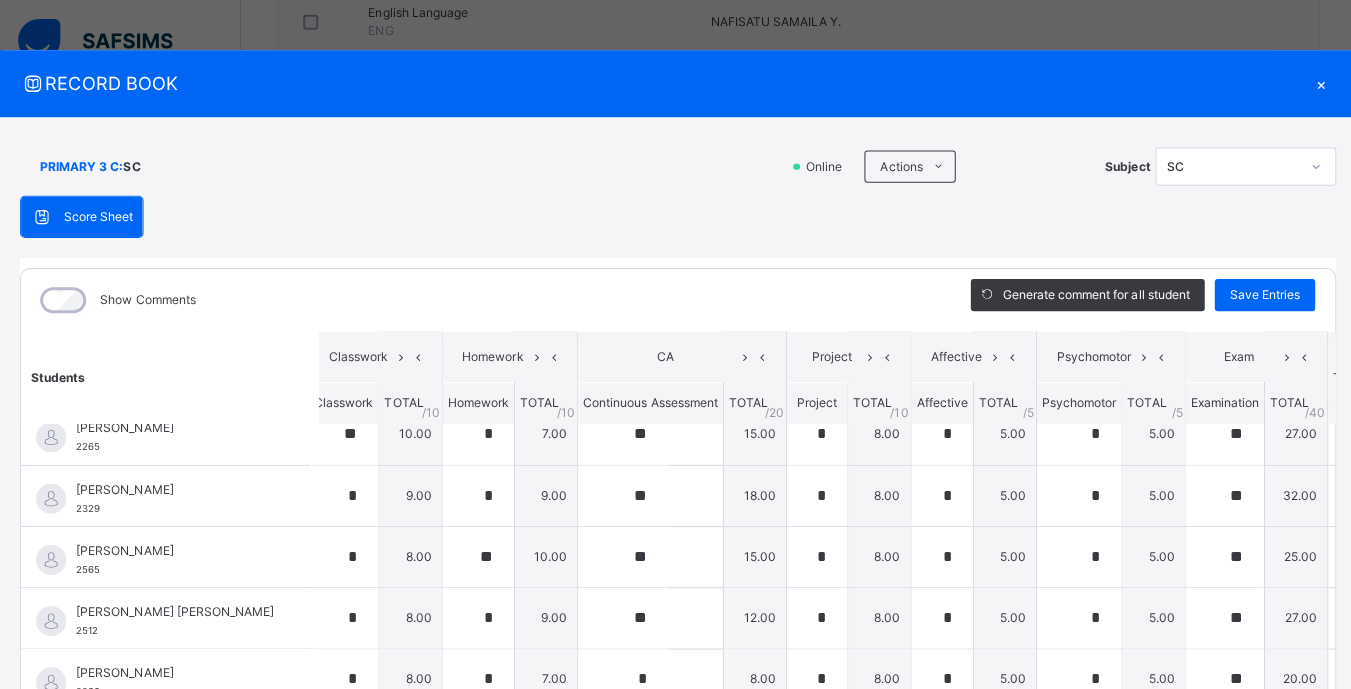 scroll, scrollTop: 524, scrollLeft: 11, axis: both 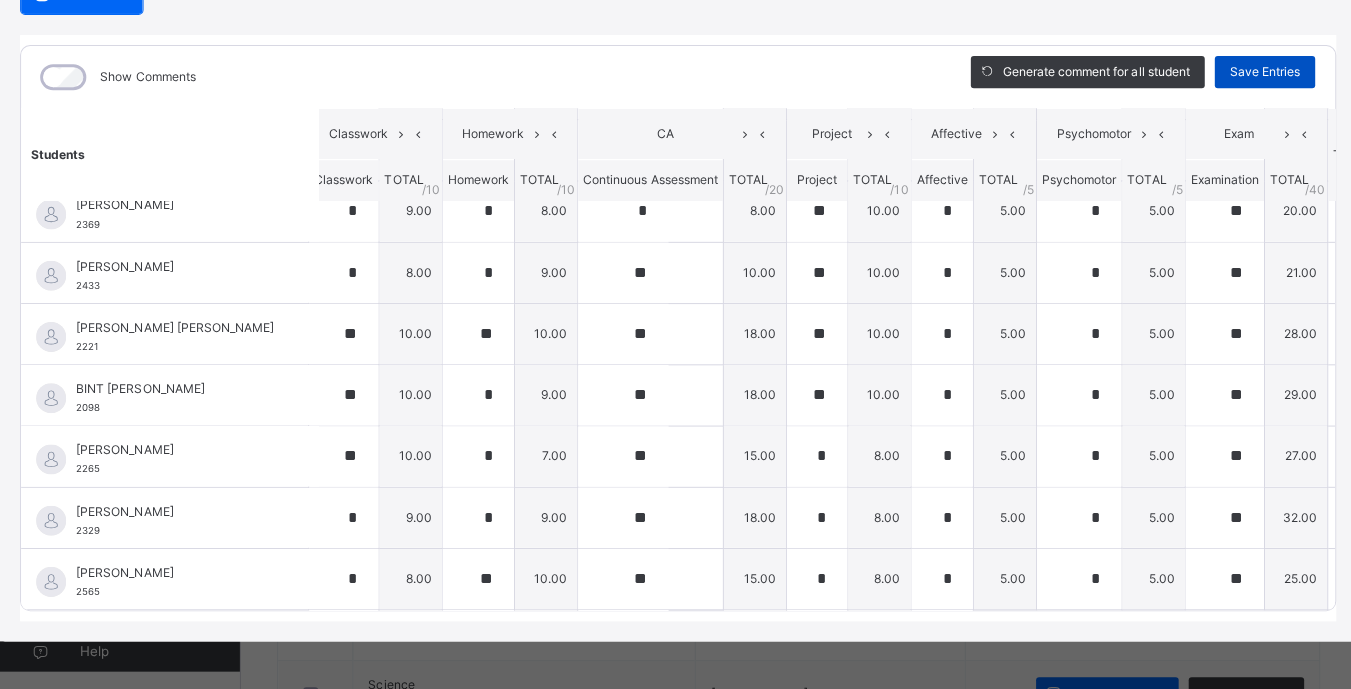 click on "Save Entries" at bounding box center (1260, 72) 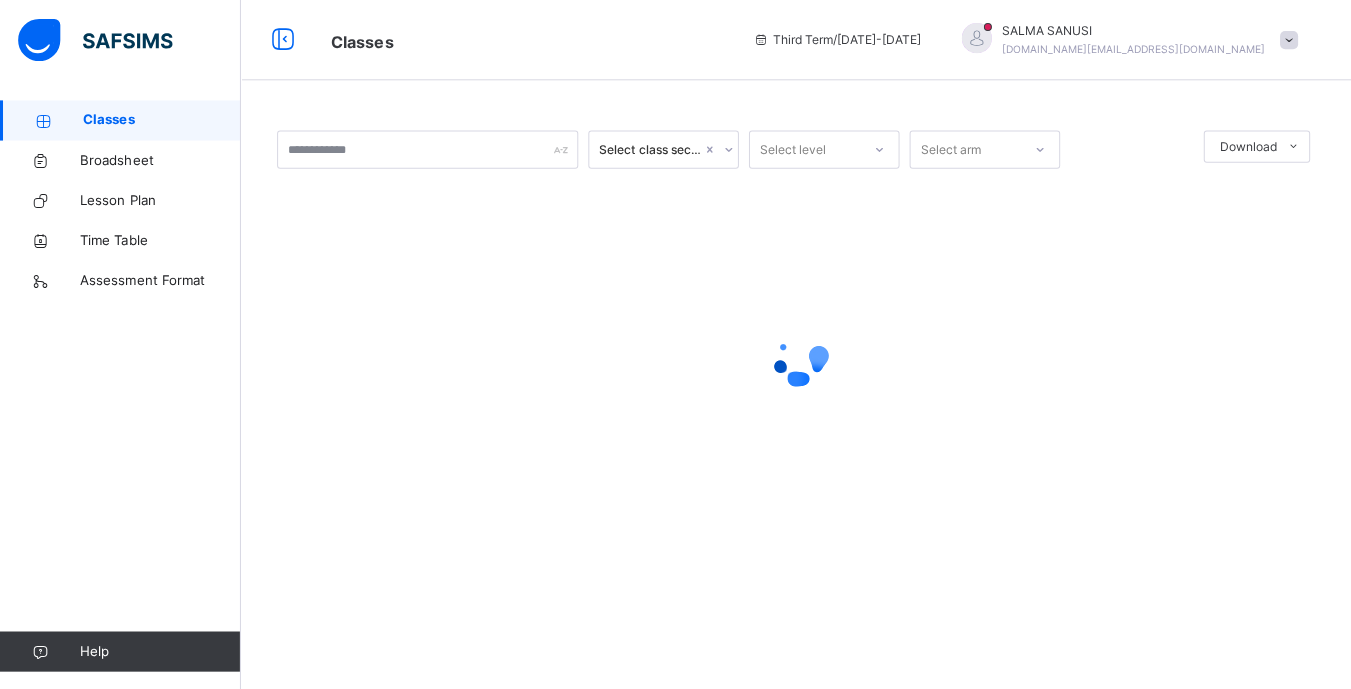 scroll, scrollTop: 0, scrollLeft: 0, axis: both 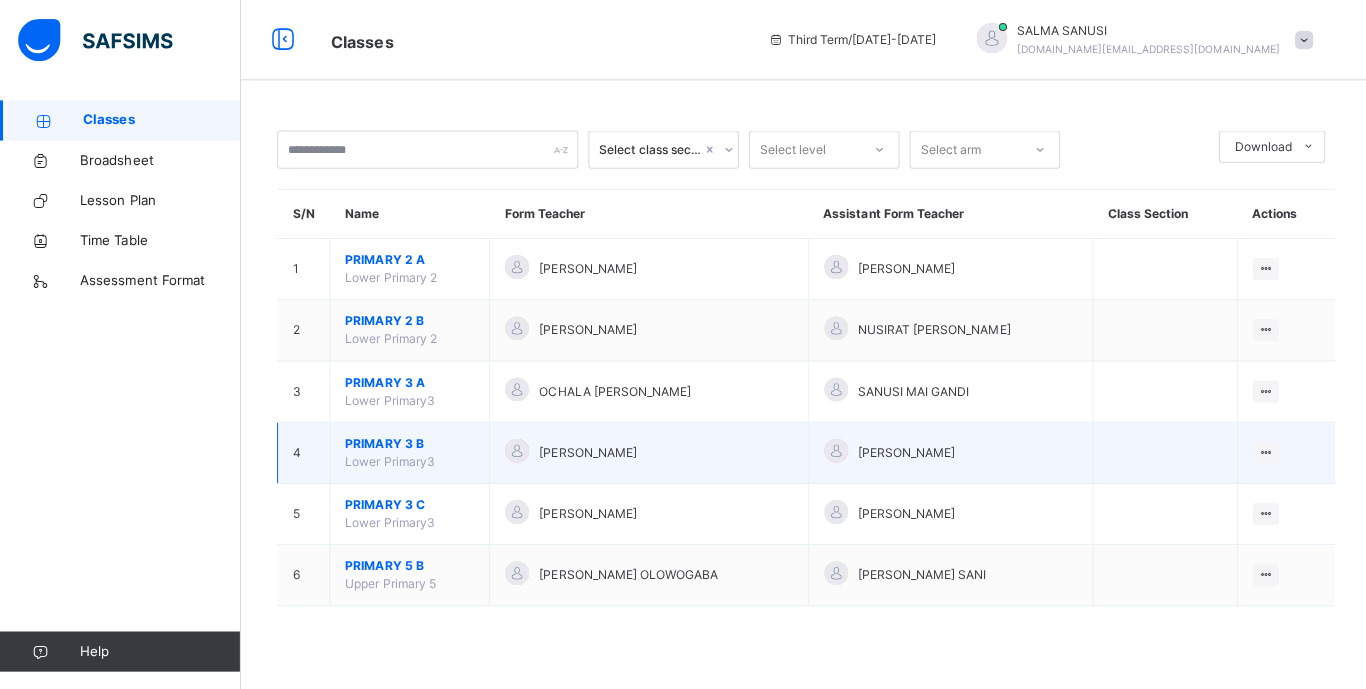 click on "PRIMARY 3   B" at bounding box center (408, 442) 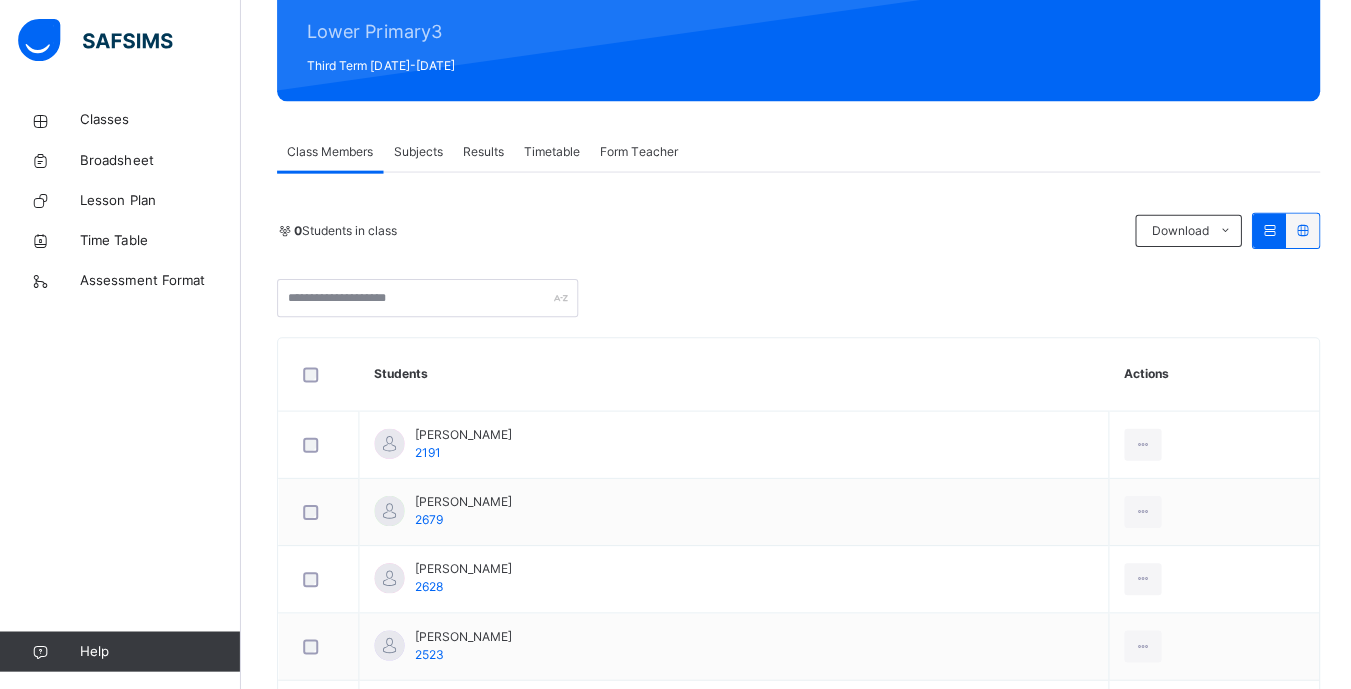 scroll, scrollTop: 236, scrollLeft: 0, axis: vertical 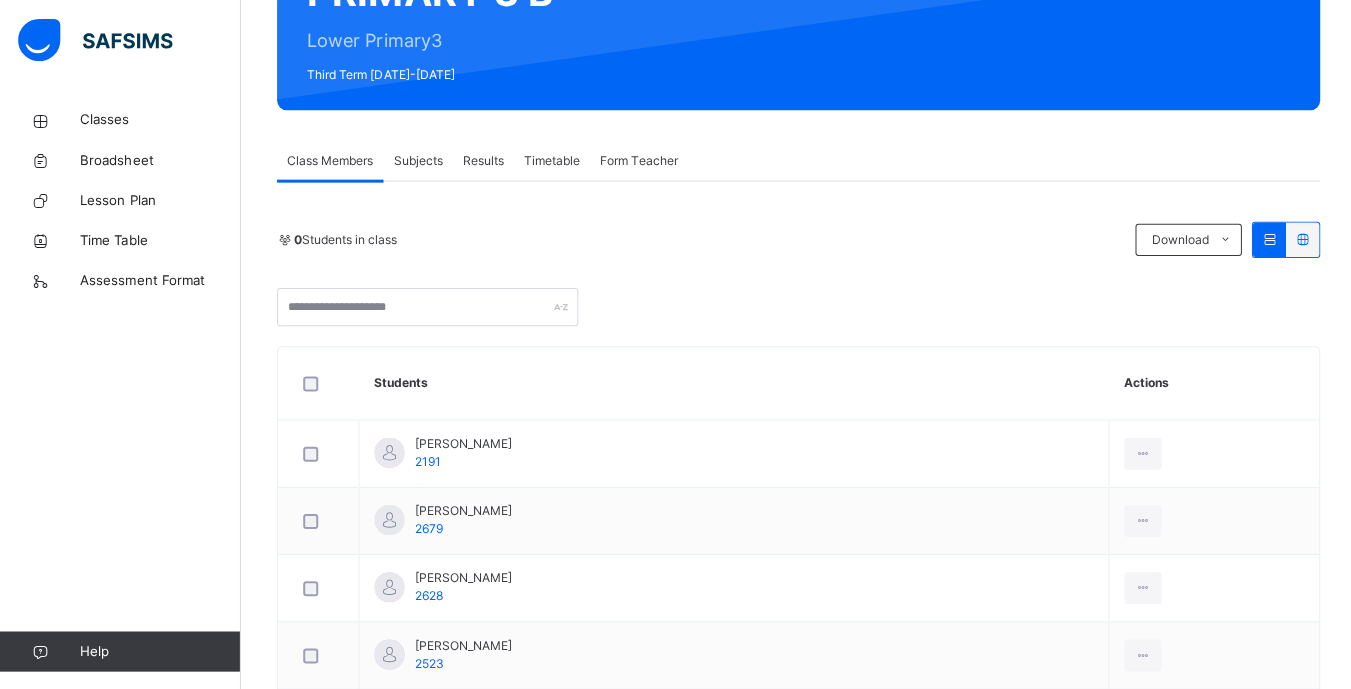 click at bounding box center (933, 21) 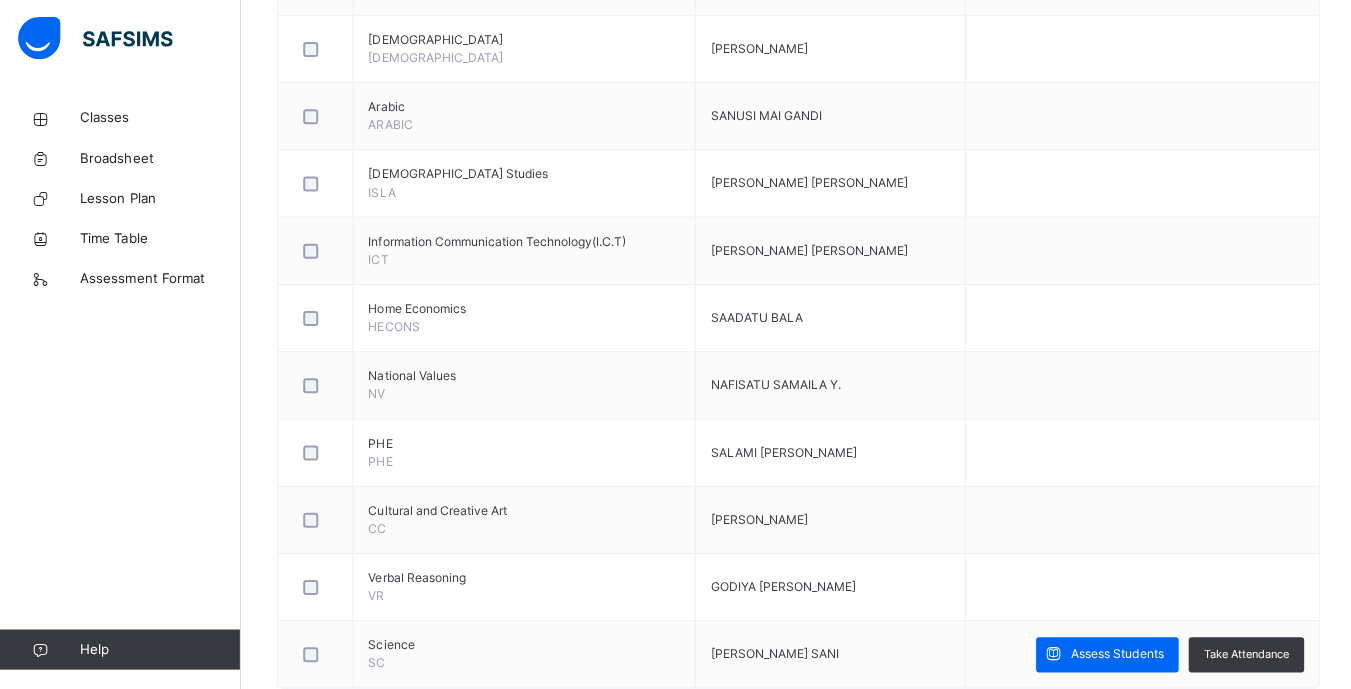 scroll, scrollTop: 738, scrollLeft: 0, axis: vertical 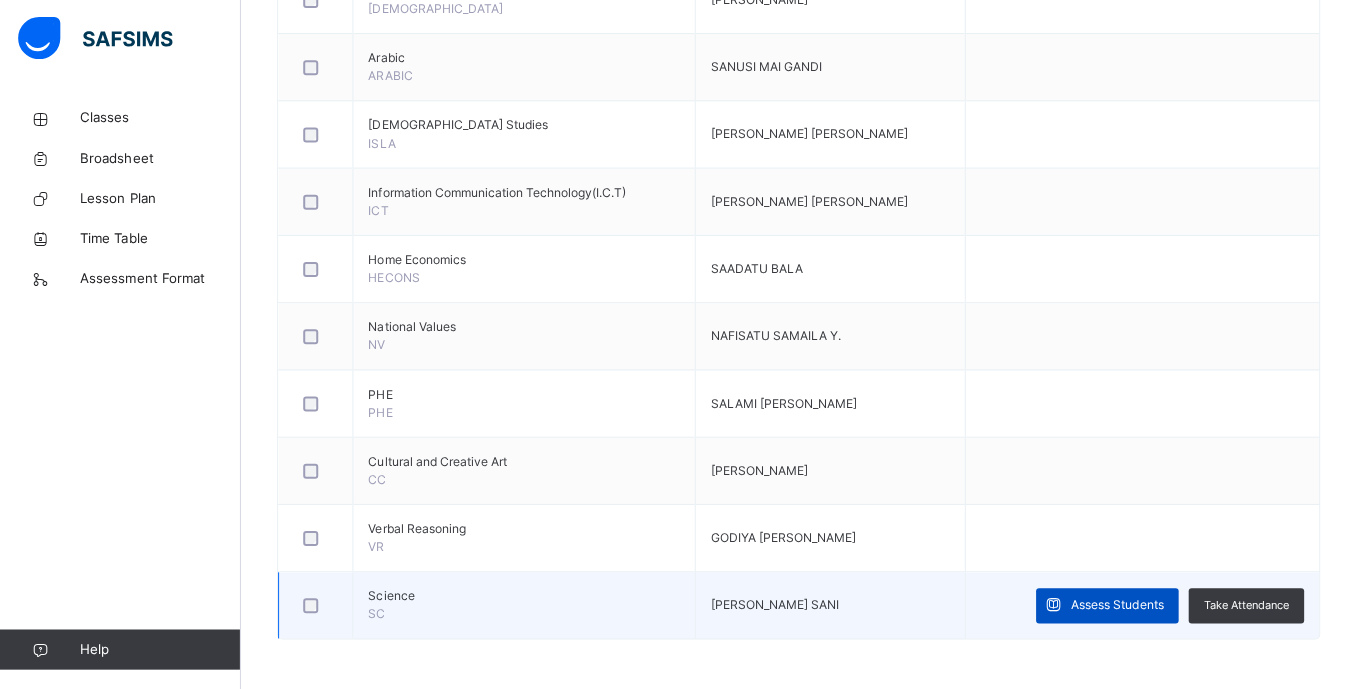 click on "Assess Students" at bounding box center [1113, 605] 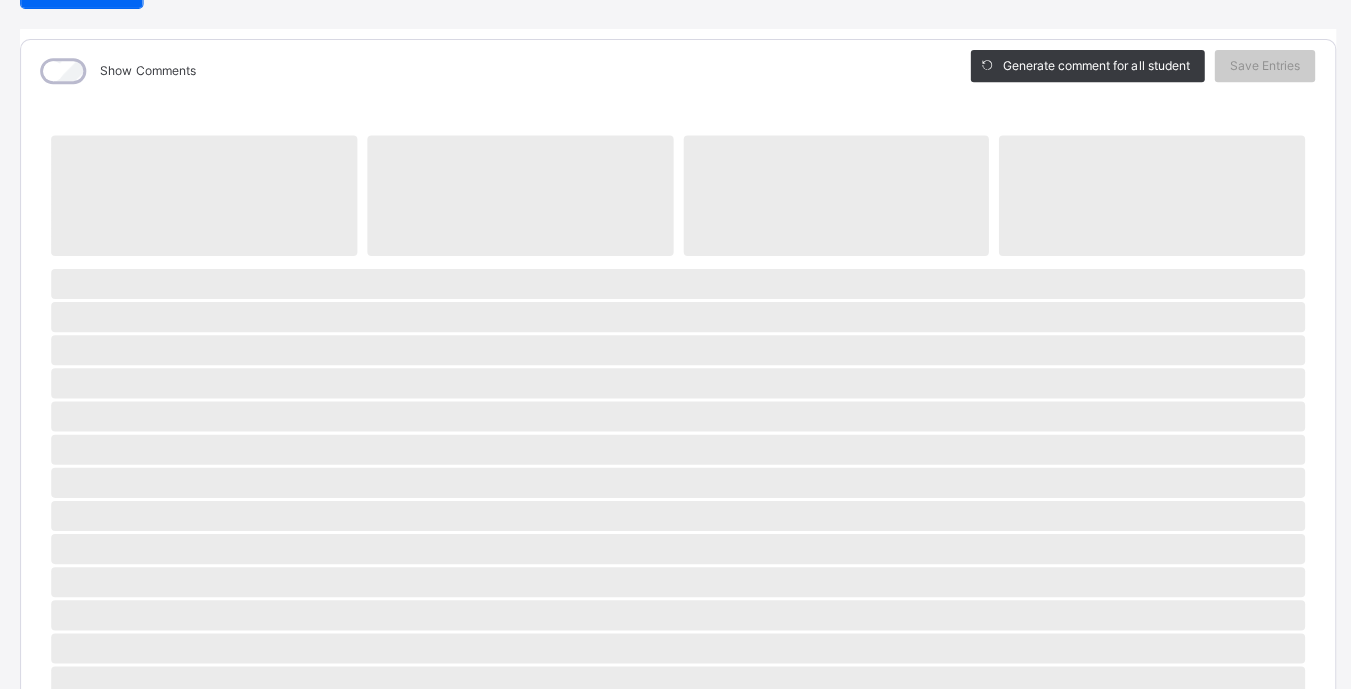 scroll, scrollTop: 231, scrollLeft: 0, axis: vertical 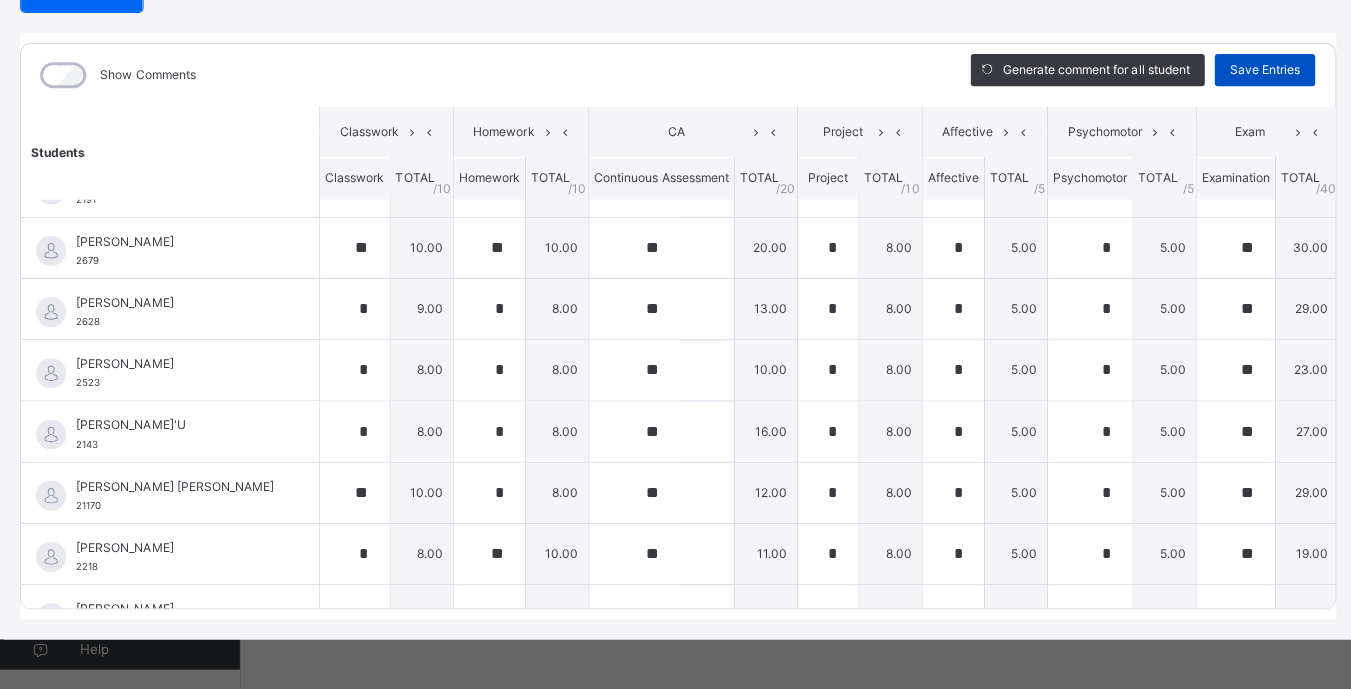 click on "Save Entries" at bounding box center (1260, 72) 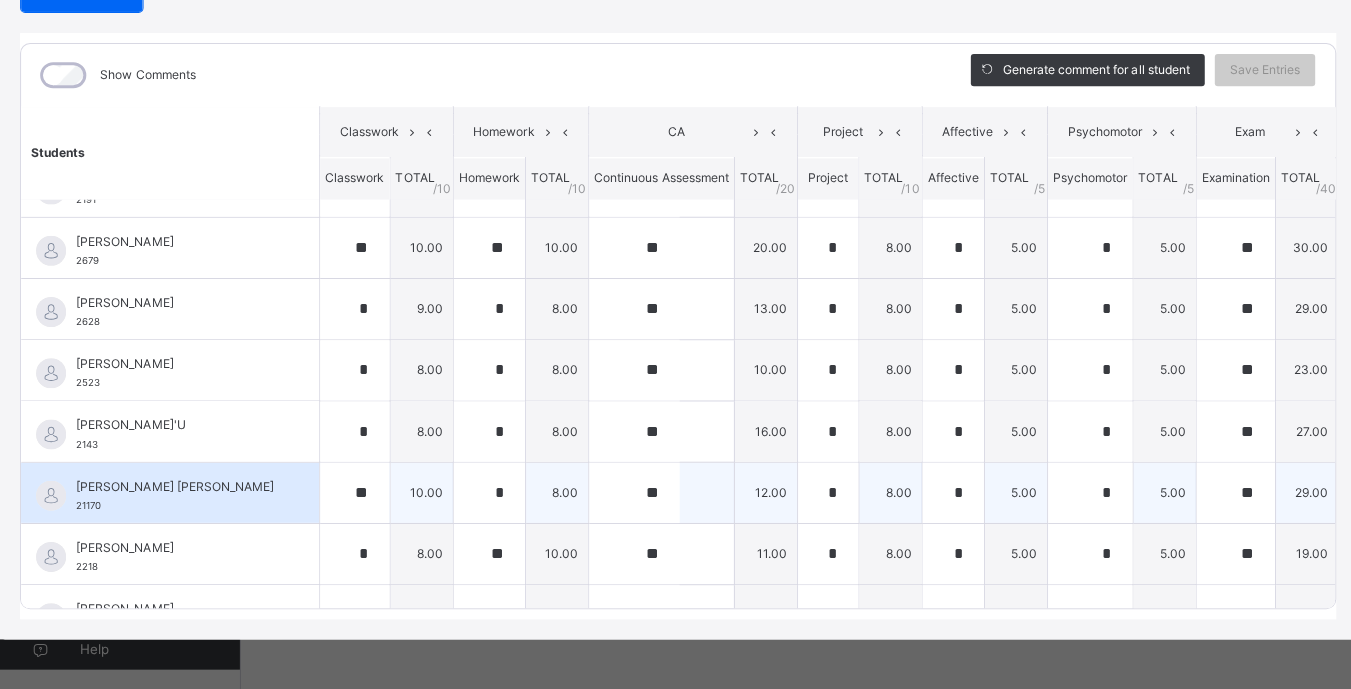 click on "[PERSON_NAME] [PERSON_NAME]" at bounding box center (174, 487) 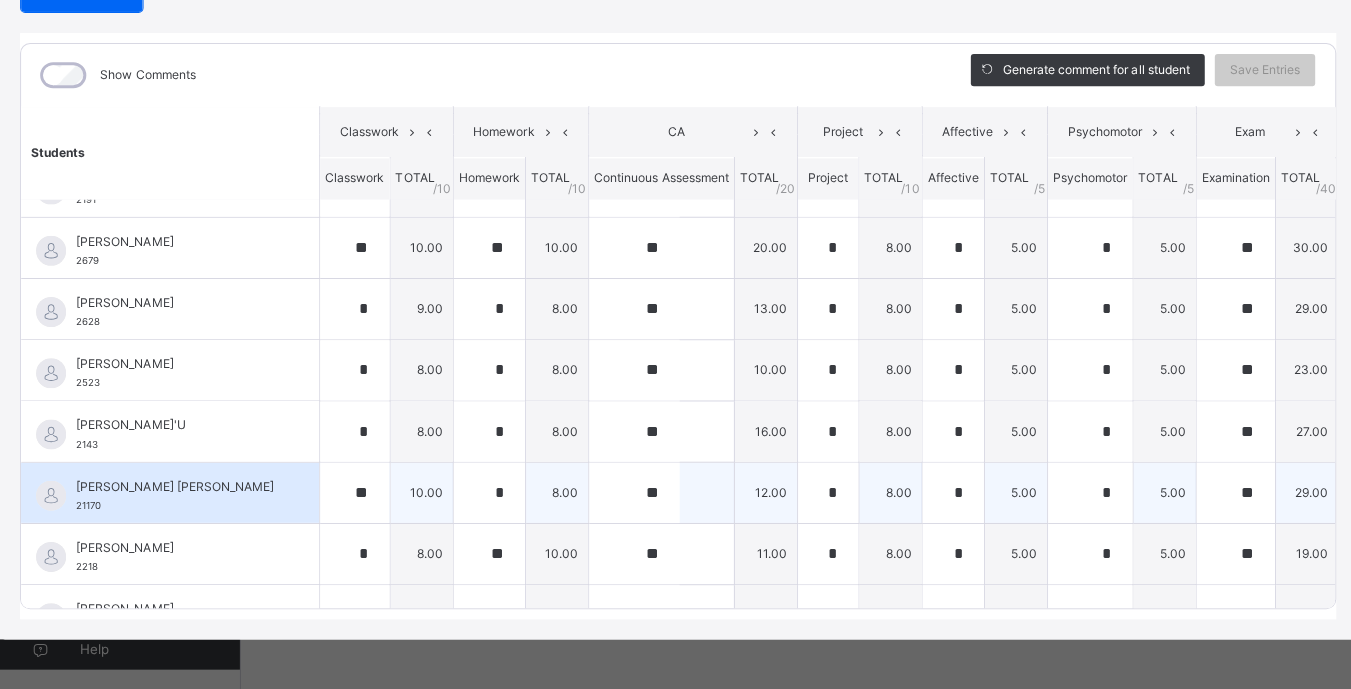 scroll, scrollTop: 0, scrollLeft: 3, axis: horizontal 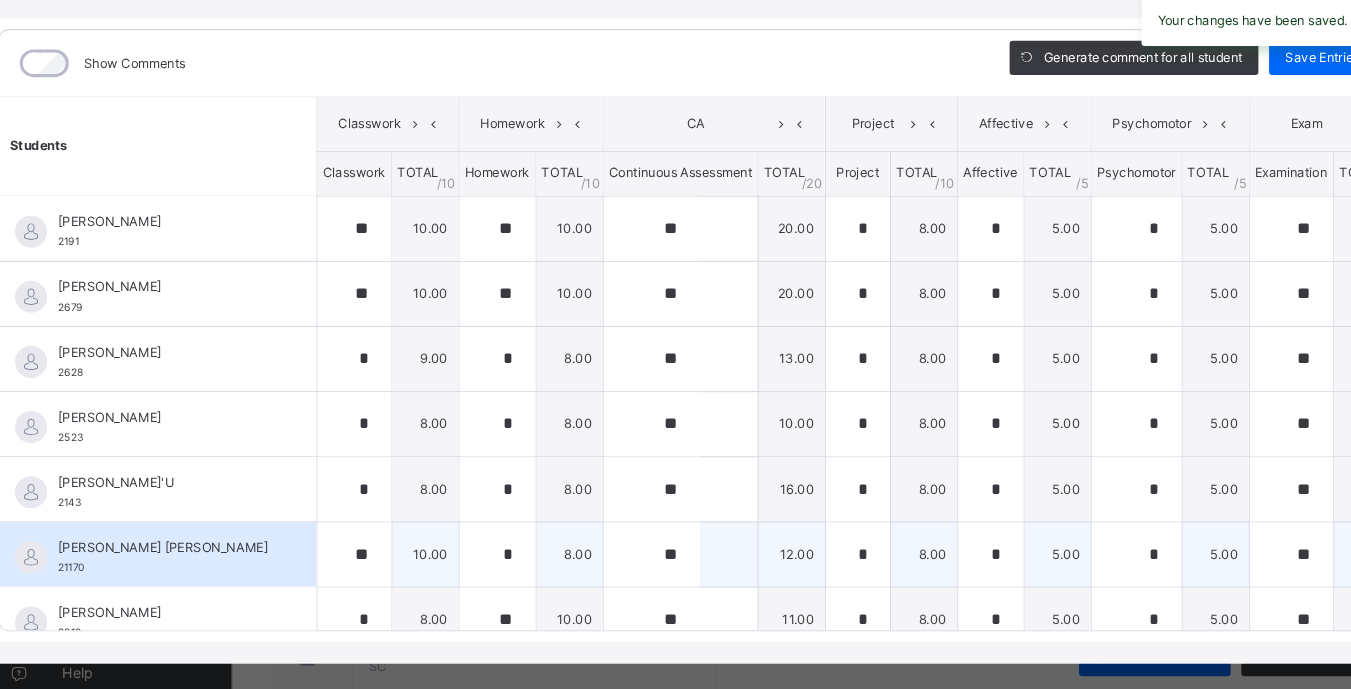click on "Psychomotor" at bounding box center (1118, 134) 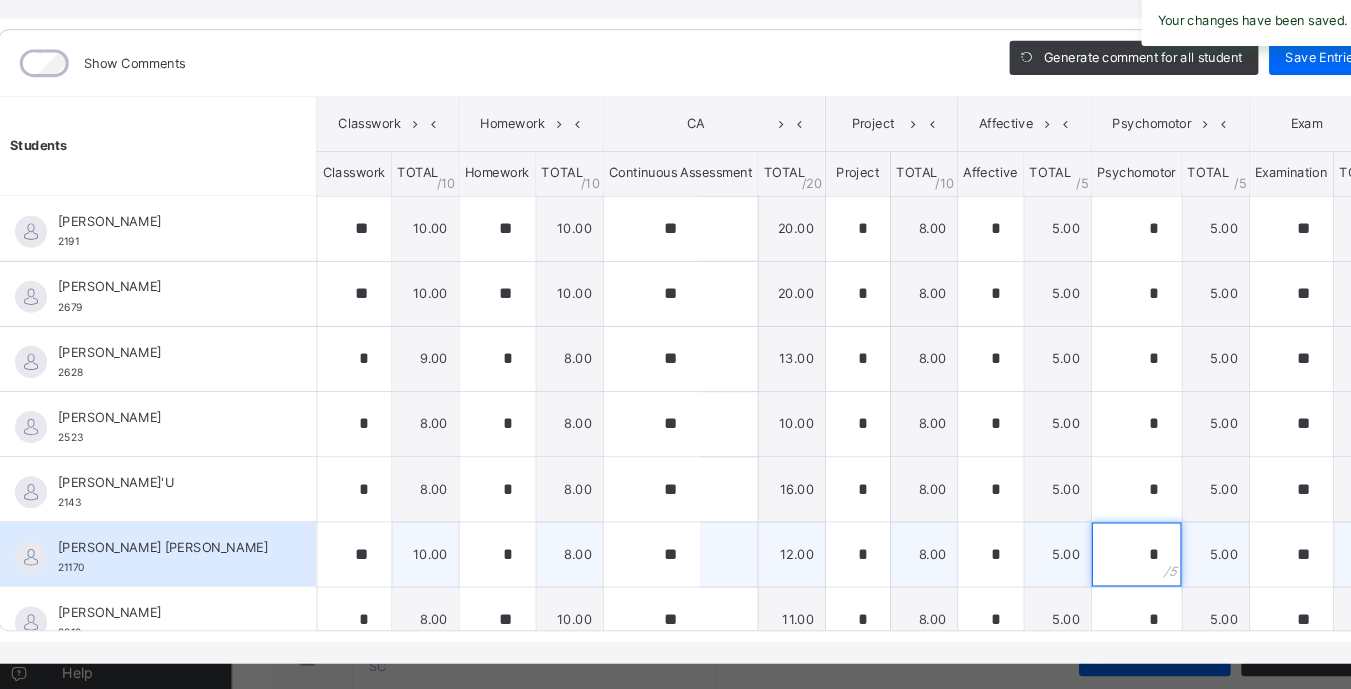 click on "*" at bounding box center (1086, 537) 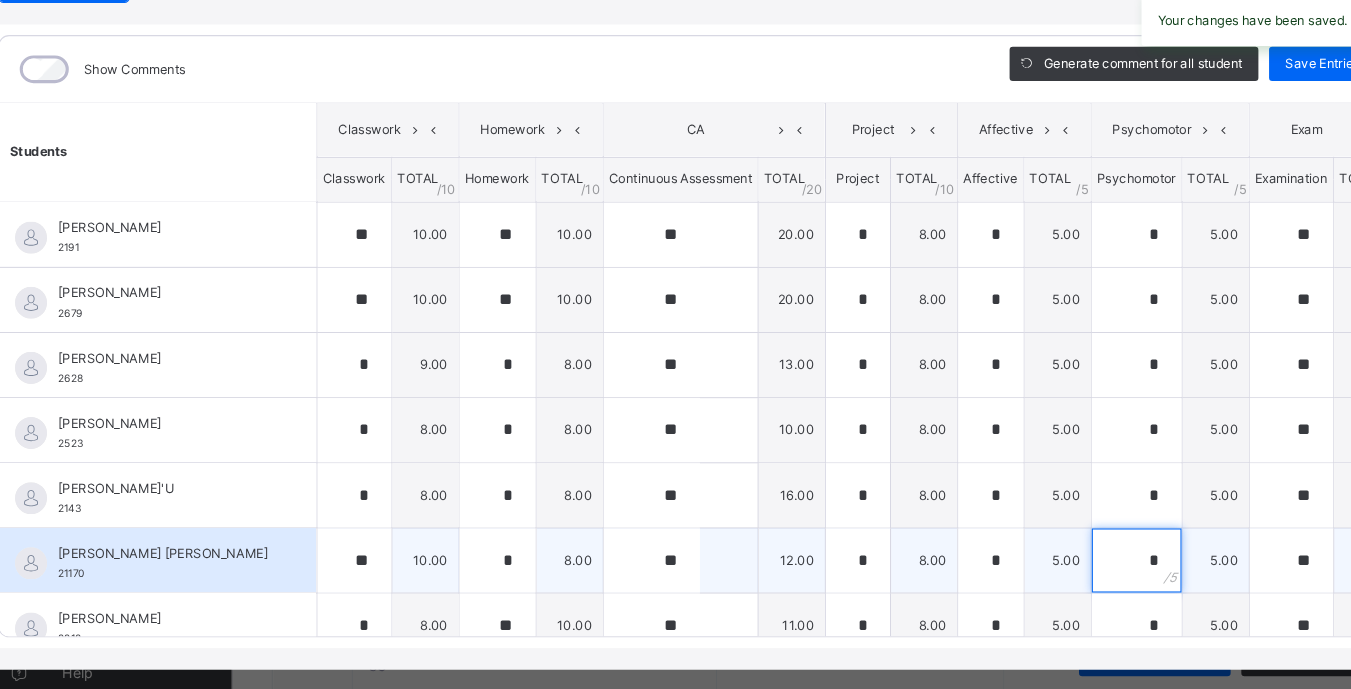 scroll, scrollTop: 696, scrollLeft: 0, axis: vertical 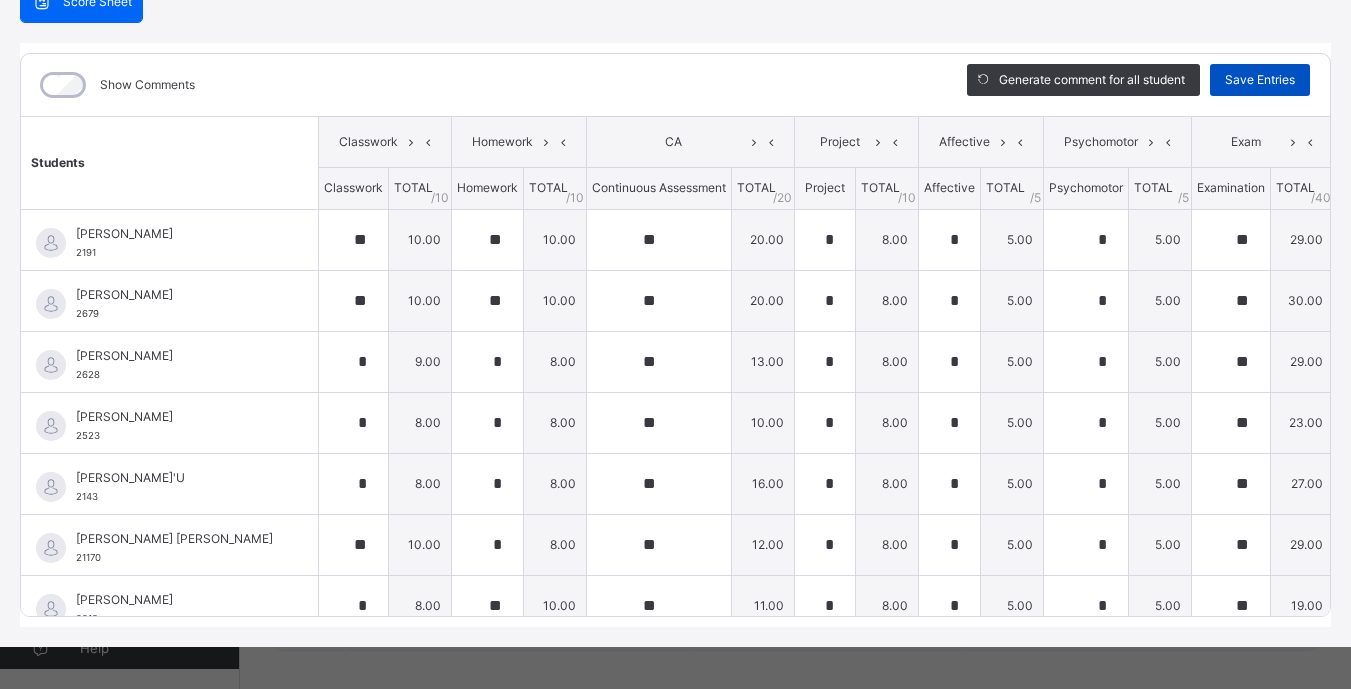 click on "Save Entries" at bounding box center (1260, 80) 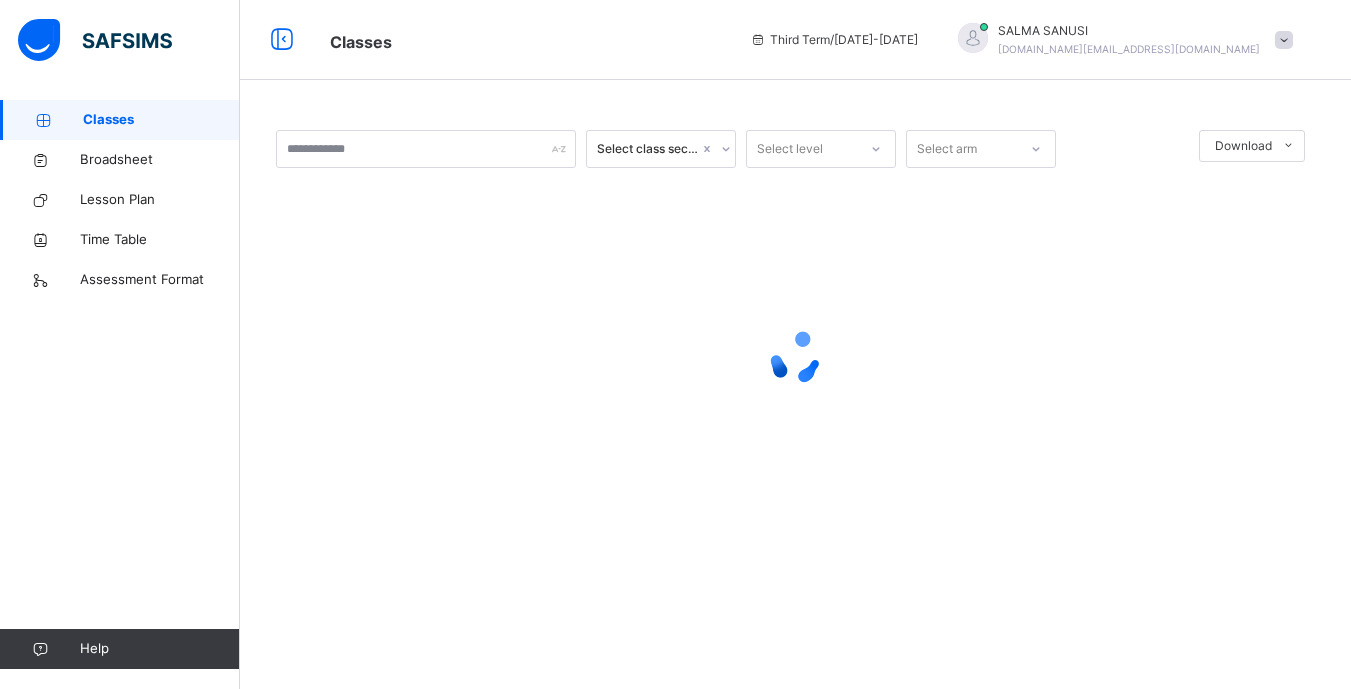 scroll, scrollTop: 0, scrollLeft: 0, axis: both 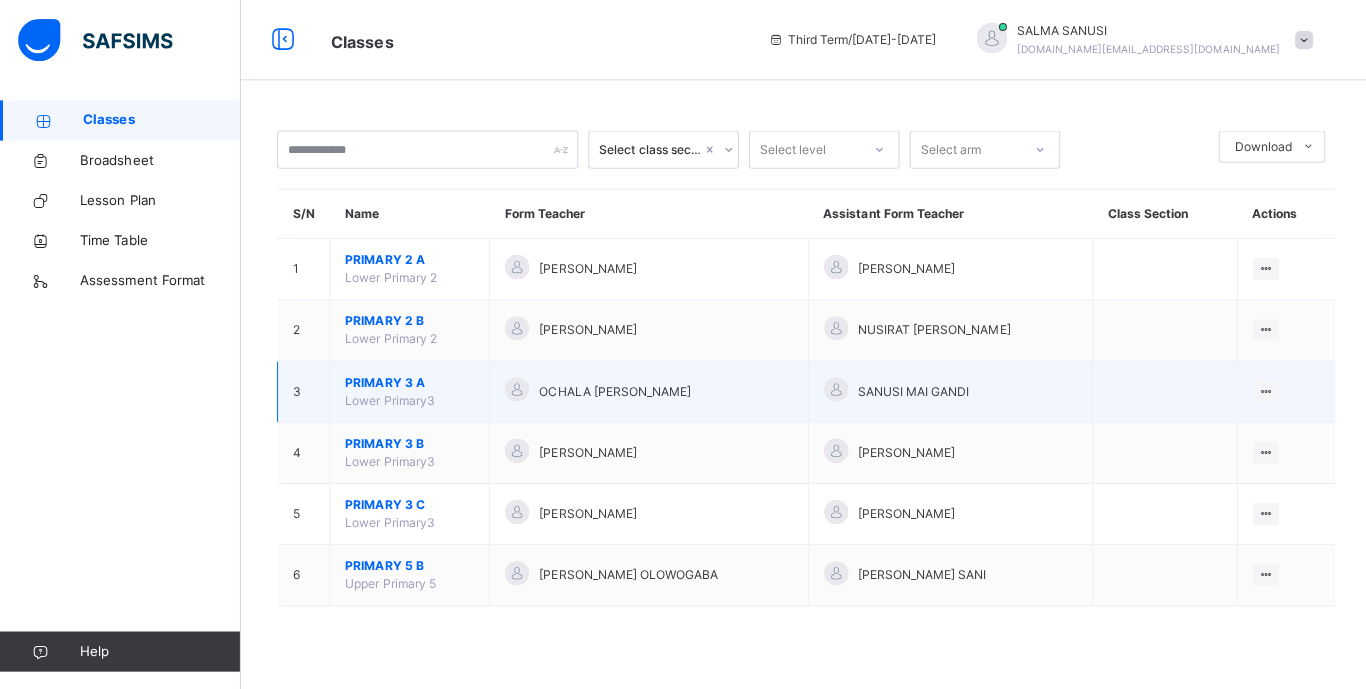 click on "OCHALA [PERSON_NAME]" at bounding box center (612, 390) 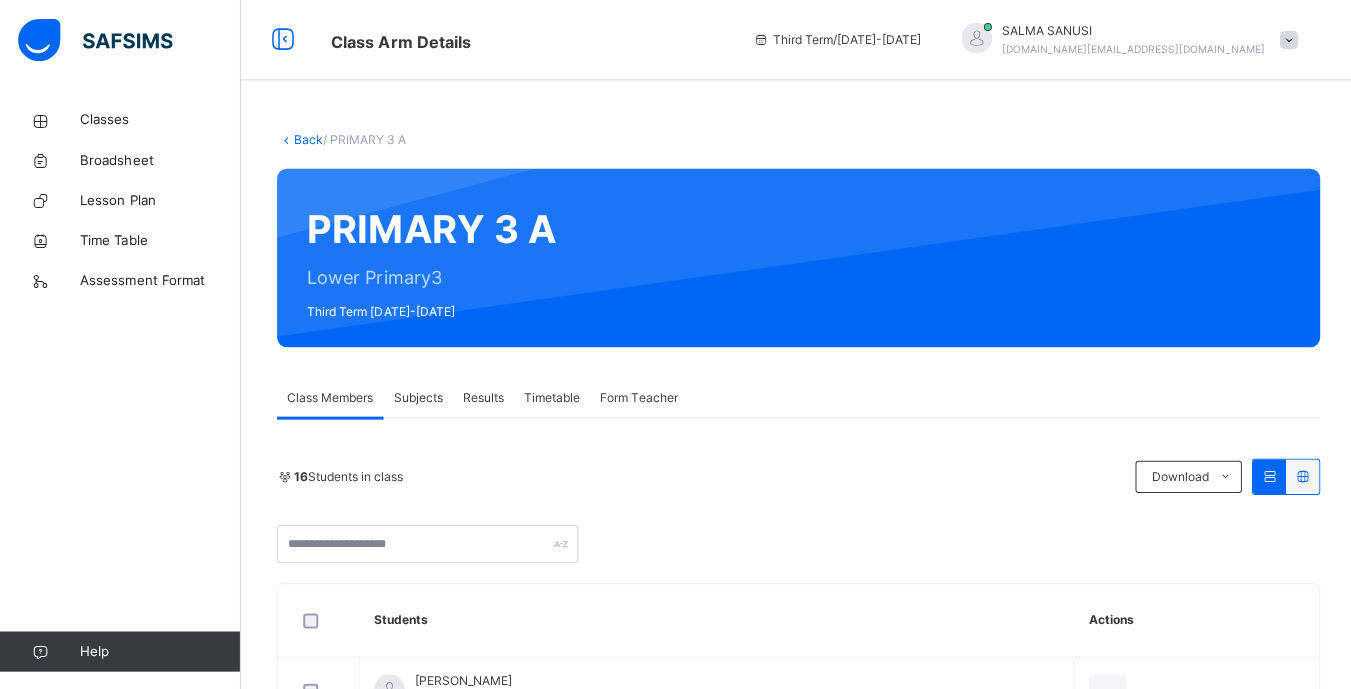 click on "16  Students in class Download Pdf Report Excel Report" at bounding box center [795, 509] 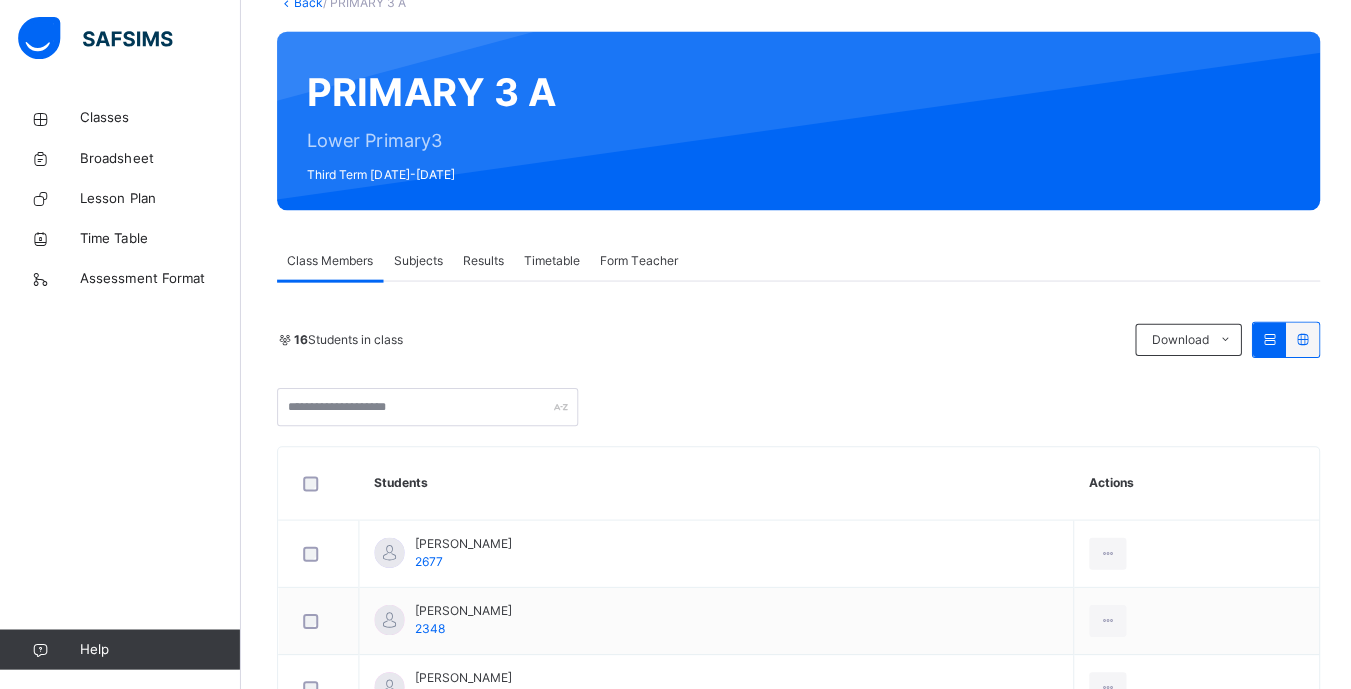 scroll, scrollTop: 143, scrollLeft: 0, axis: vertical 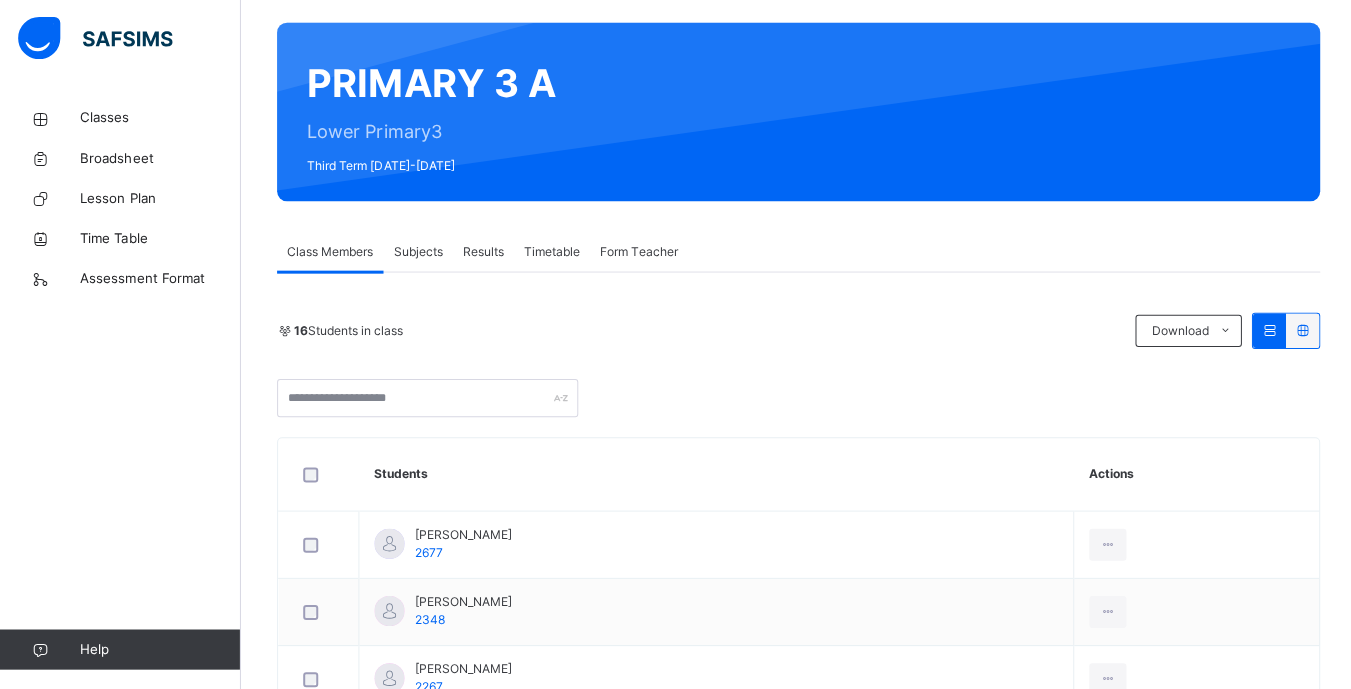 click on "Subjects" at bounding box center [416, 253] 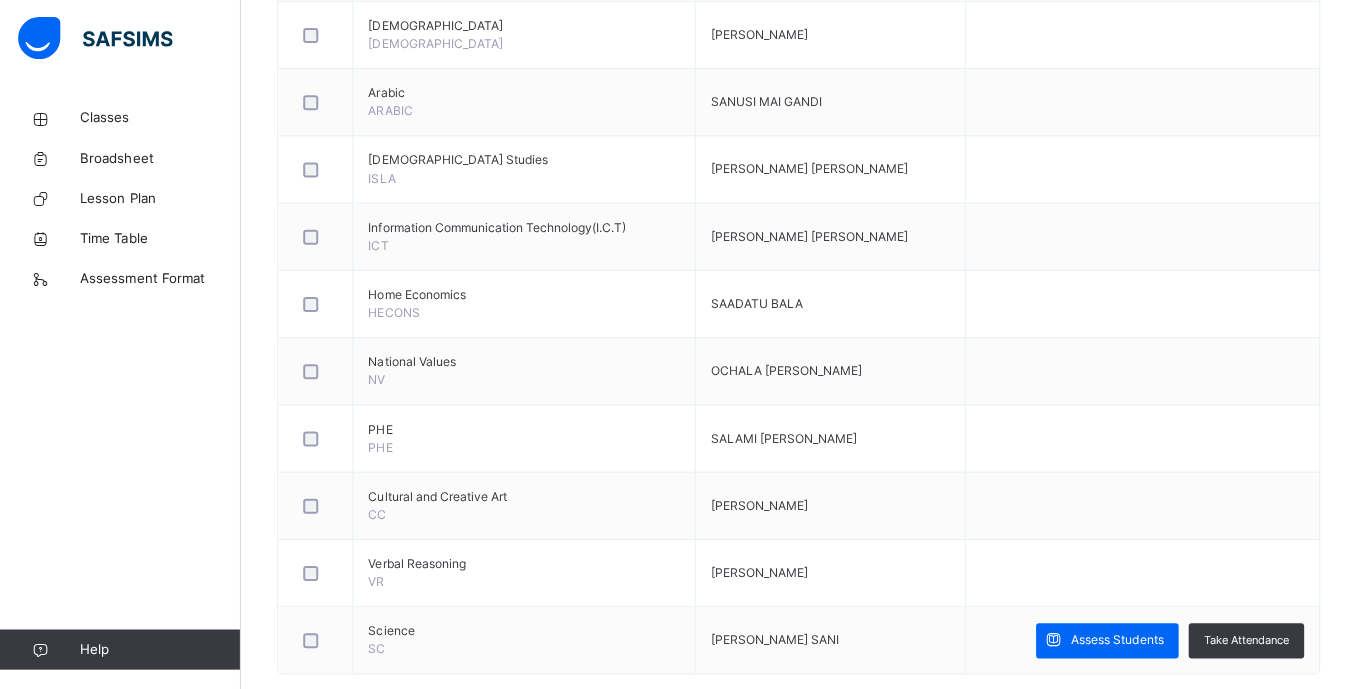 scroll, scrollTop: 738, scrollLeft: 0, axis: vertical 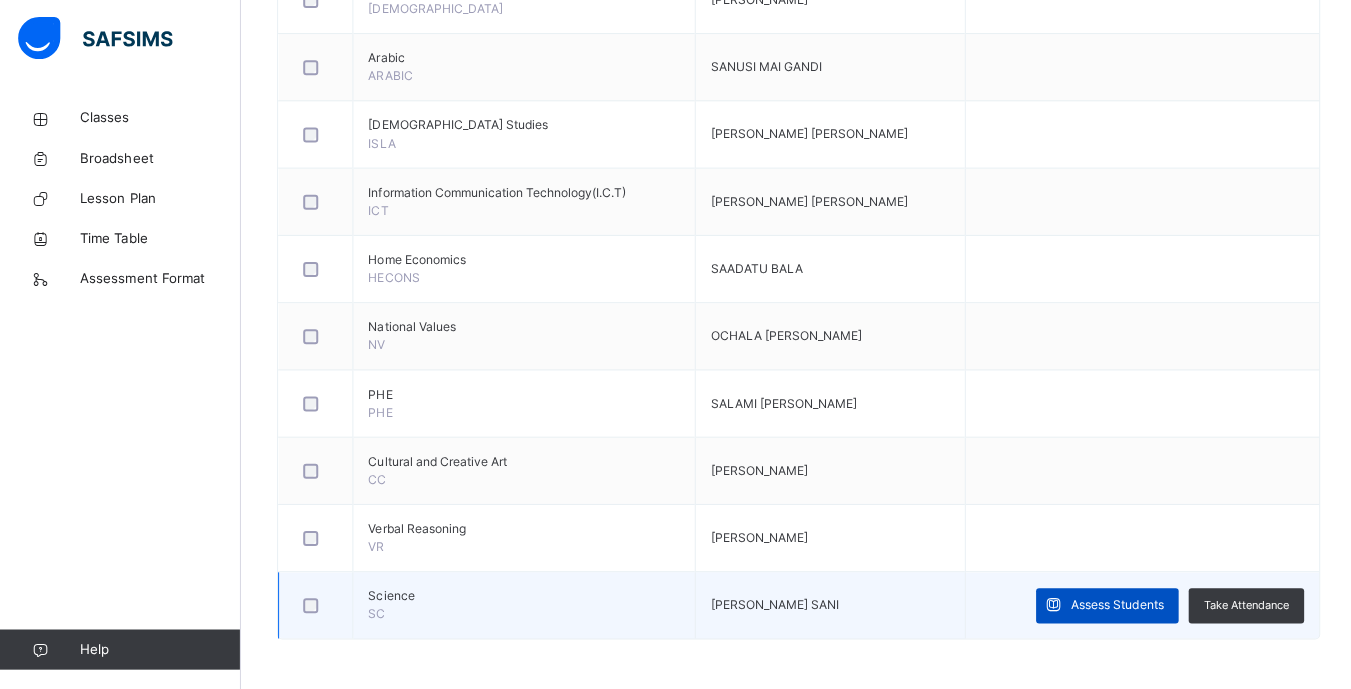 click on "Assess Students" at bounding box center (1113, 605) 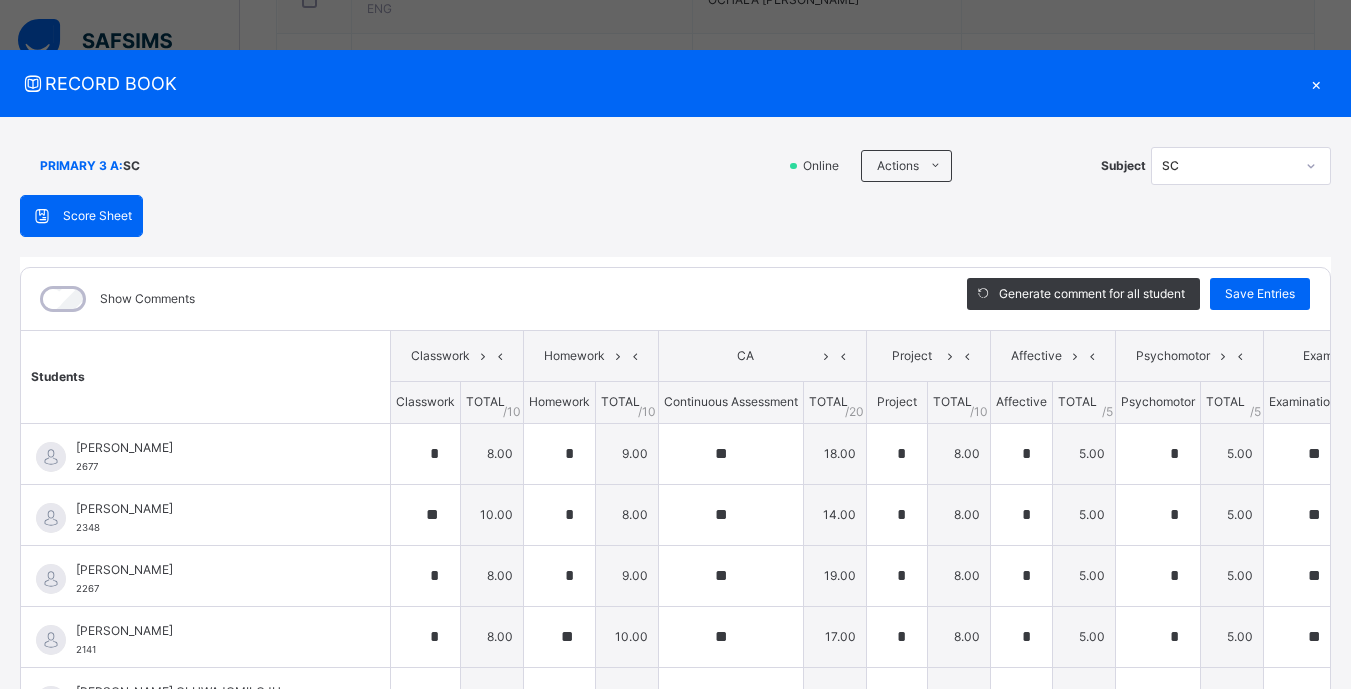 scroll, scrollTop: 672, scrollLeft: 0, axis: vertical 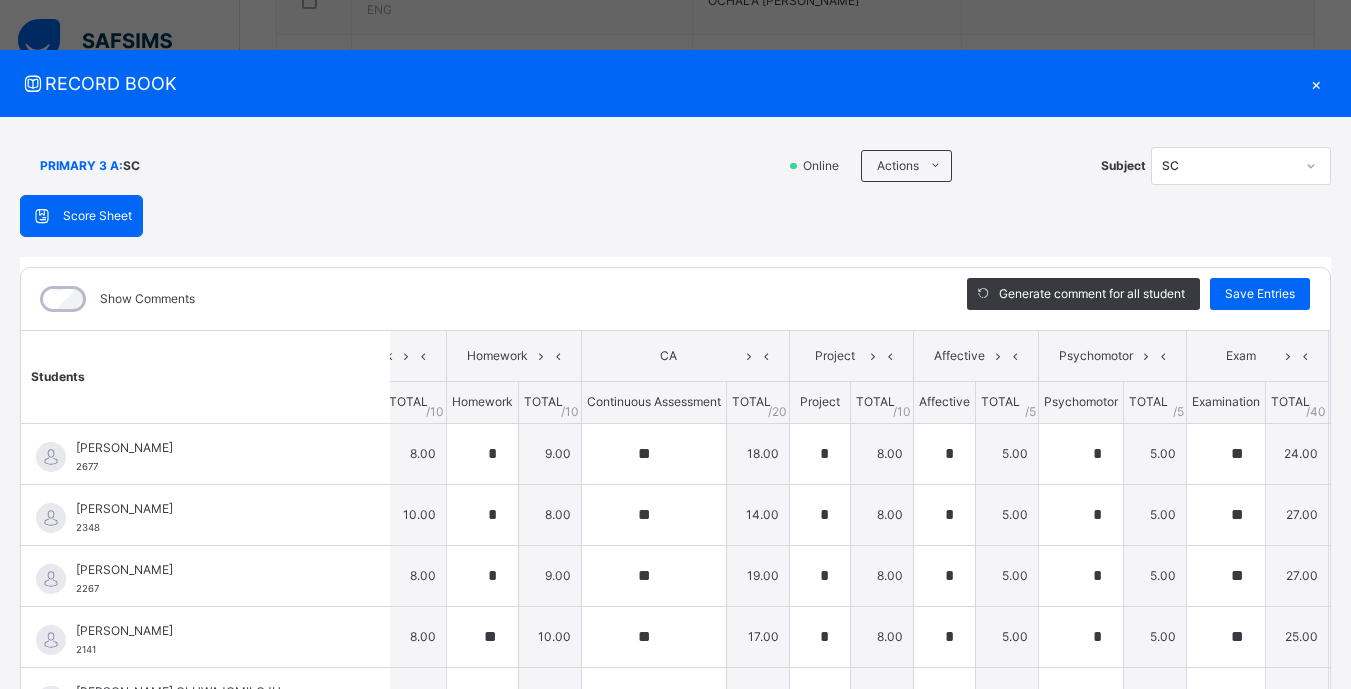 click on "TOTAL /100" at bounding box center (1360, 377) 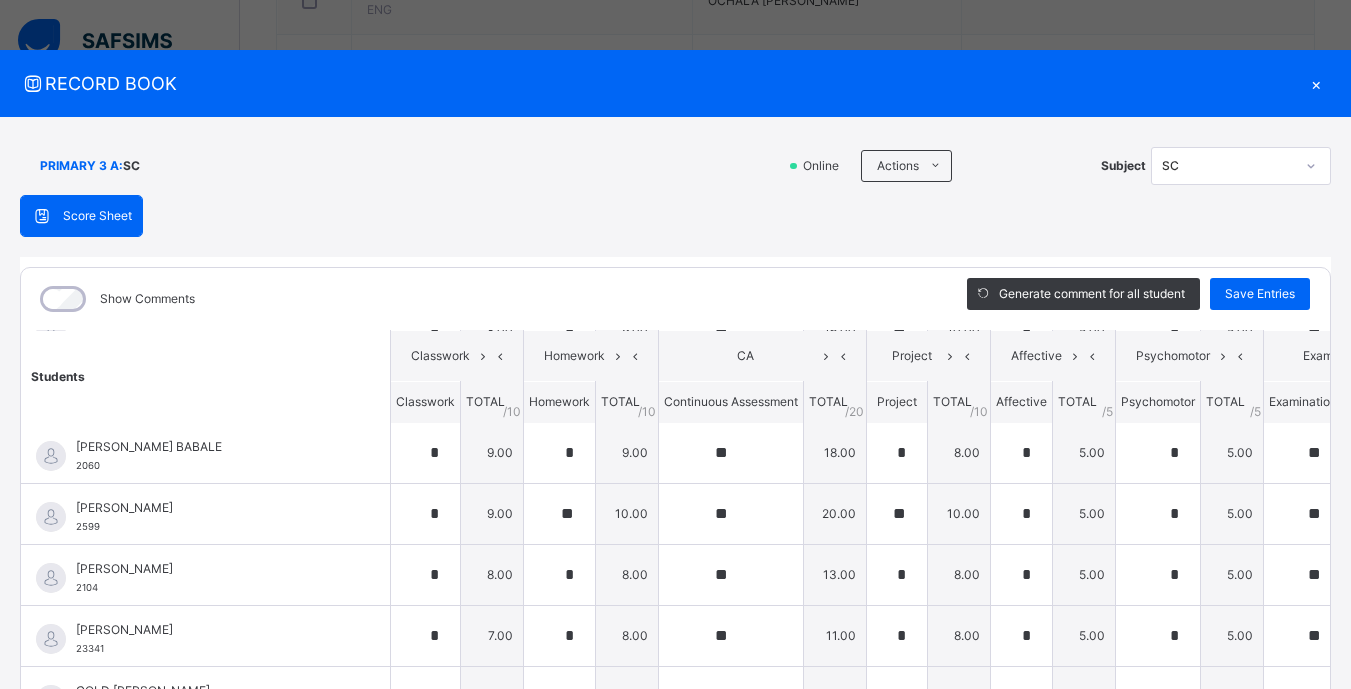 scroll, scrollTop: 490, scrollLeft: 0, axis: vertical 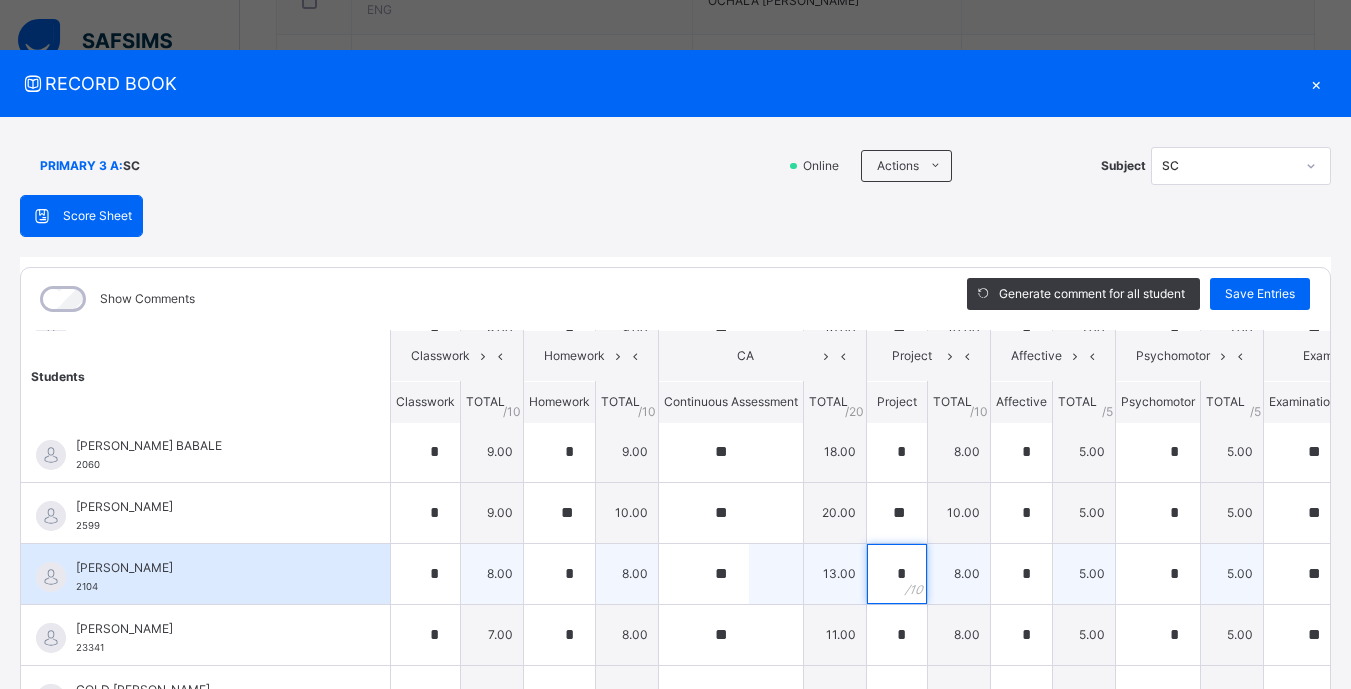 click on "*" at bounding box center [897, 574] 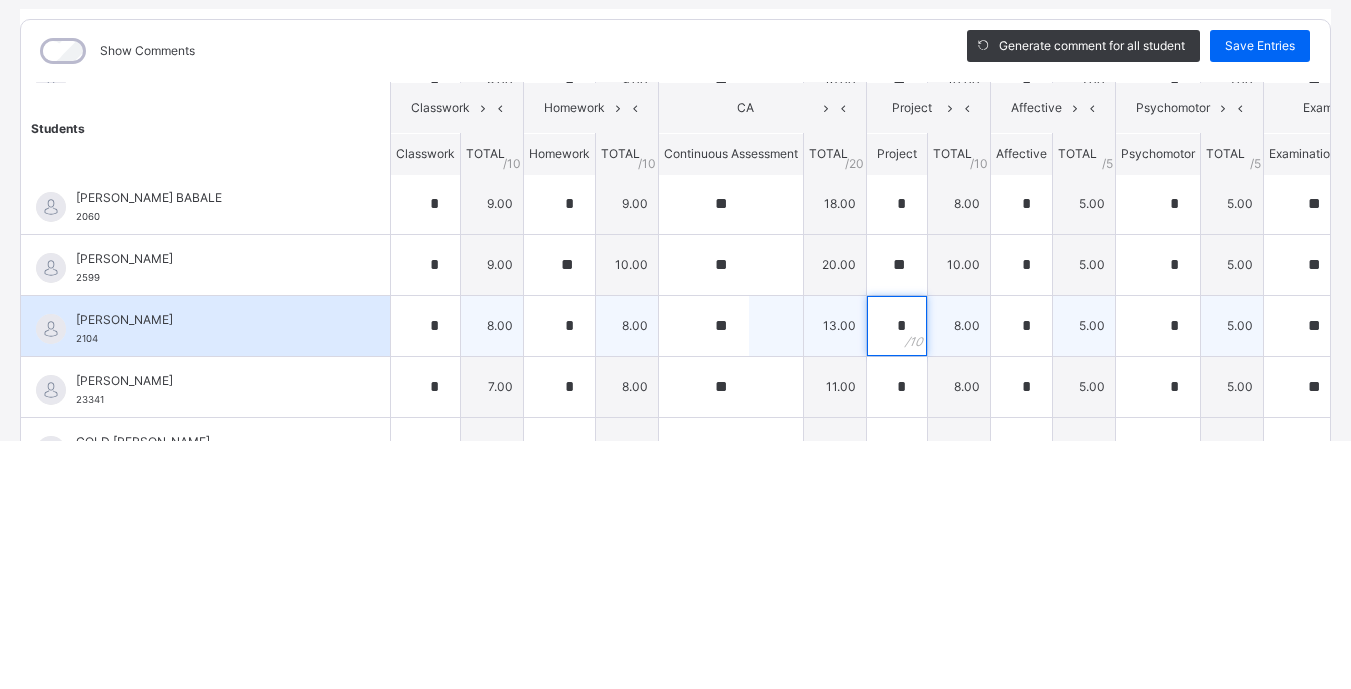 scroll, scrollTop: 736, scrollLeft: 0, axis: vertical 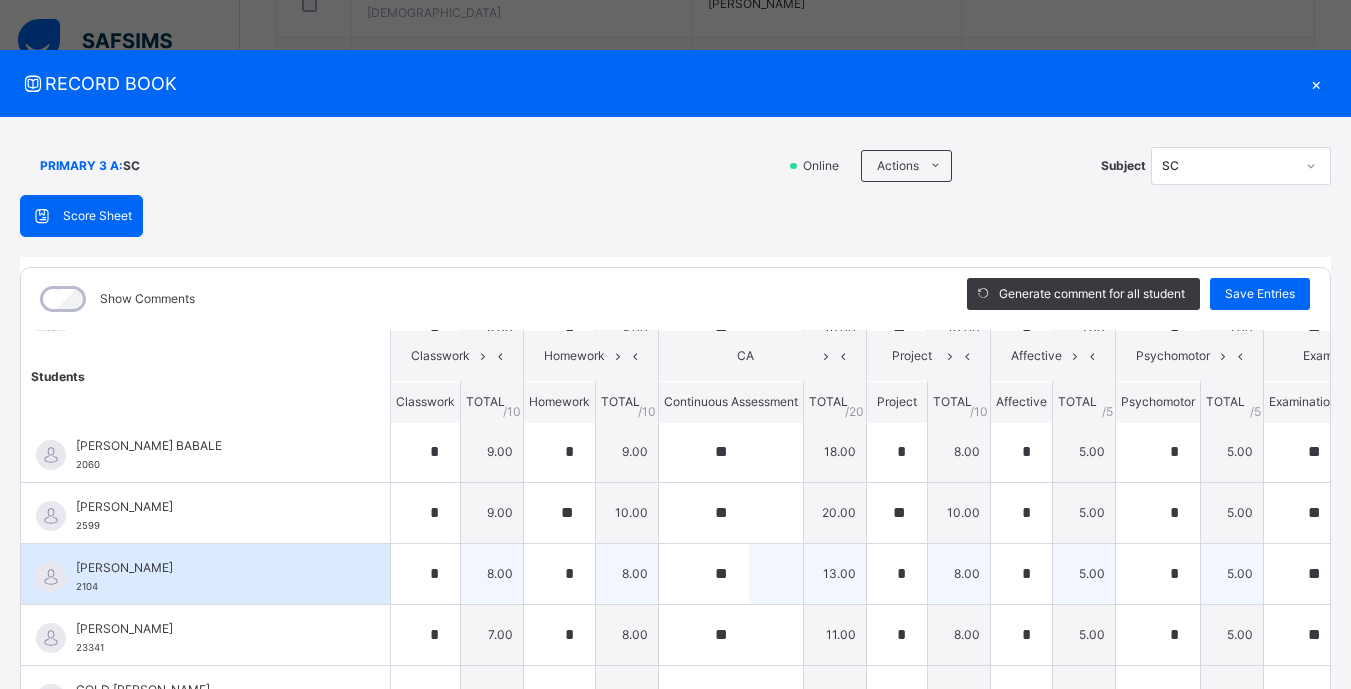 click on "[PERSON_NAME]  2104" at bounding box center [205, 574] 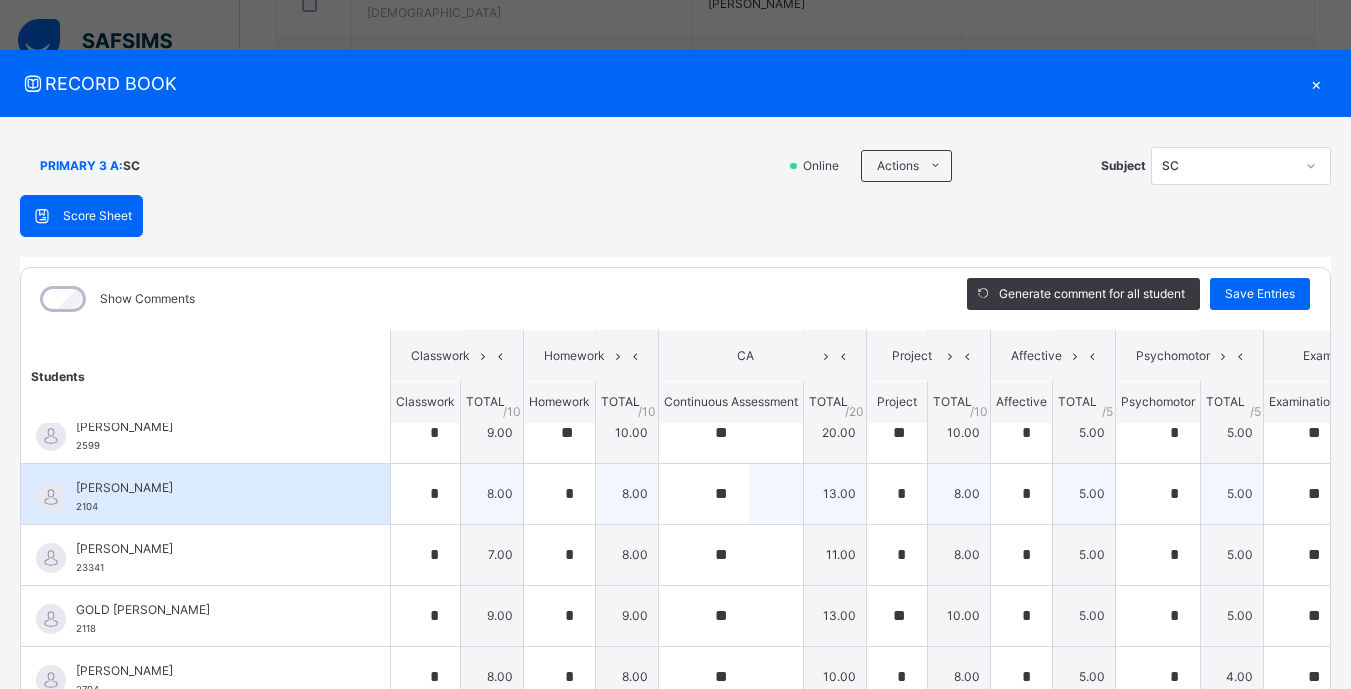 scroll, scrollTop: 585, scrollLeft: 0, axis: vertical 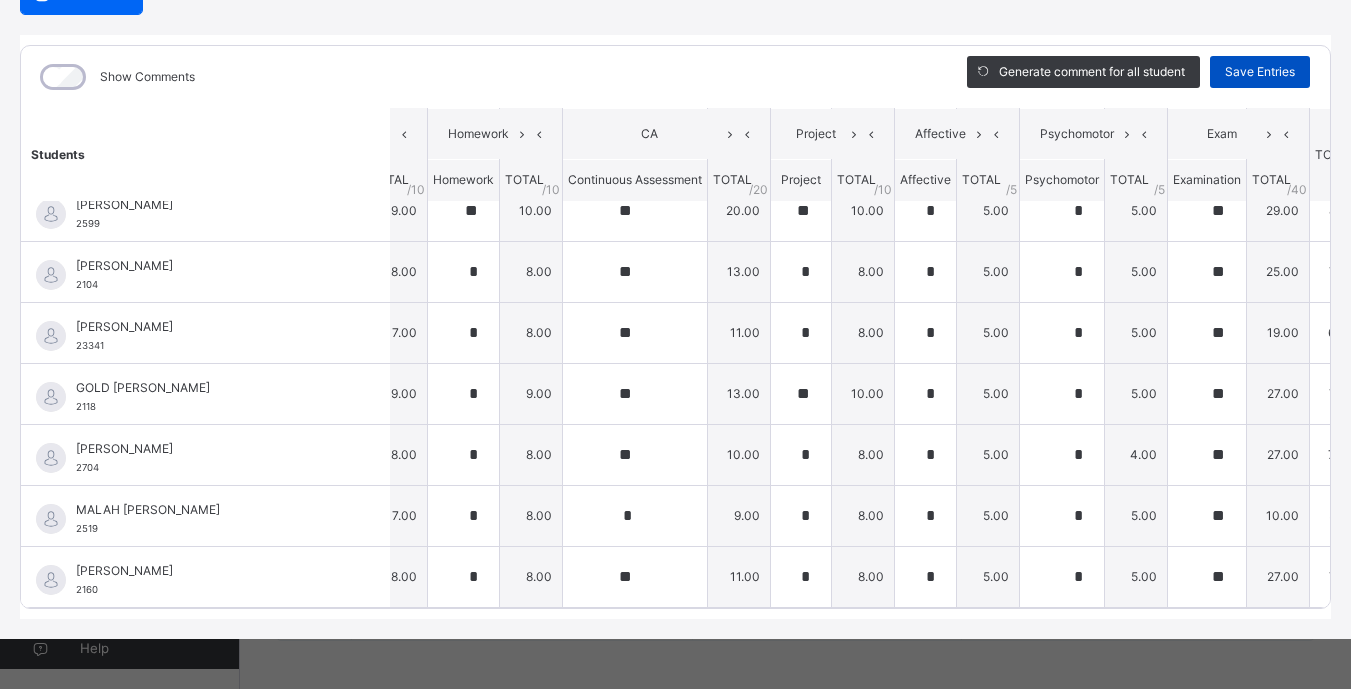 click on "Save Entries" at bounding box center (1260, 72) 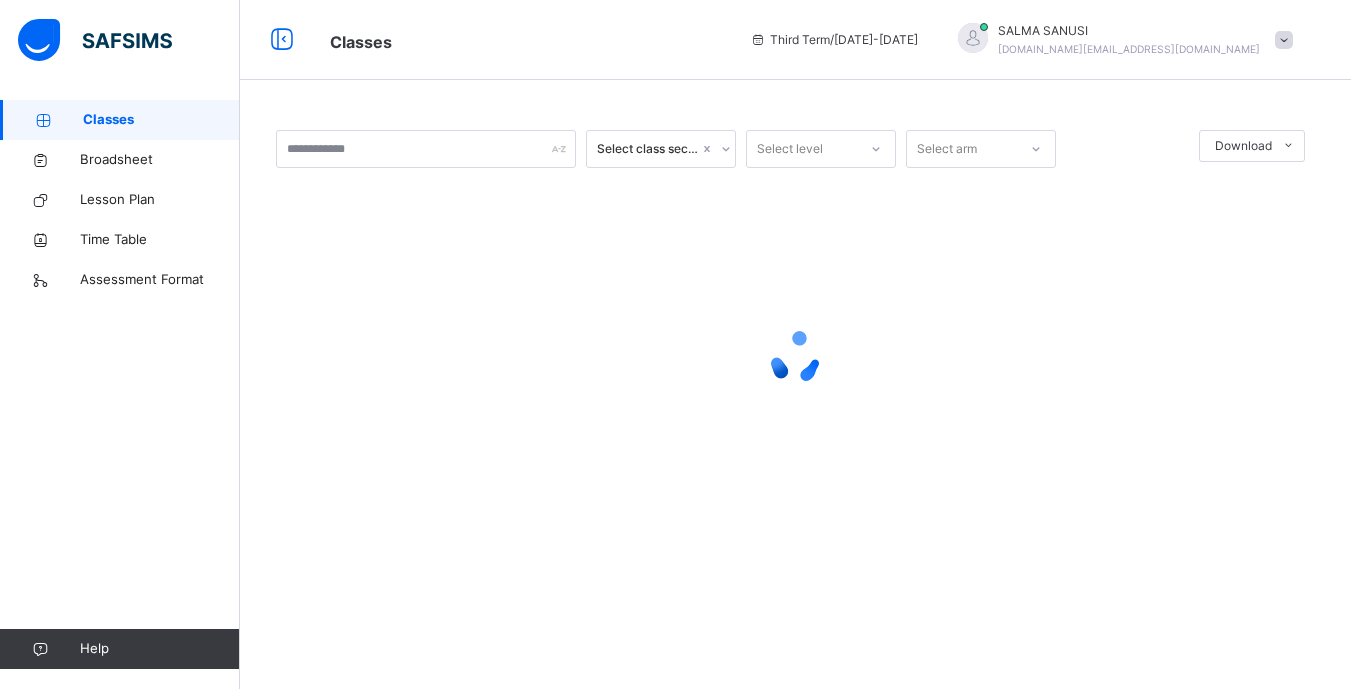 scroll, scrollTop: 0, scrollLeft: 0, axis: both 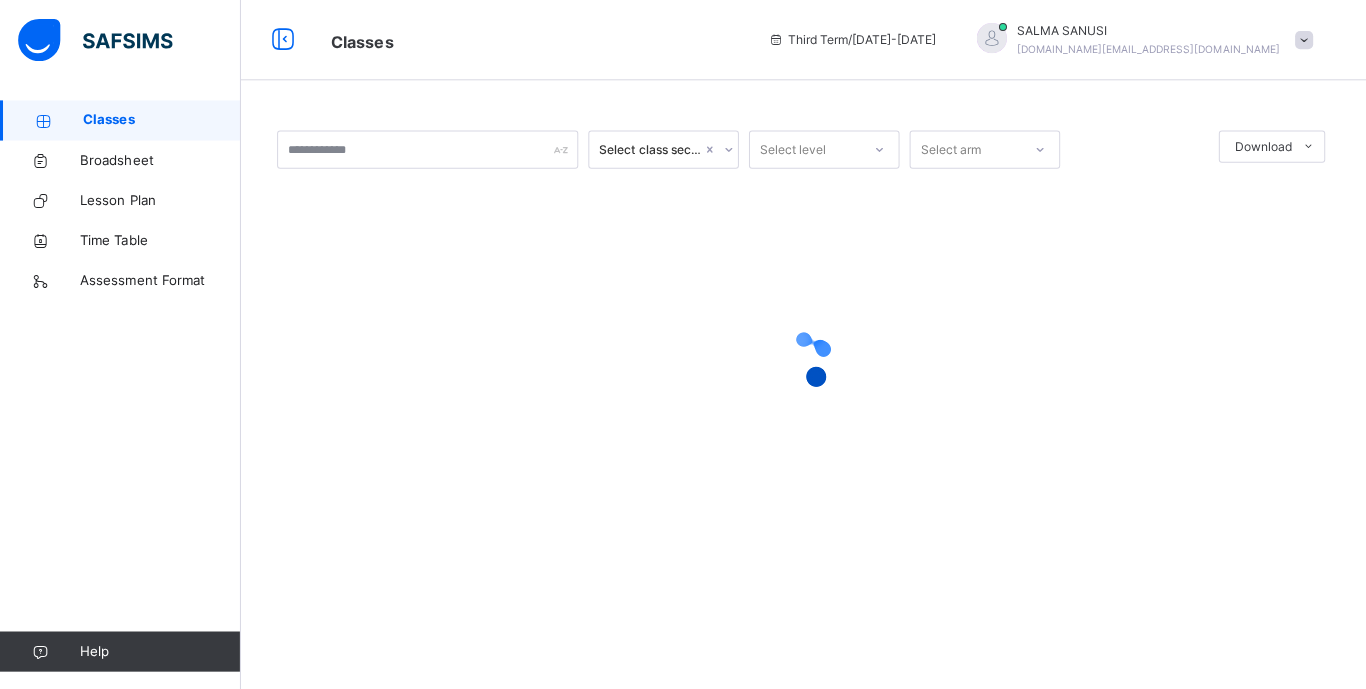 click at bounding box center (803, 358) 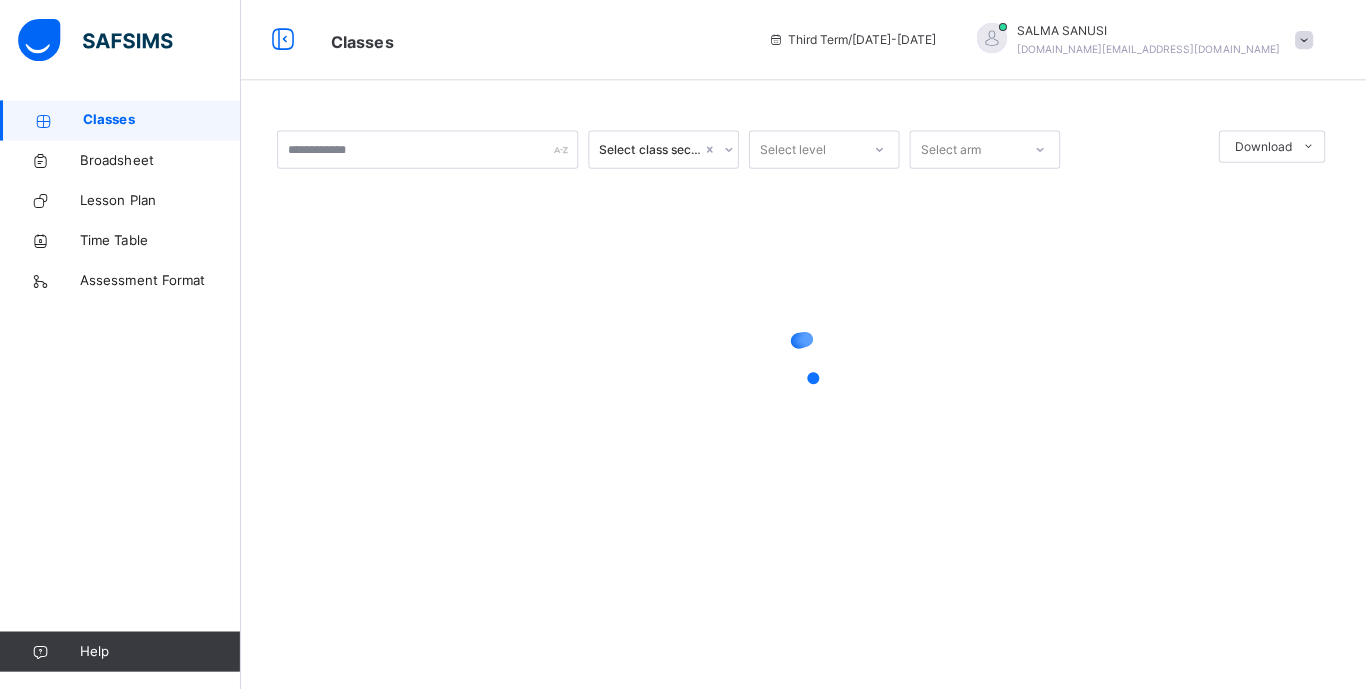 click at bounding box center [803, 358] 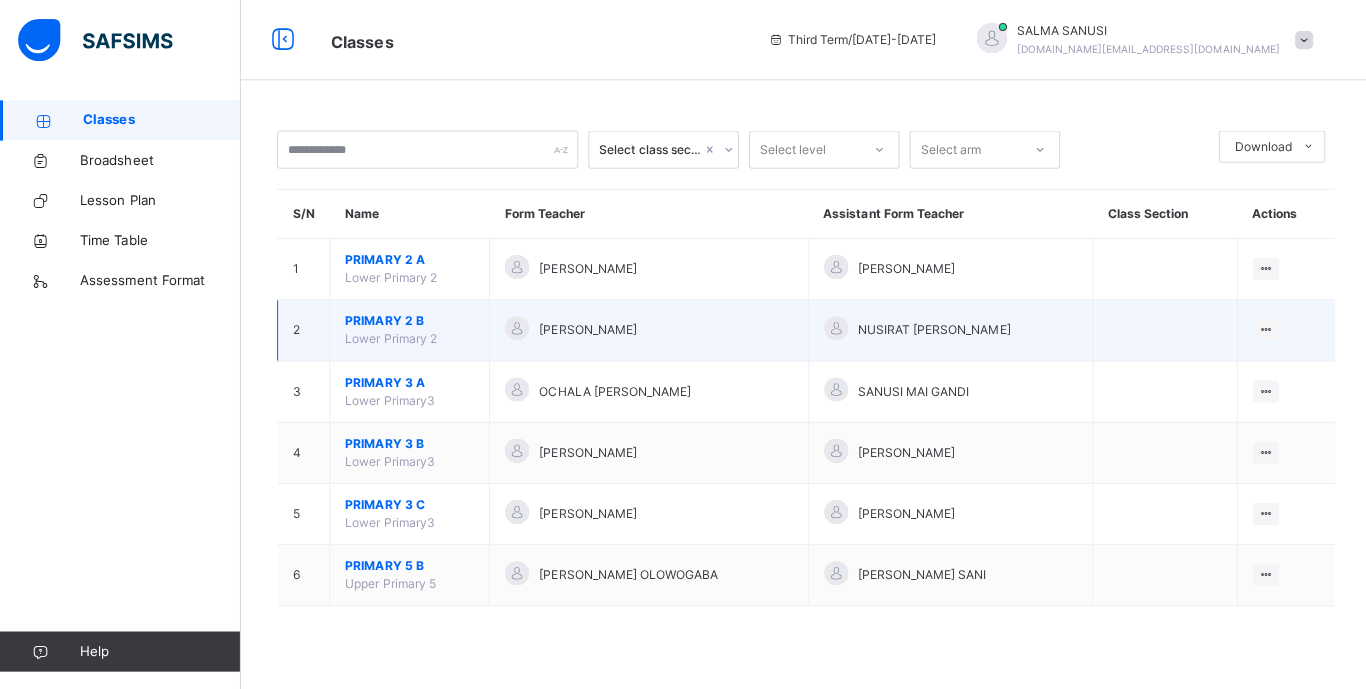 click on "PRIMARY 2   B" at bounding box center [408, 320] 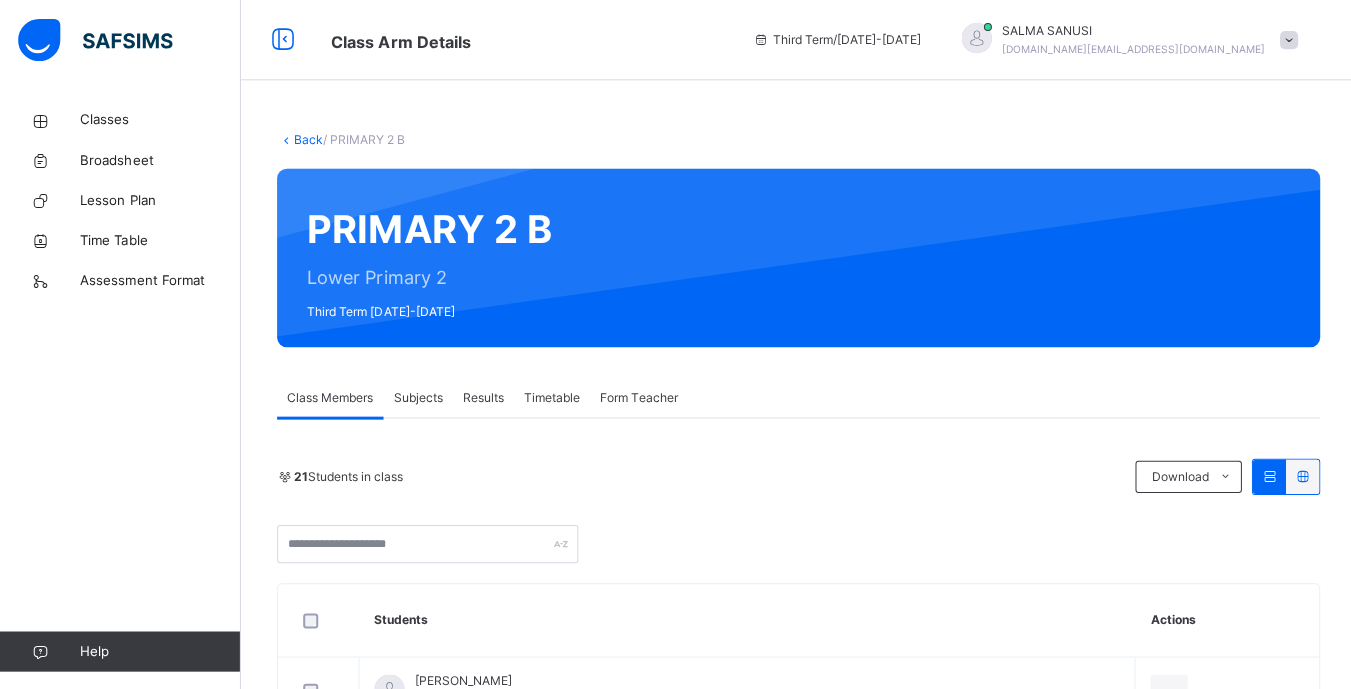 click on "Subjects" at bounding box center (416, 396) 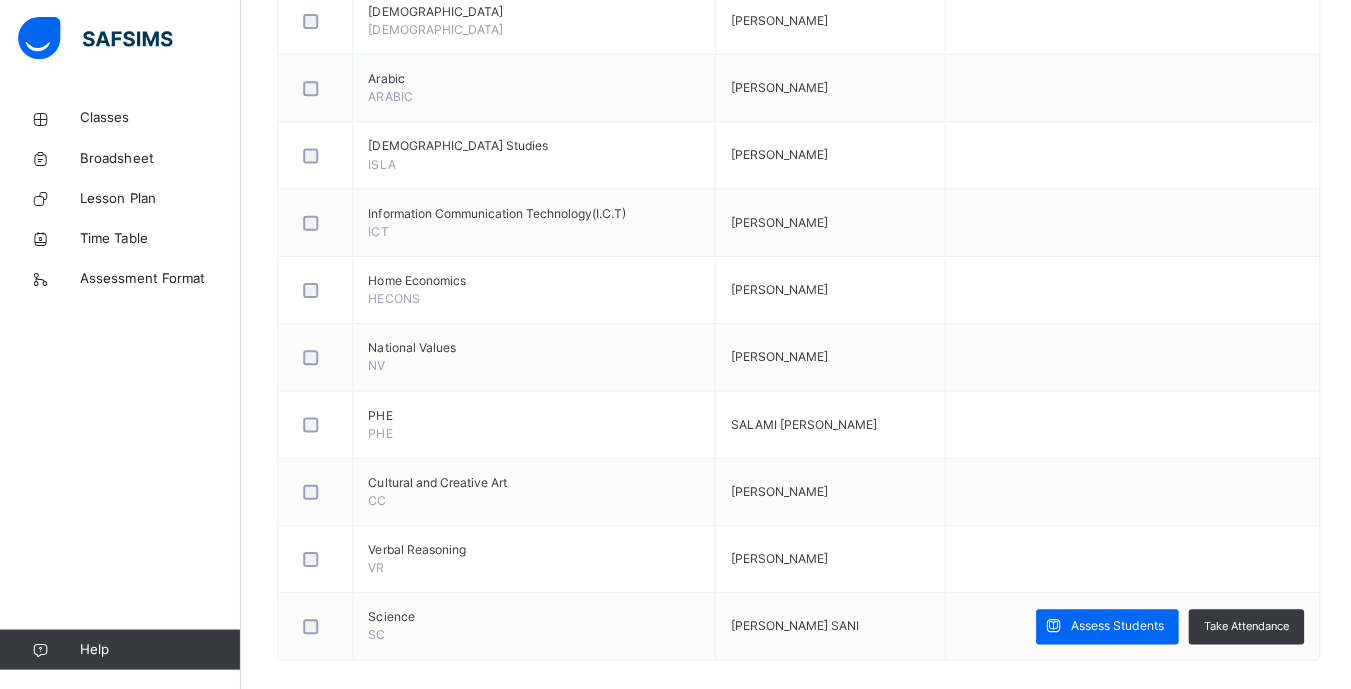 scroll, scrollTop: 738, scrollLeft: 0, axis: vertical 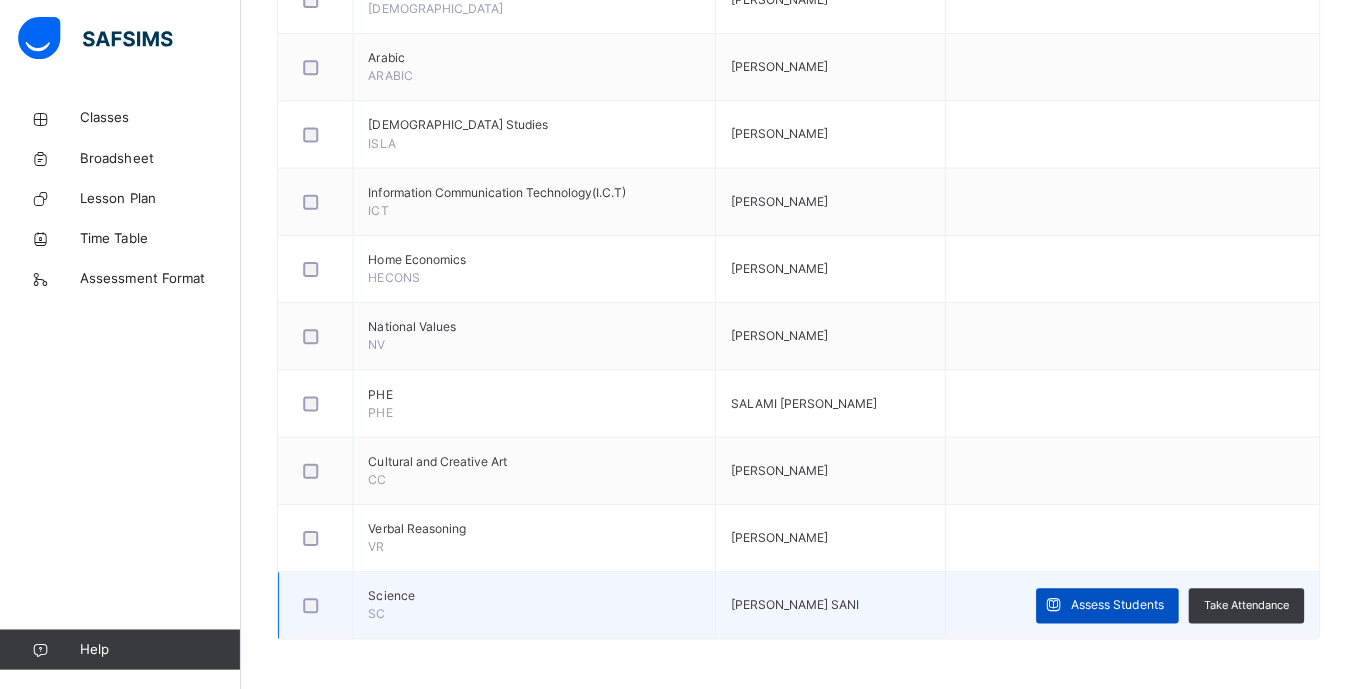 click on "Assess Students" at bounding box center [1113, 605] 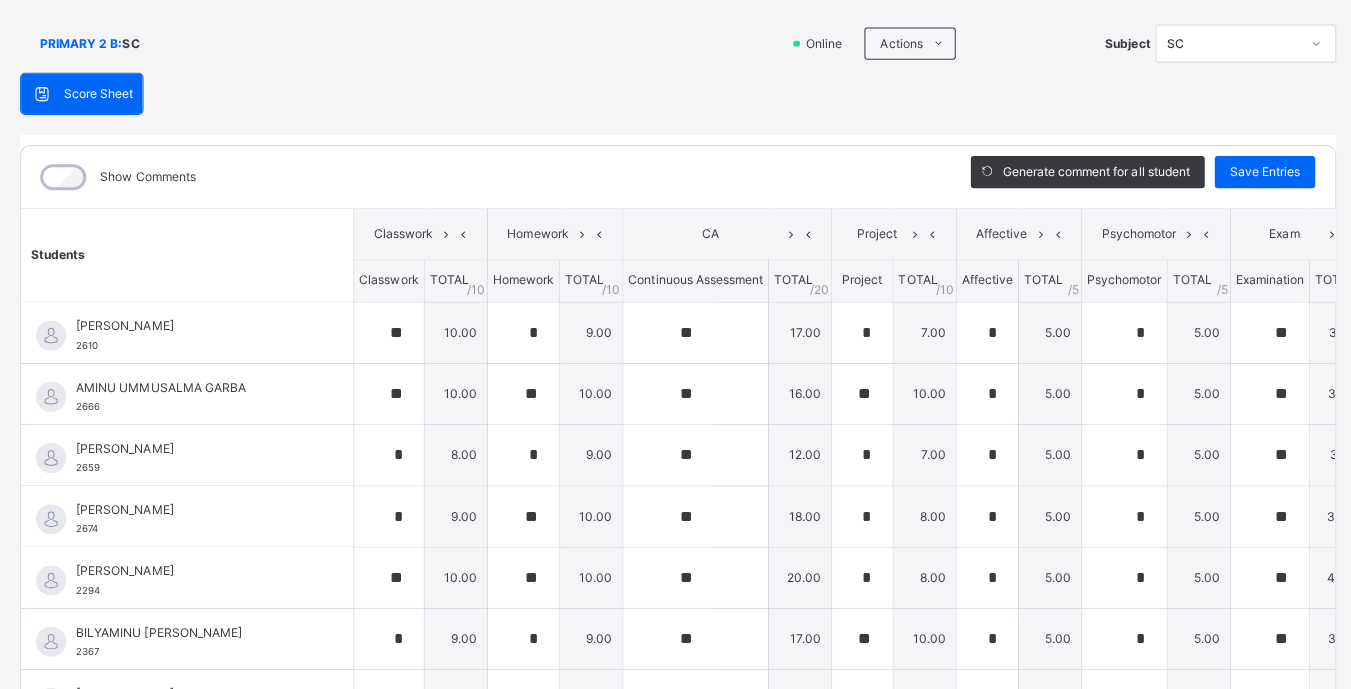 scroll, scrollTop: 129, scrollLeft: 0, axis: vertical 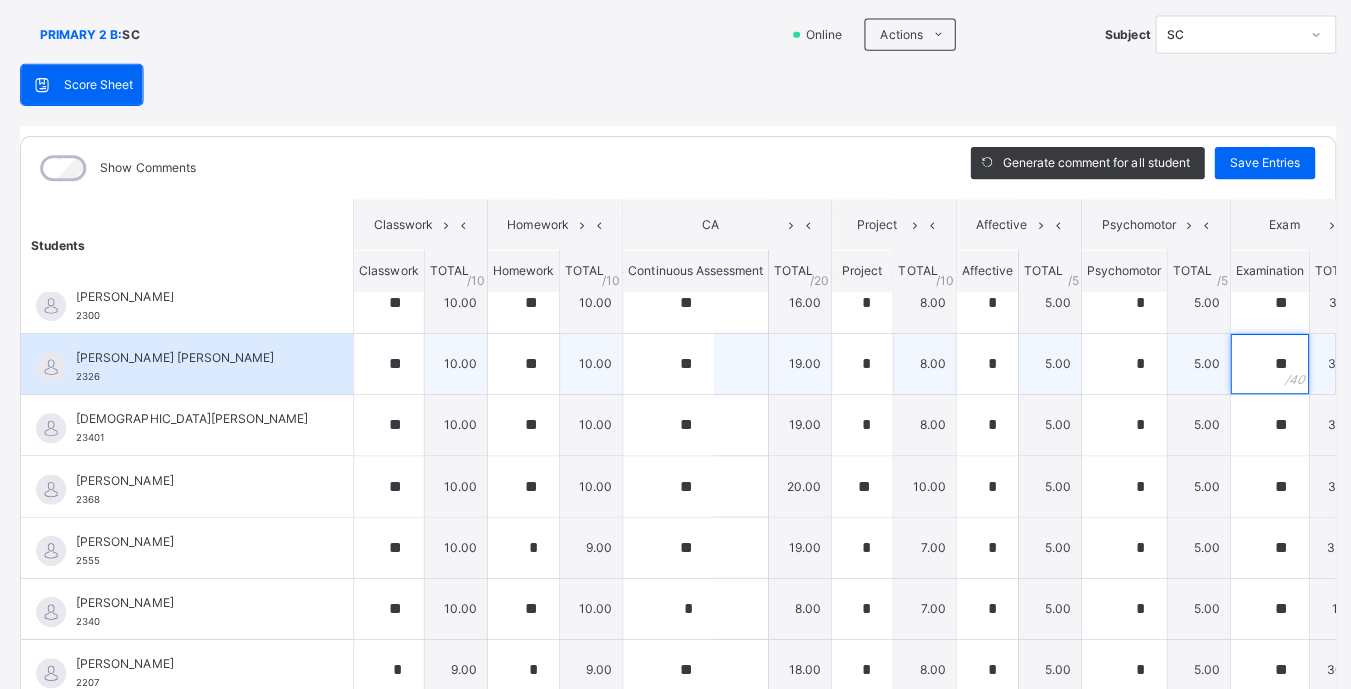click on "**" at bounding box center (1265, 365) 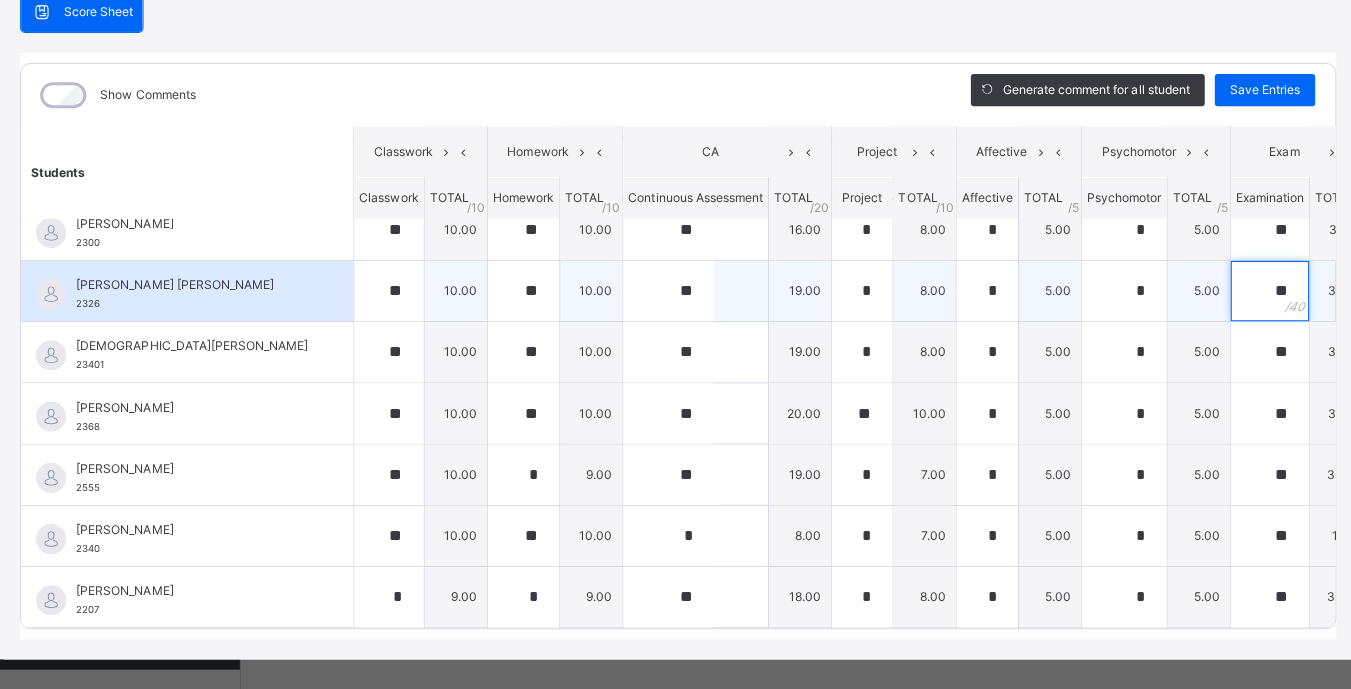 scroll, scrollTop: 237, scrollLeft: 0, axis: vertical 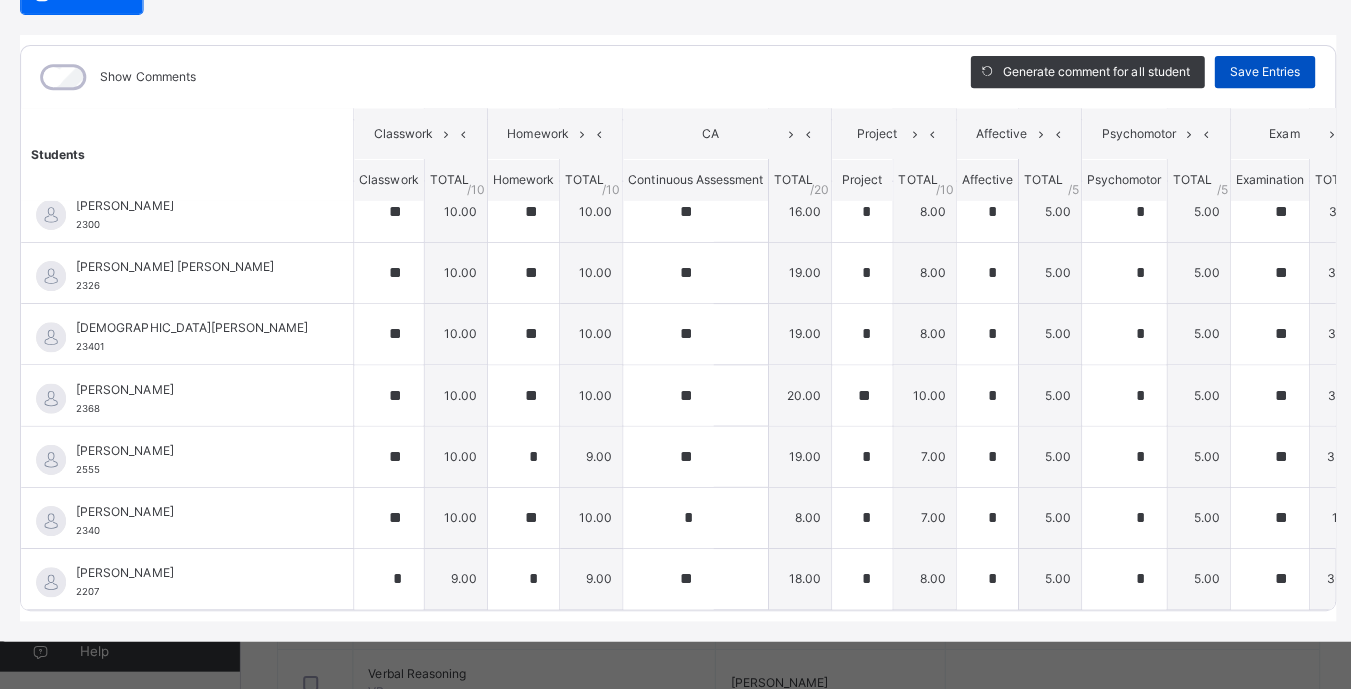 click on "Save Entries" at bounding box center (1260, 72) 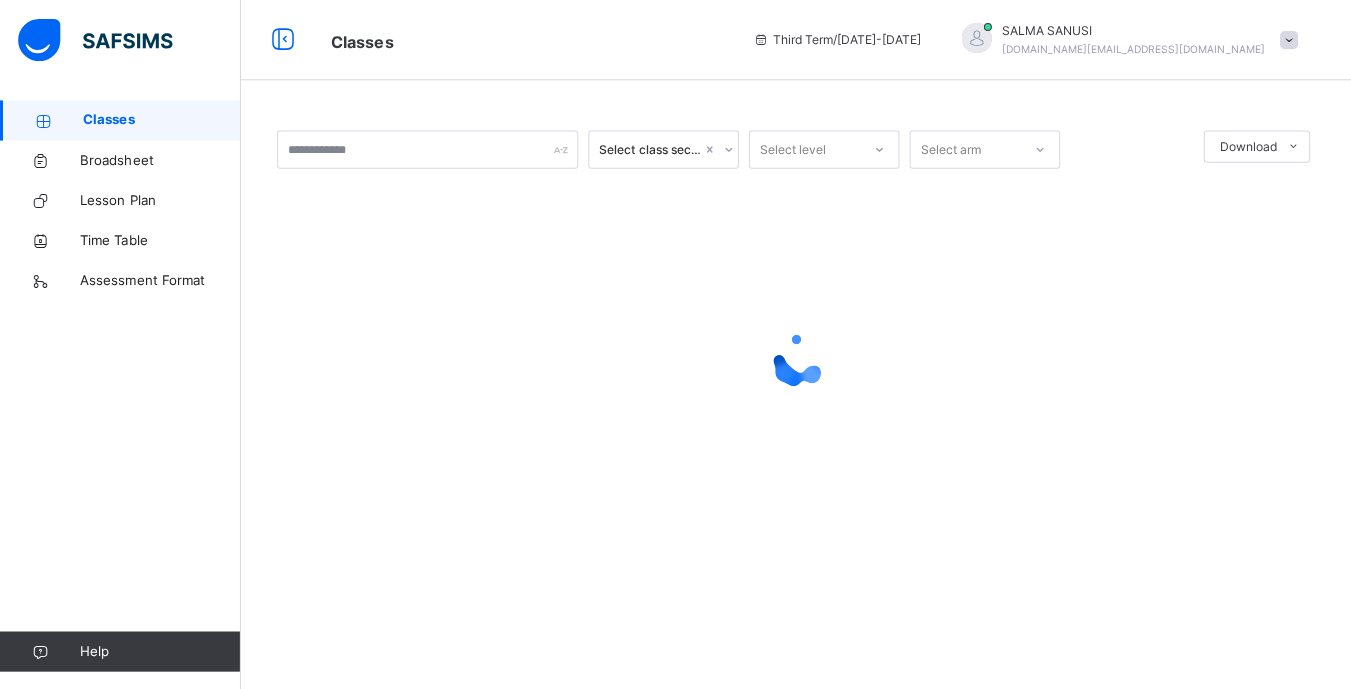 scroll, scrollTop: 0, scrollLeft: 0, axis: both 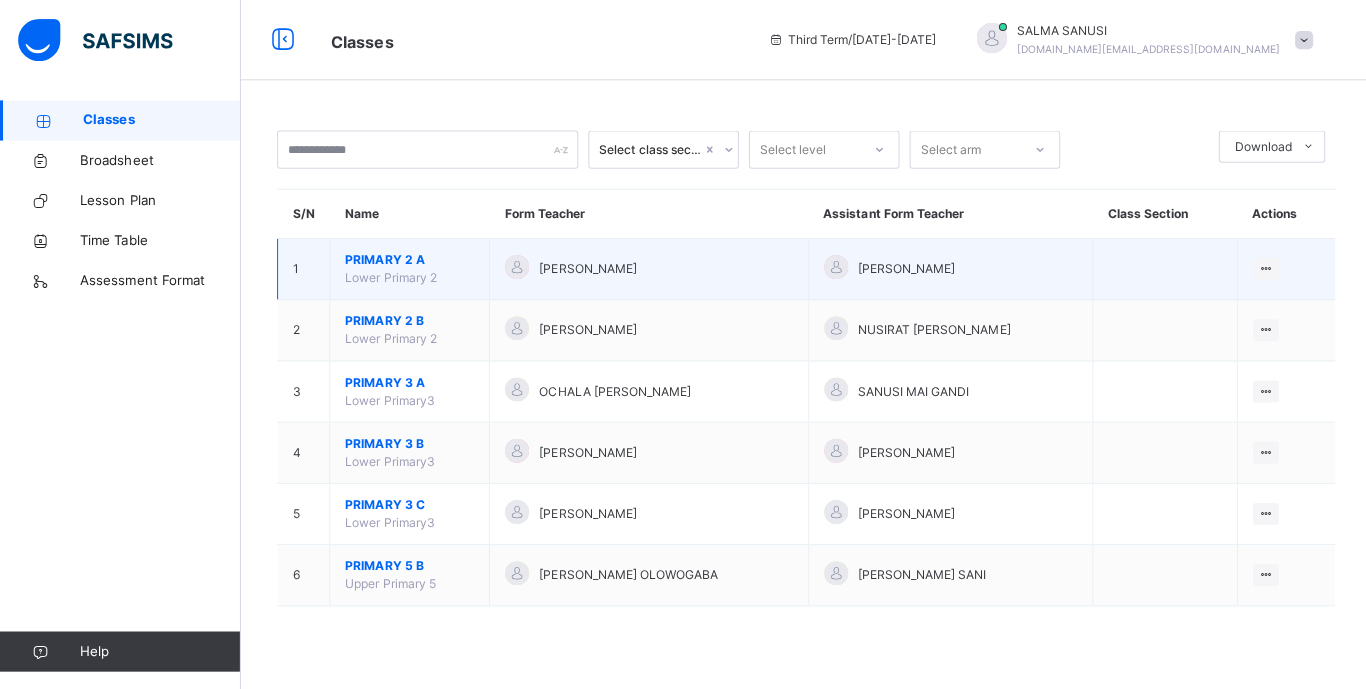 click on "[PERSON_NAME]" at bounding box center (646, 268) 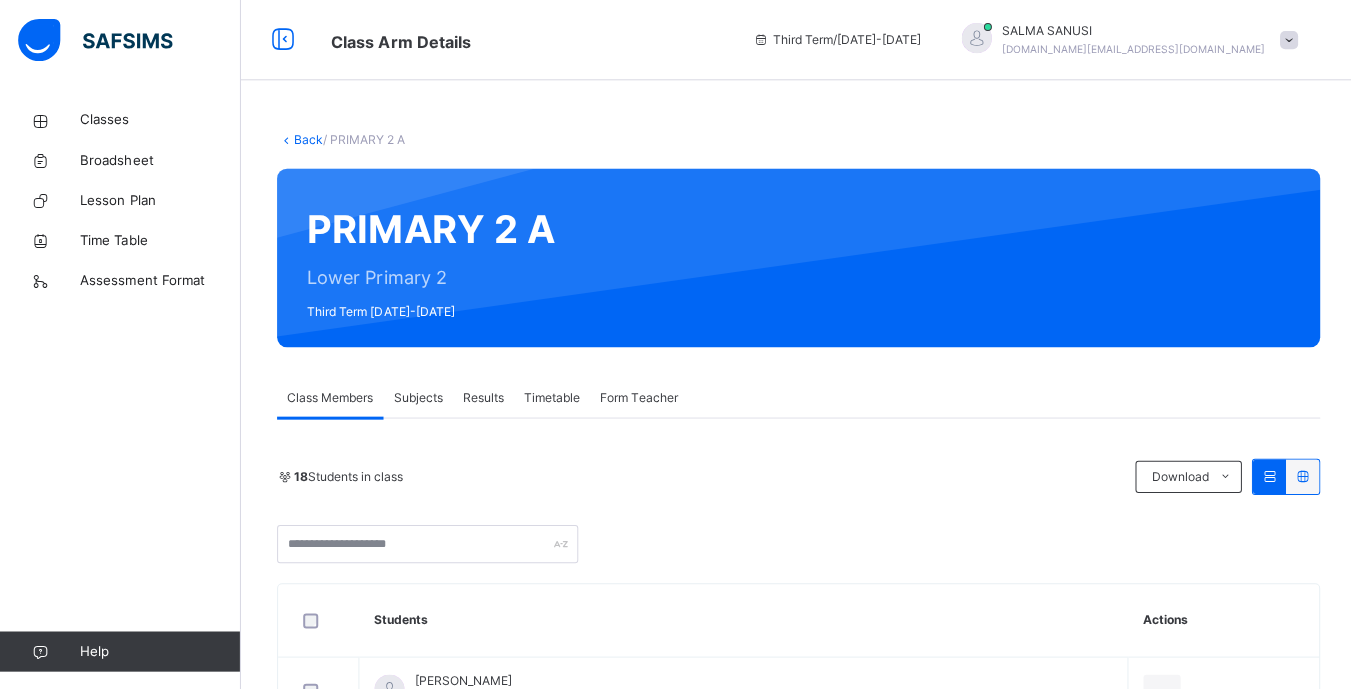 click on "Subjects" at bounding box center [416, 396] 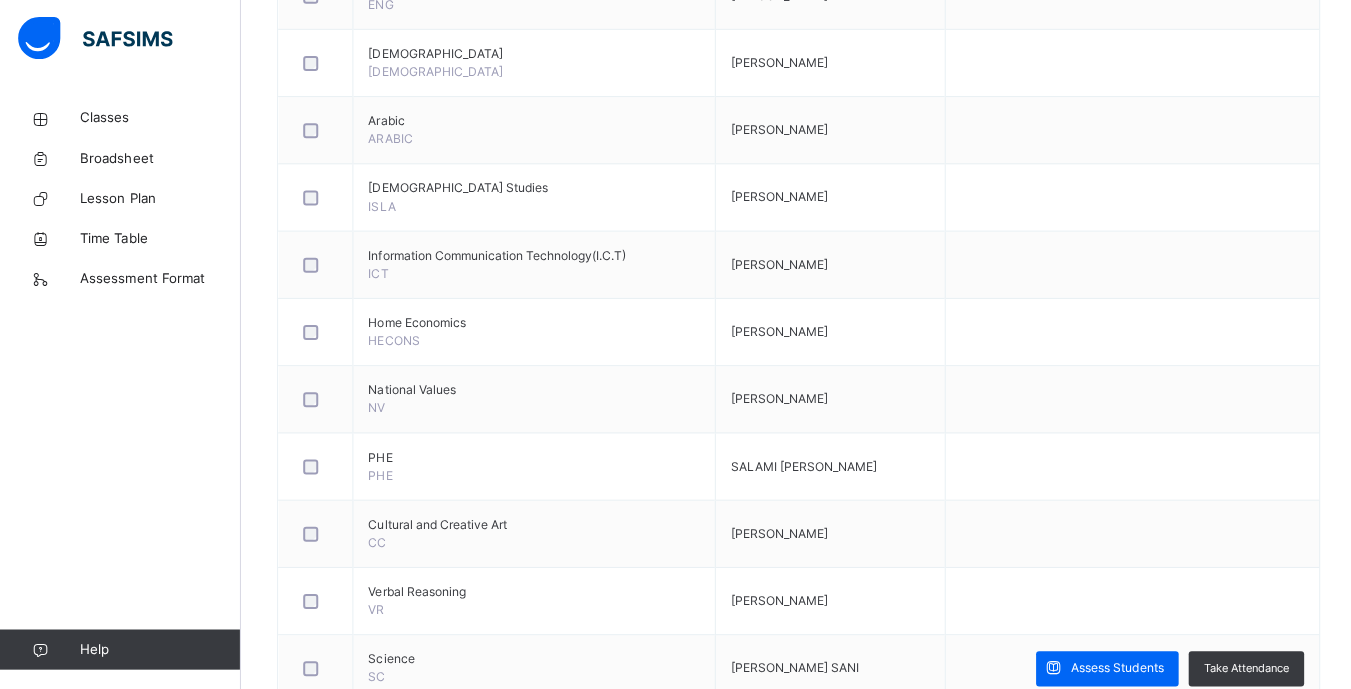 scroll, scrollTop: 738, scrollLeft: 0, axis: vertical 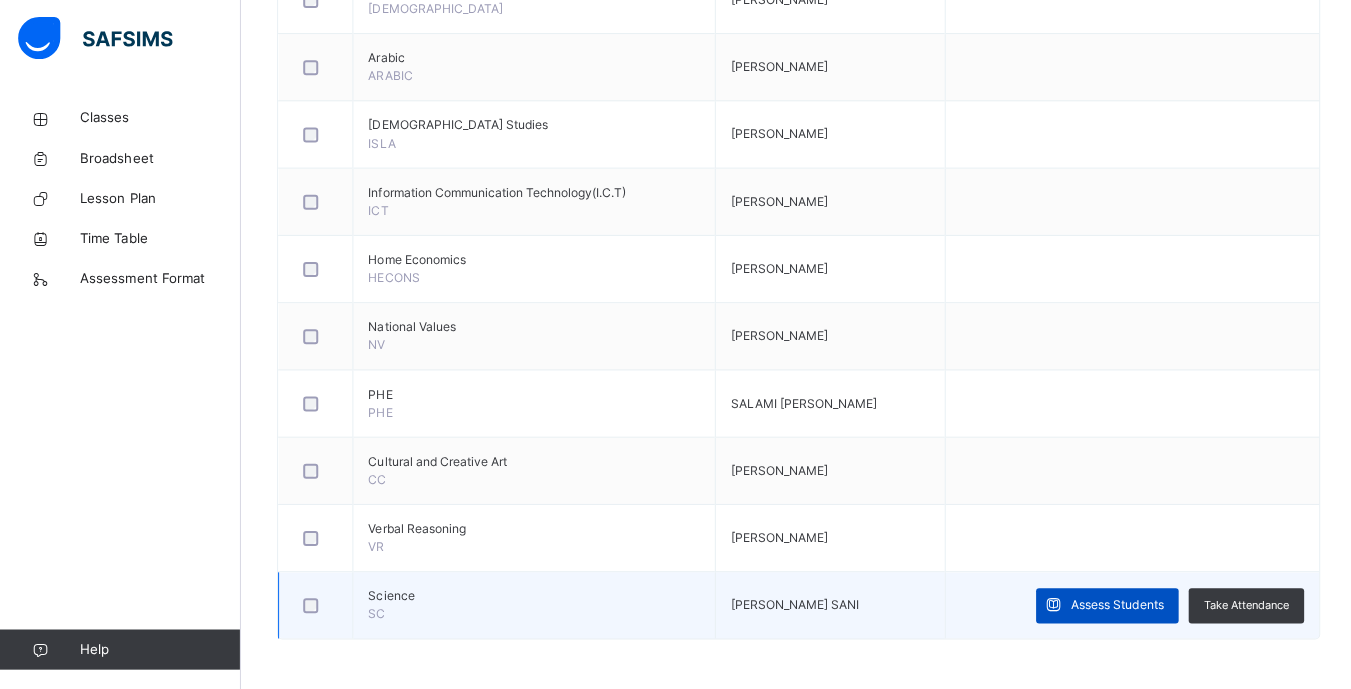 click on "Assess Students" at bounding box center (1113, 605) 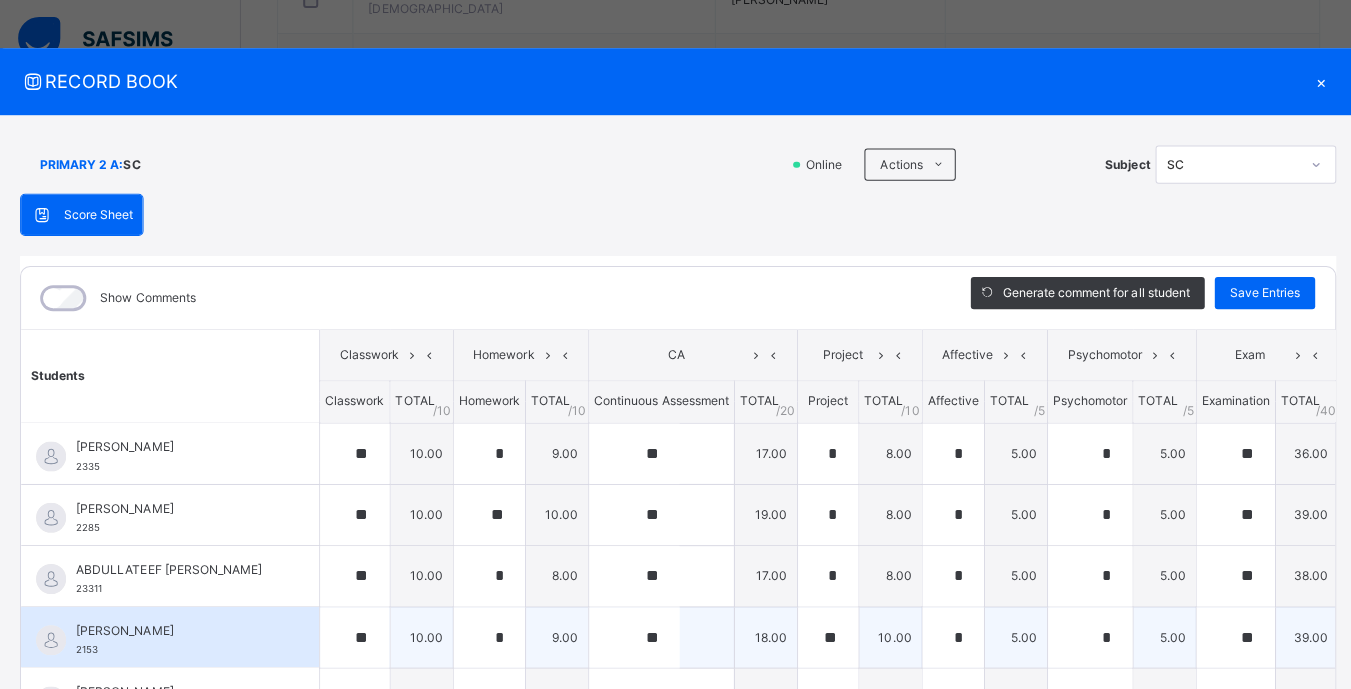 click on "18.00" at bounding box center [763, 636] 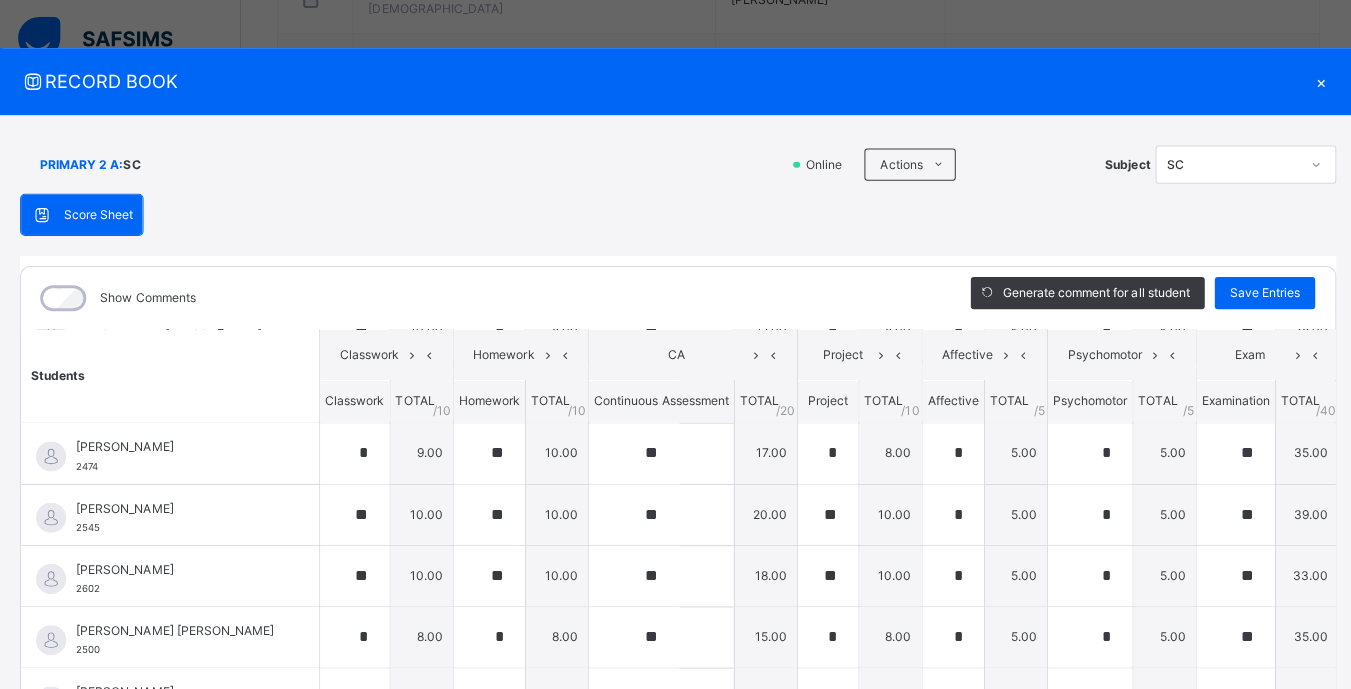 scroll, scrollTop: 245, scrollLeft: 0, axis: vertical 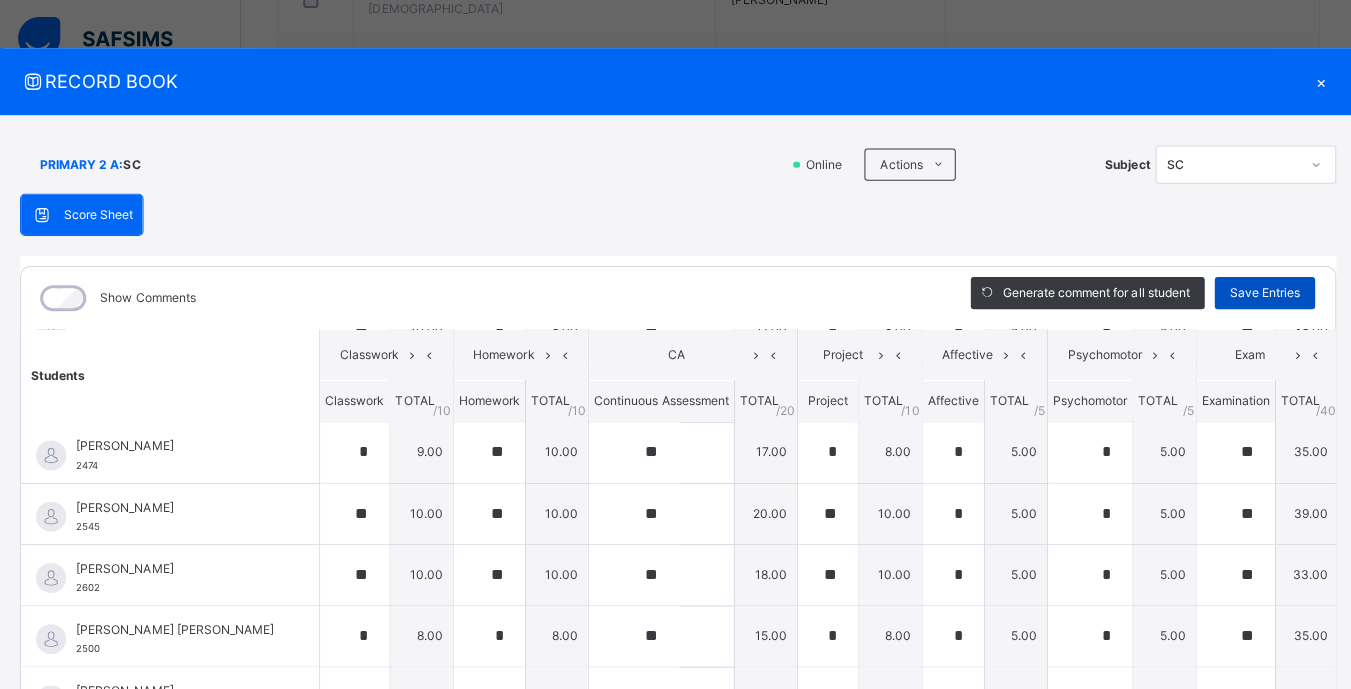 click on "Save Entries" at bounding box center [1260, 294] 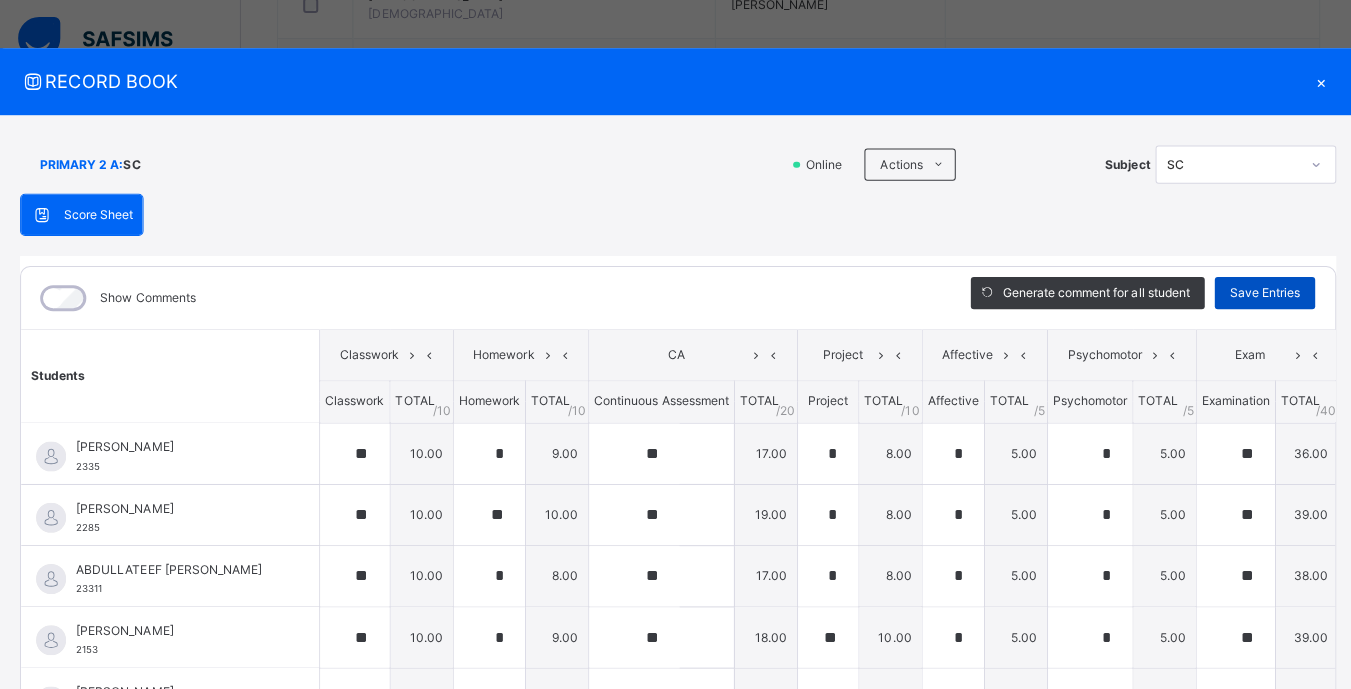 scroll, scrollTop: 738, scrollLeft: 0, axis: vertical 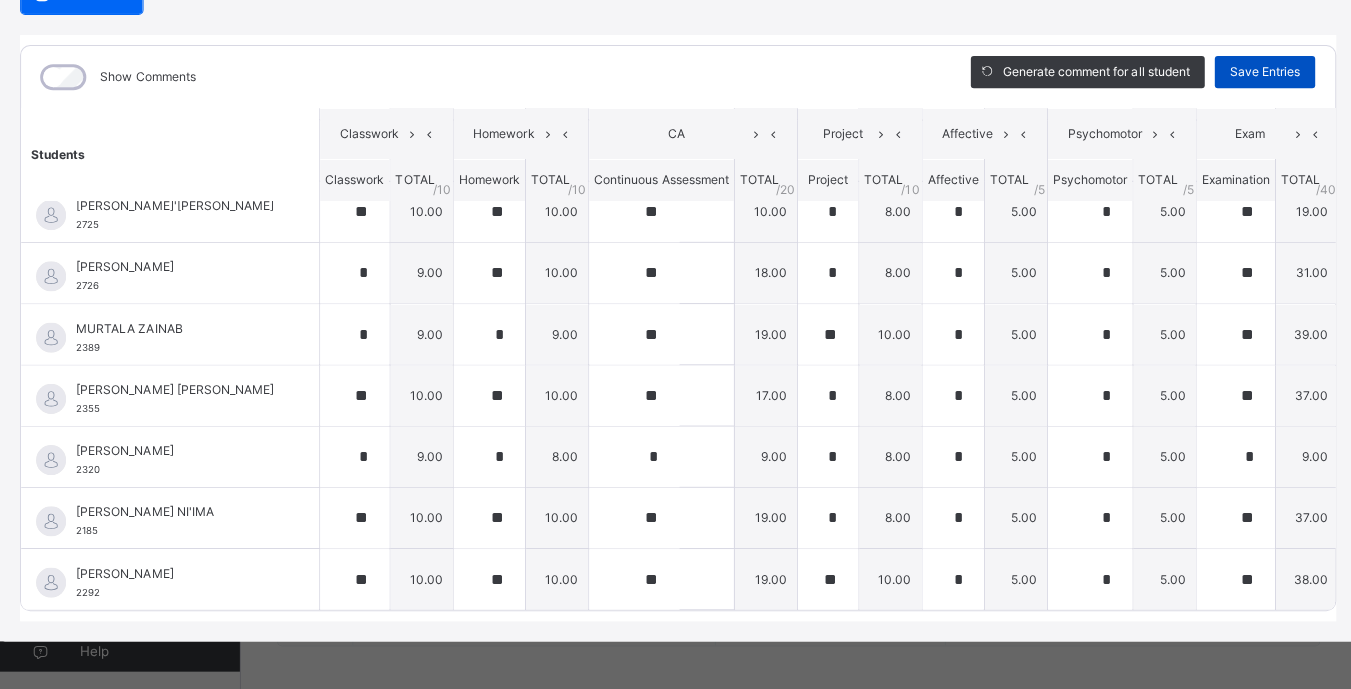 click on "Save Entries" at bounding box center [1260, 72] 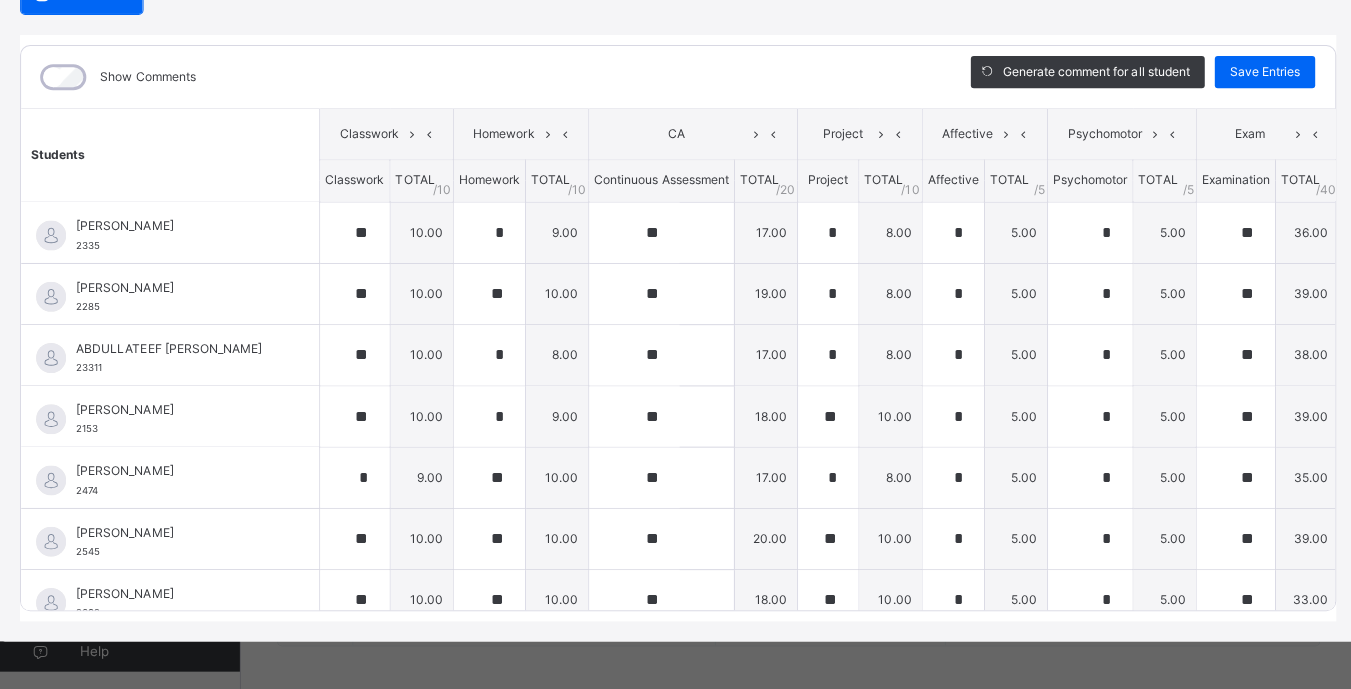 click on "Show Comments" at bounding box center (479, 77) 